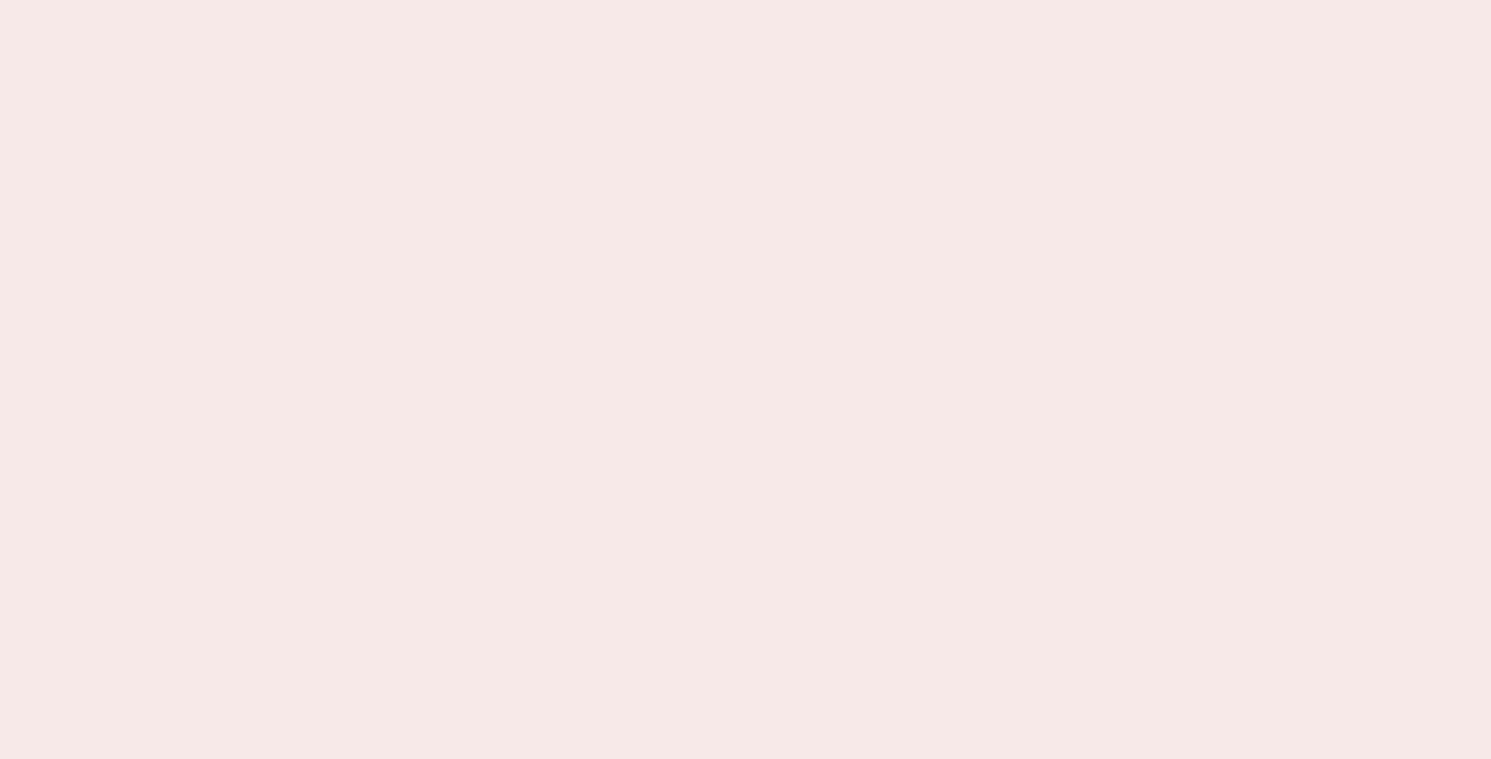 scroll, scrollTop: 0, scrollLeft: 0, axis: both 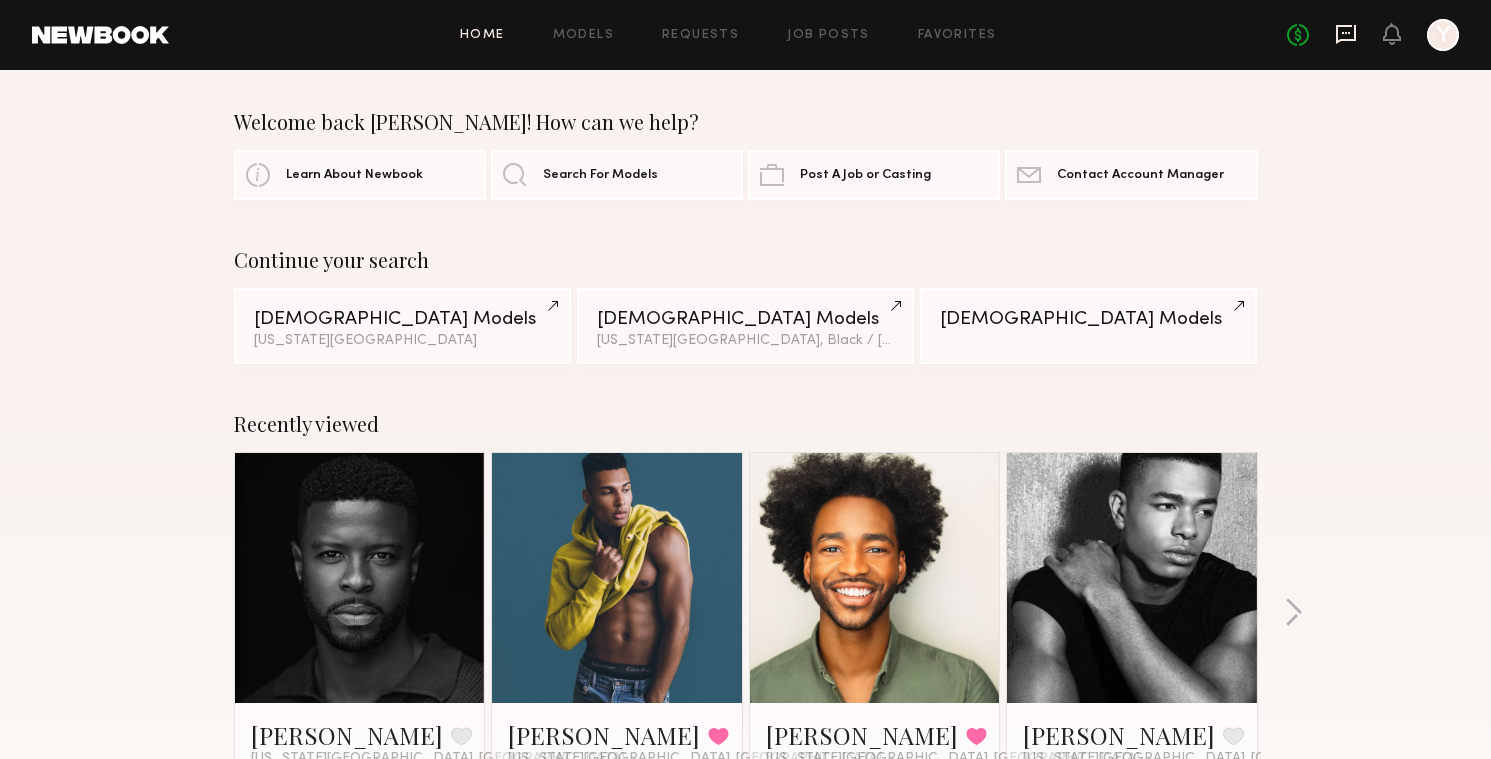 click 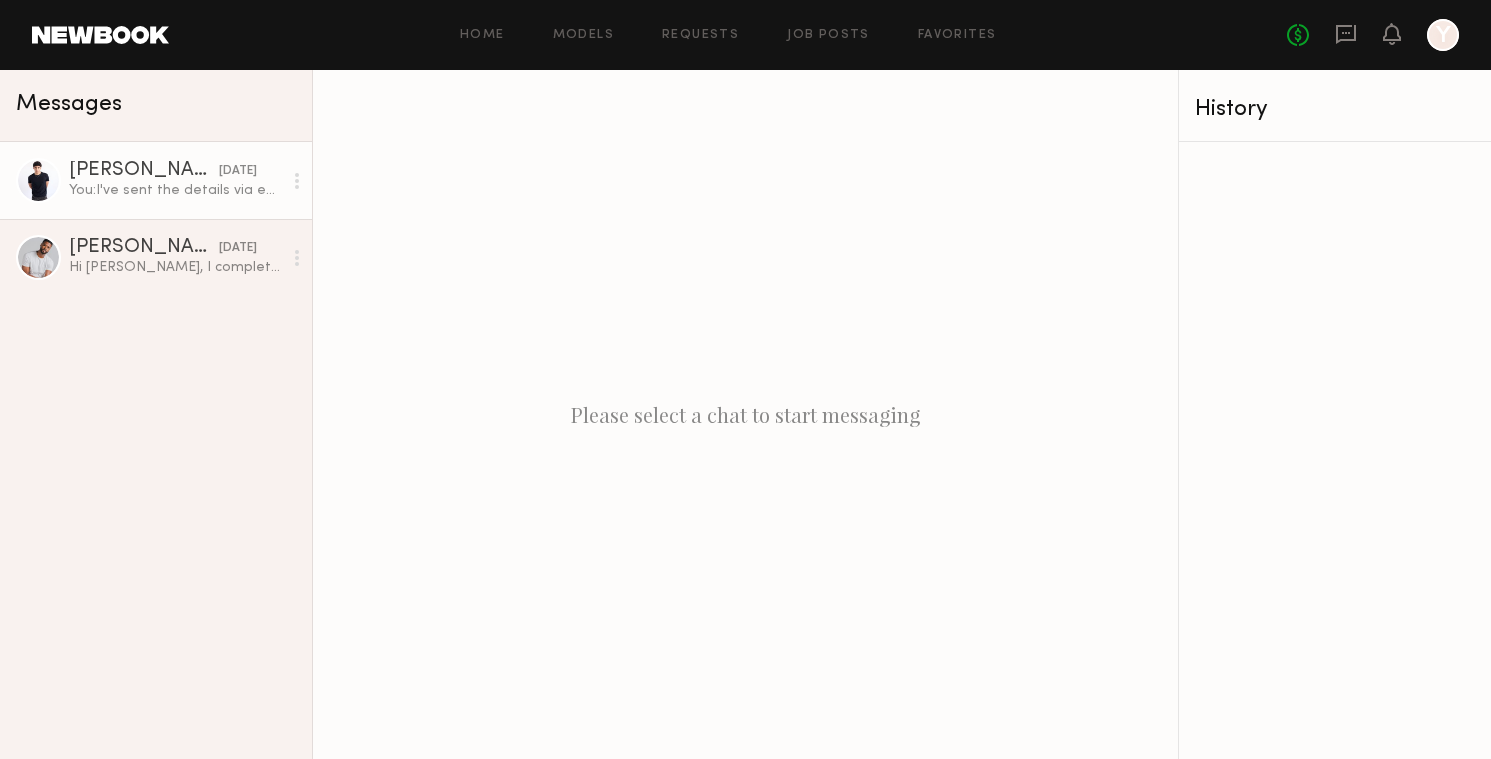 click on "You:  I've sent the details via email, so please check it if you have a chance!" 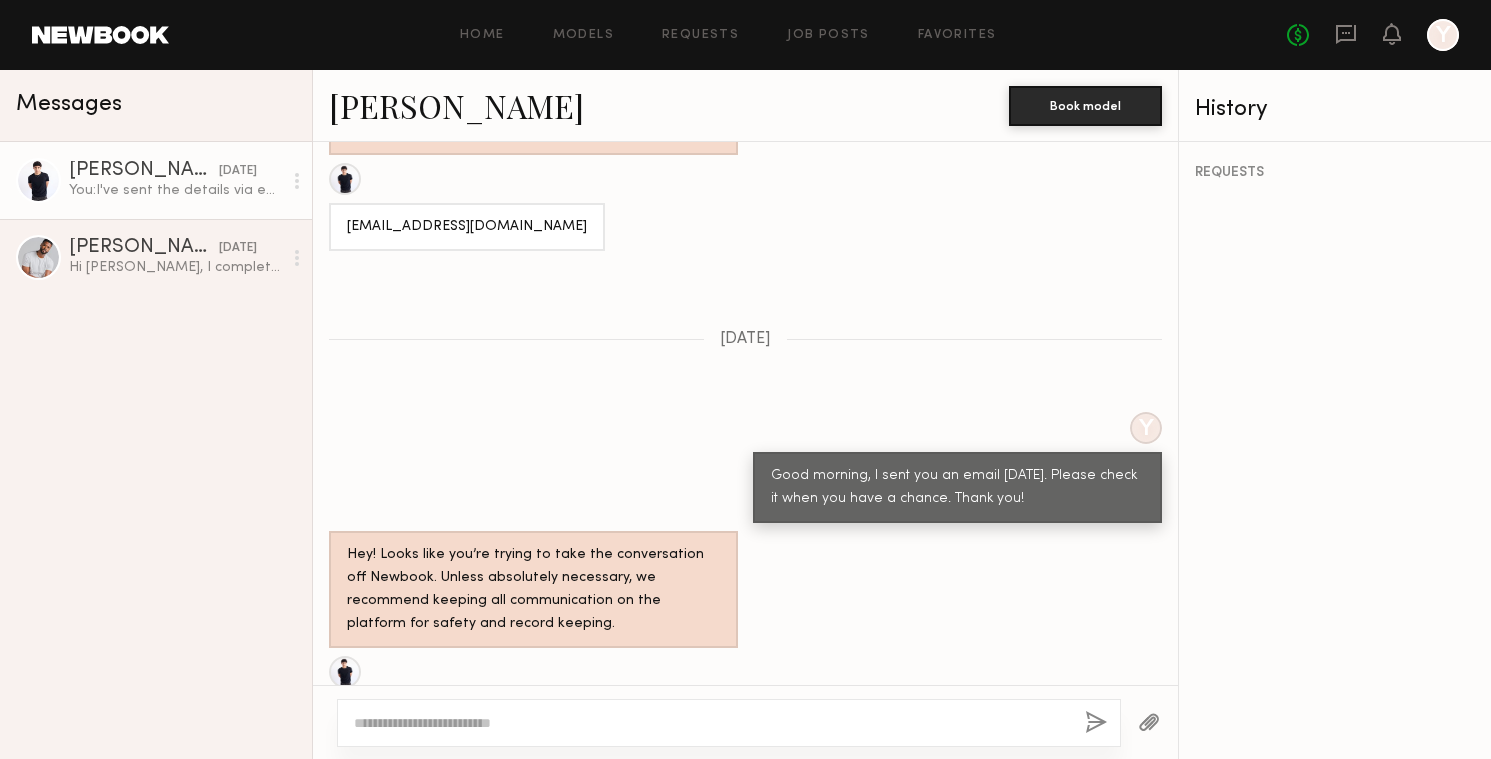 scroll, scrollTop: 2178, scrollLeft: 0, axis: vertical 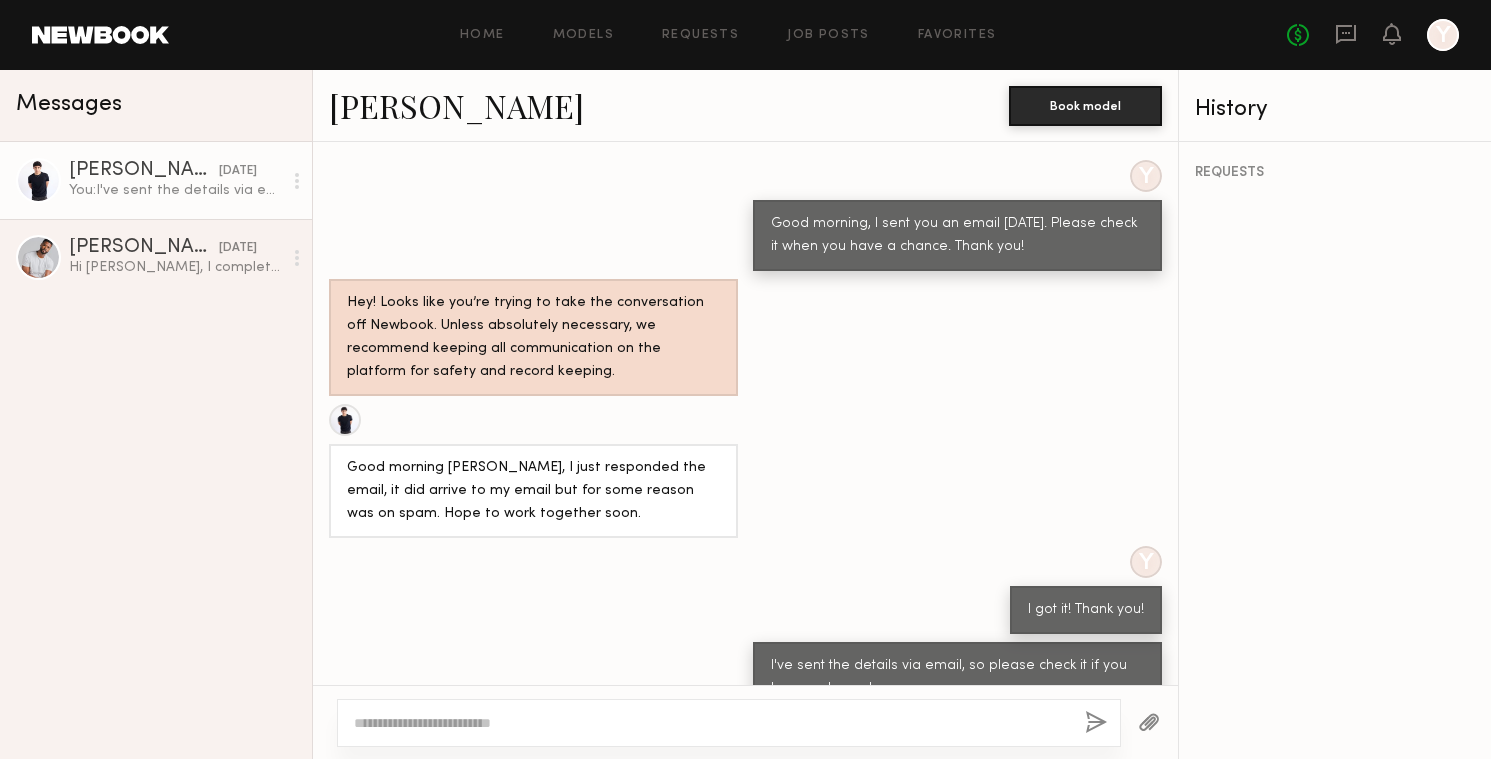 click on "Home Models Requests Job Posts Favorites Sign Out No fees up to $5,000 Y" 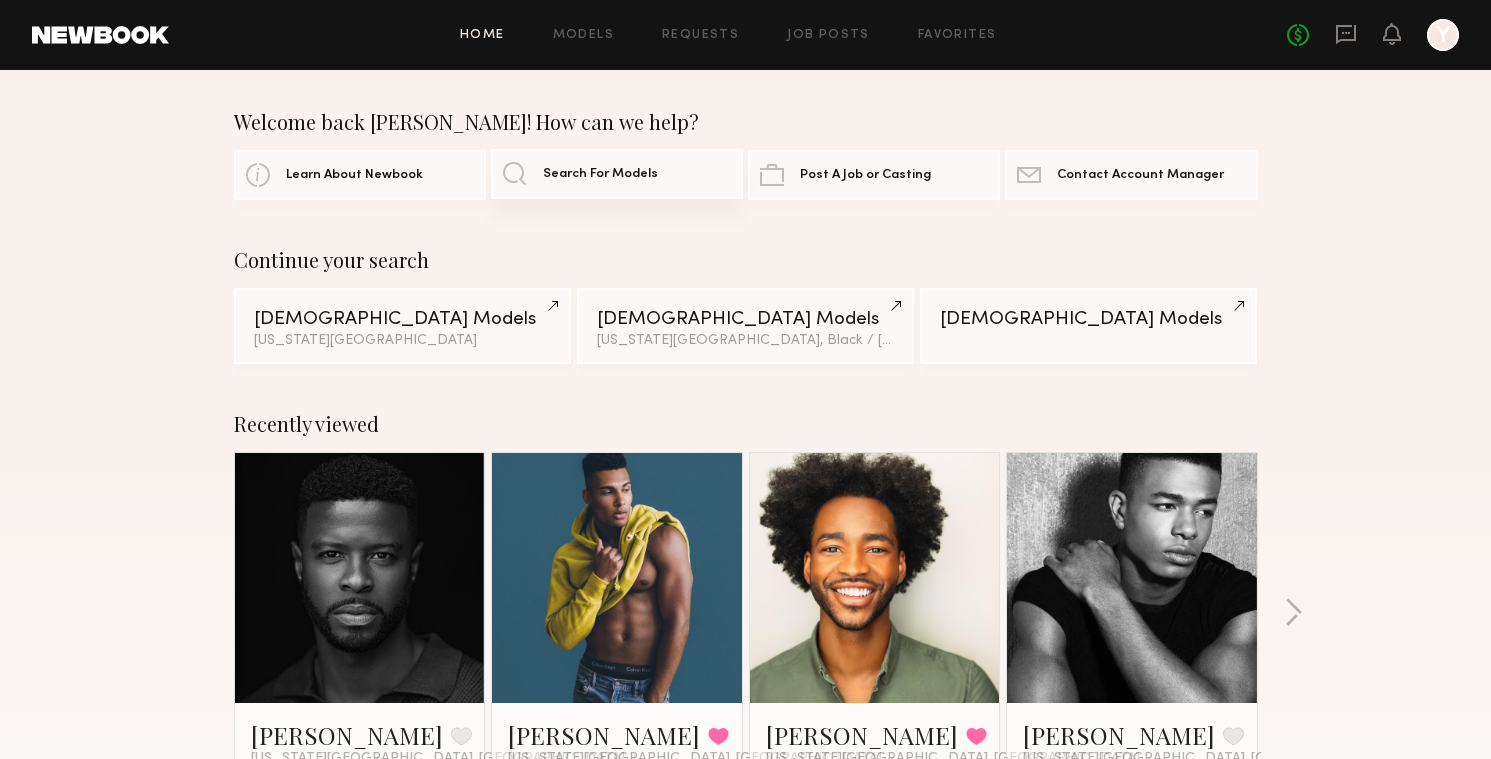 click on "Search For Models" 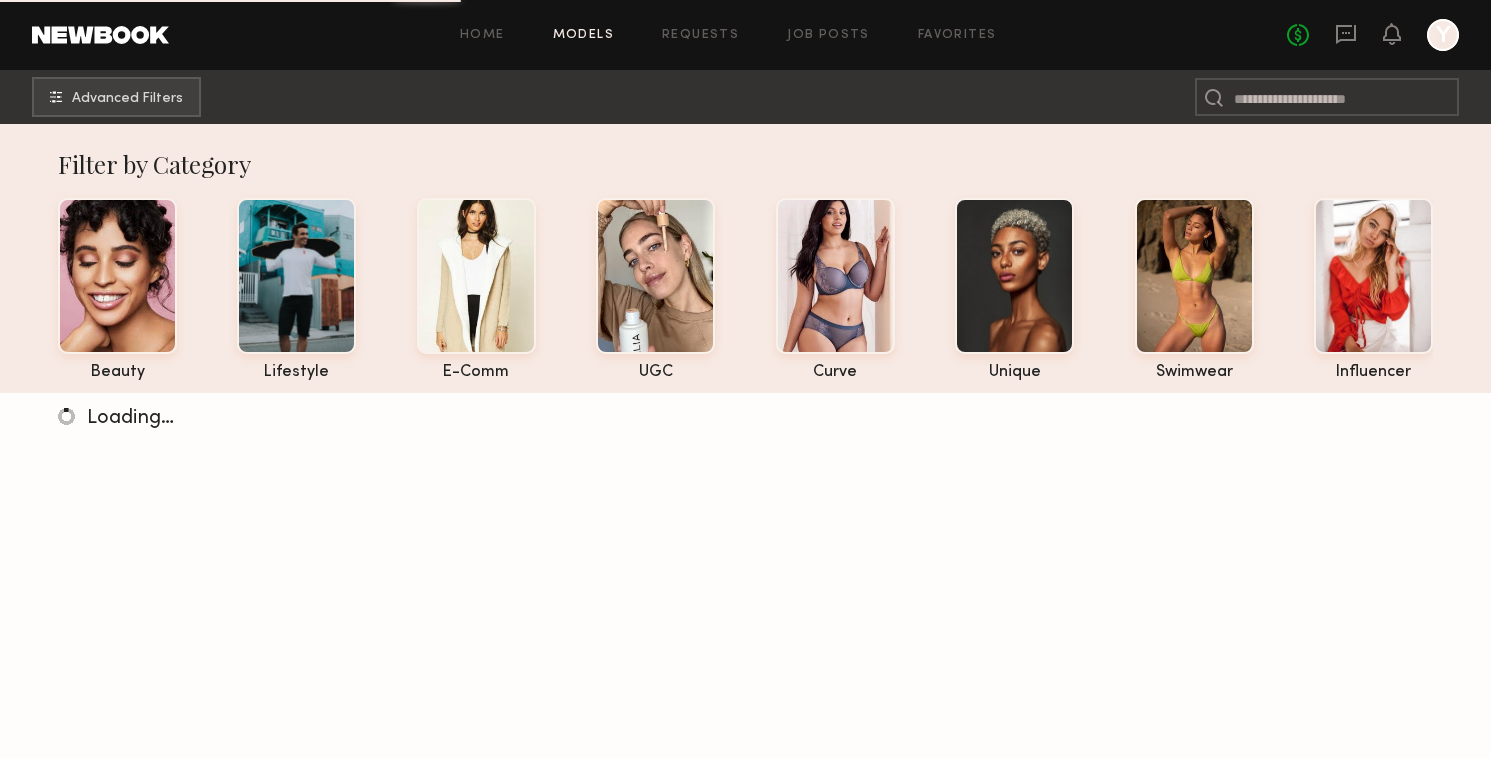 scroll, scrollTop: 18, scrollLeft: 0, axis: vertical 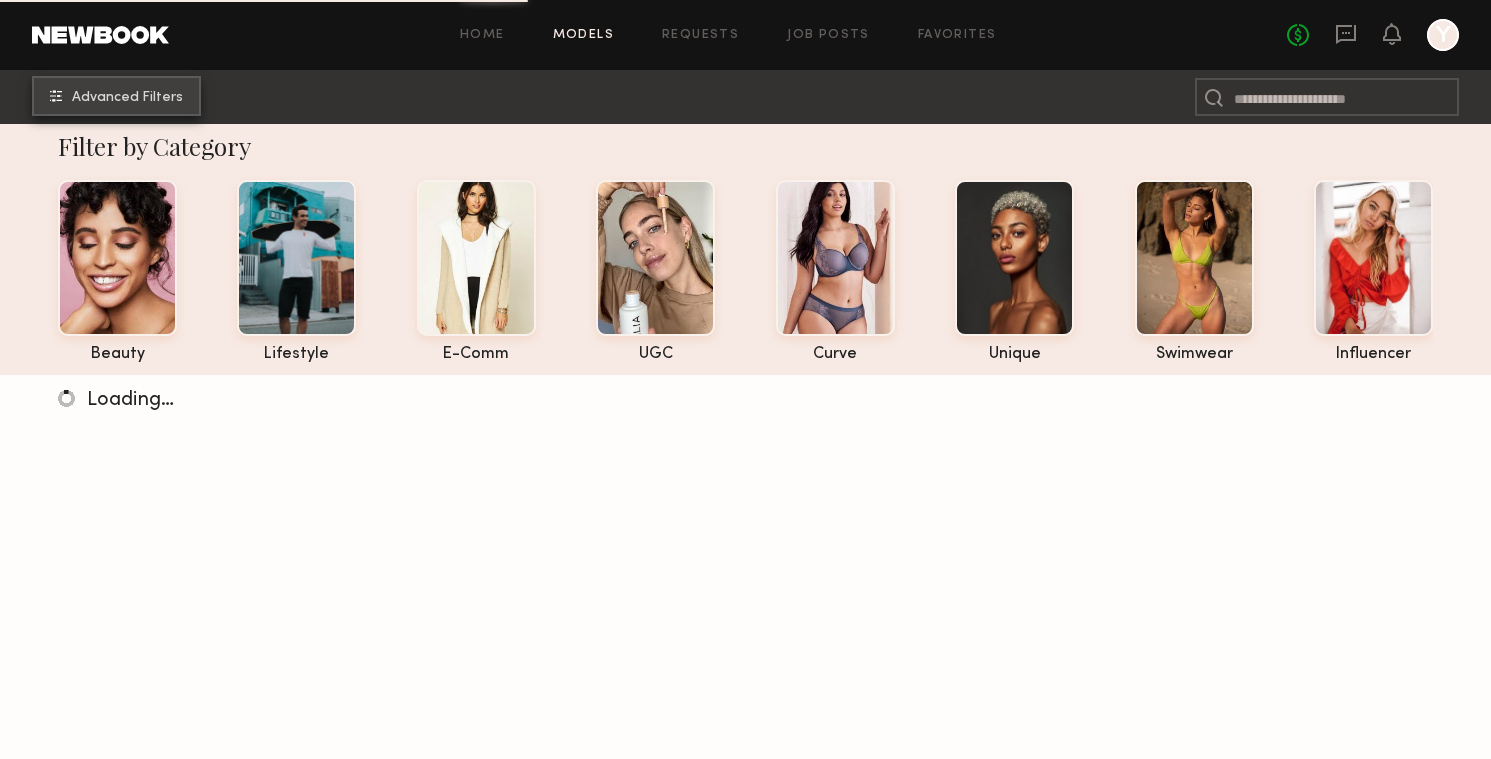 click on "Advanced Filters" 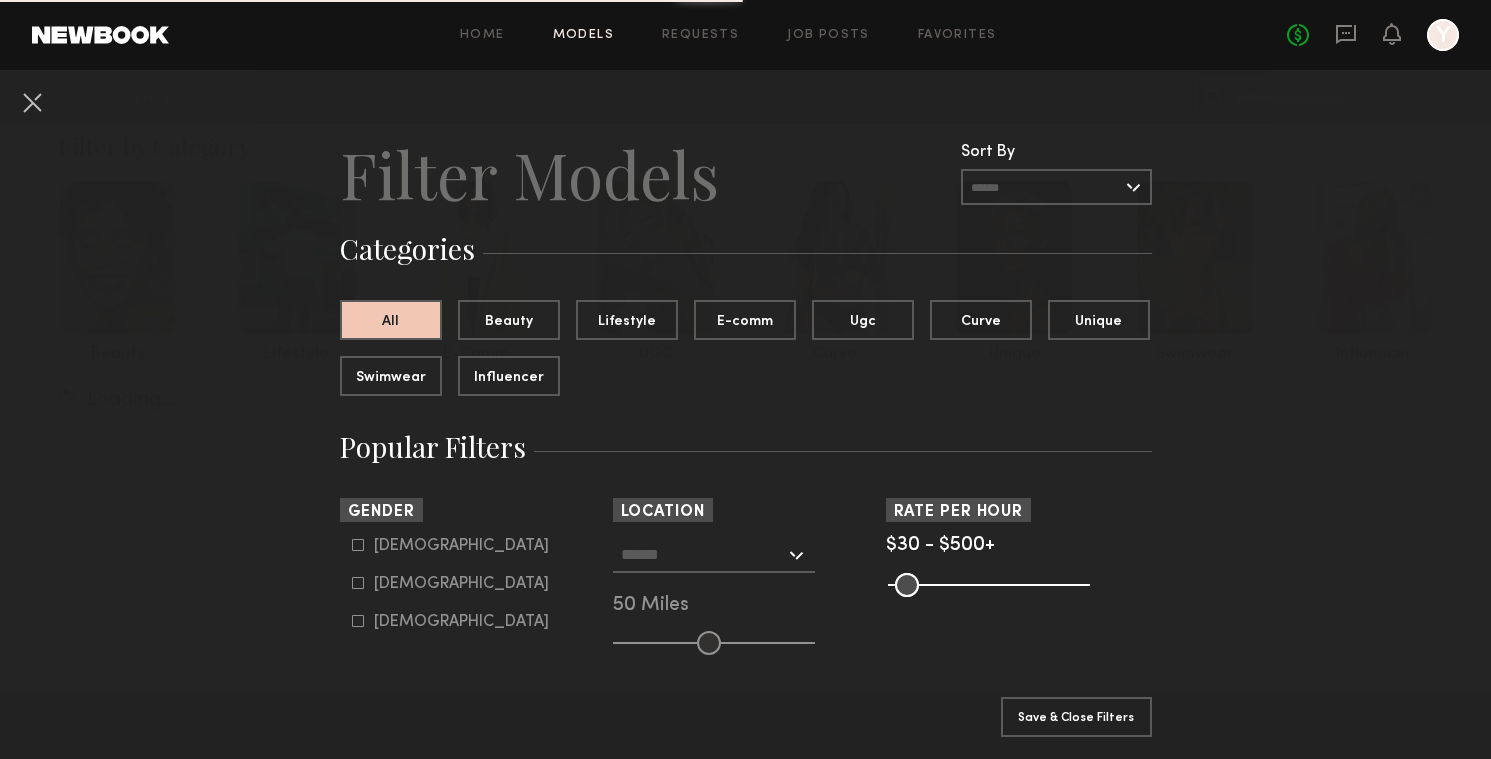 click on "Male" 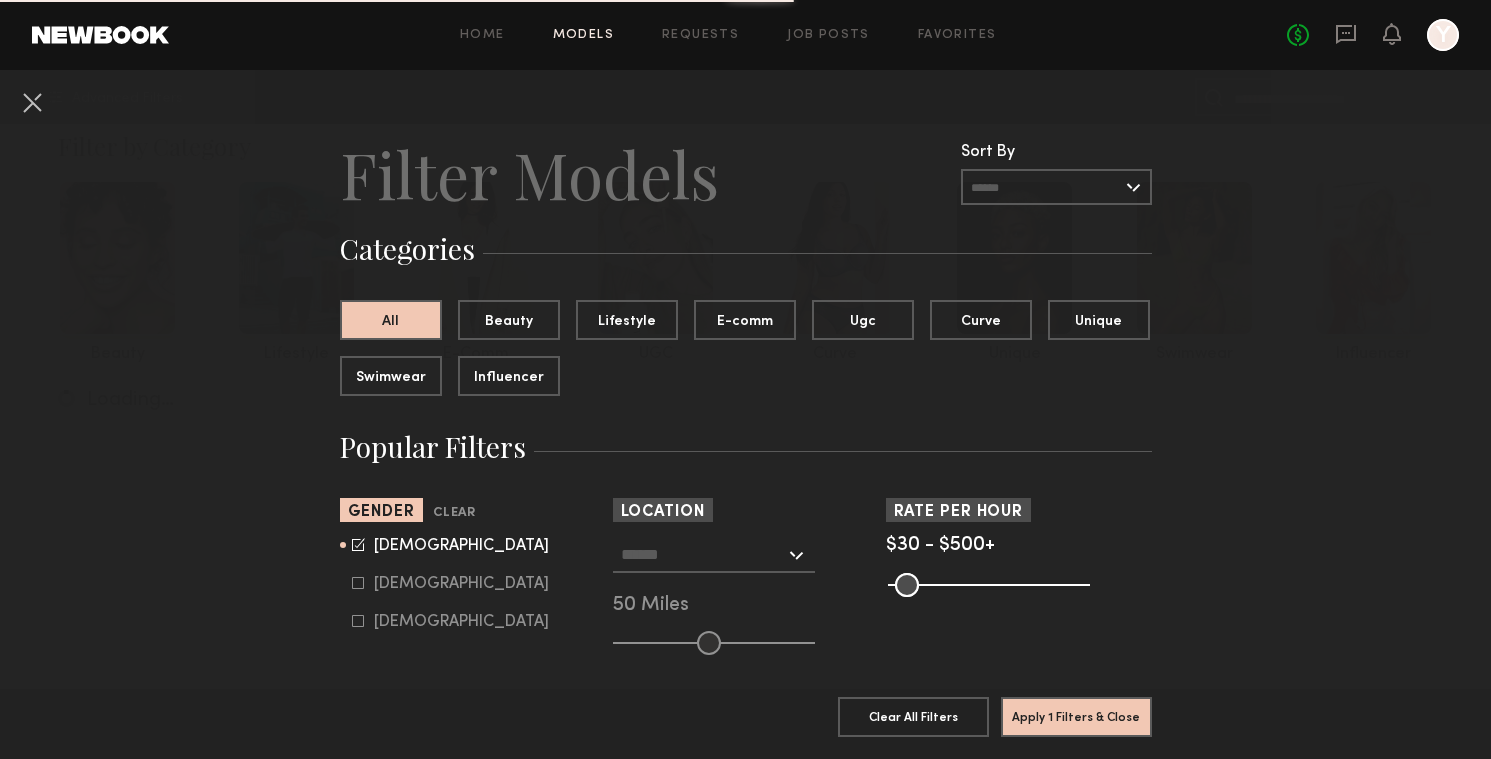 click 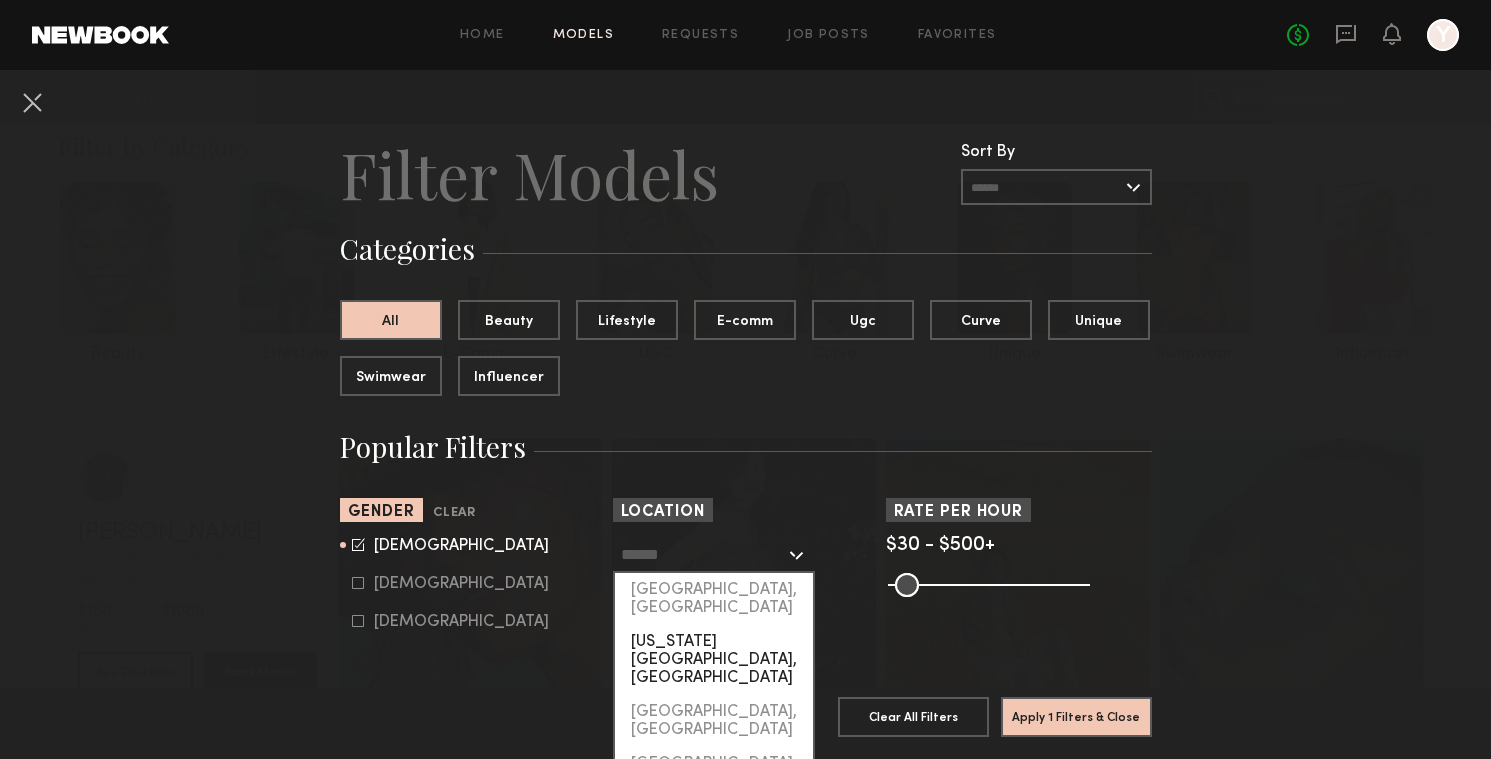 click on "New York City, NY" 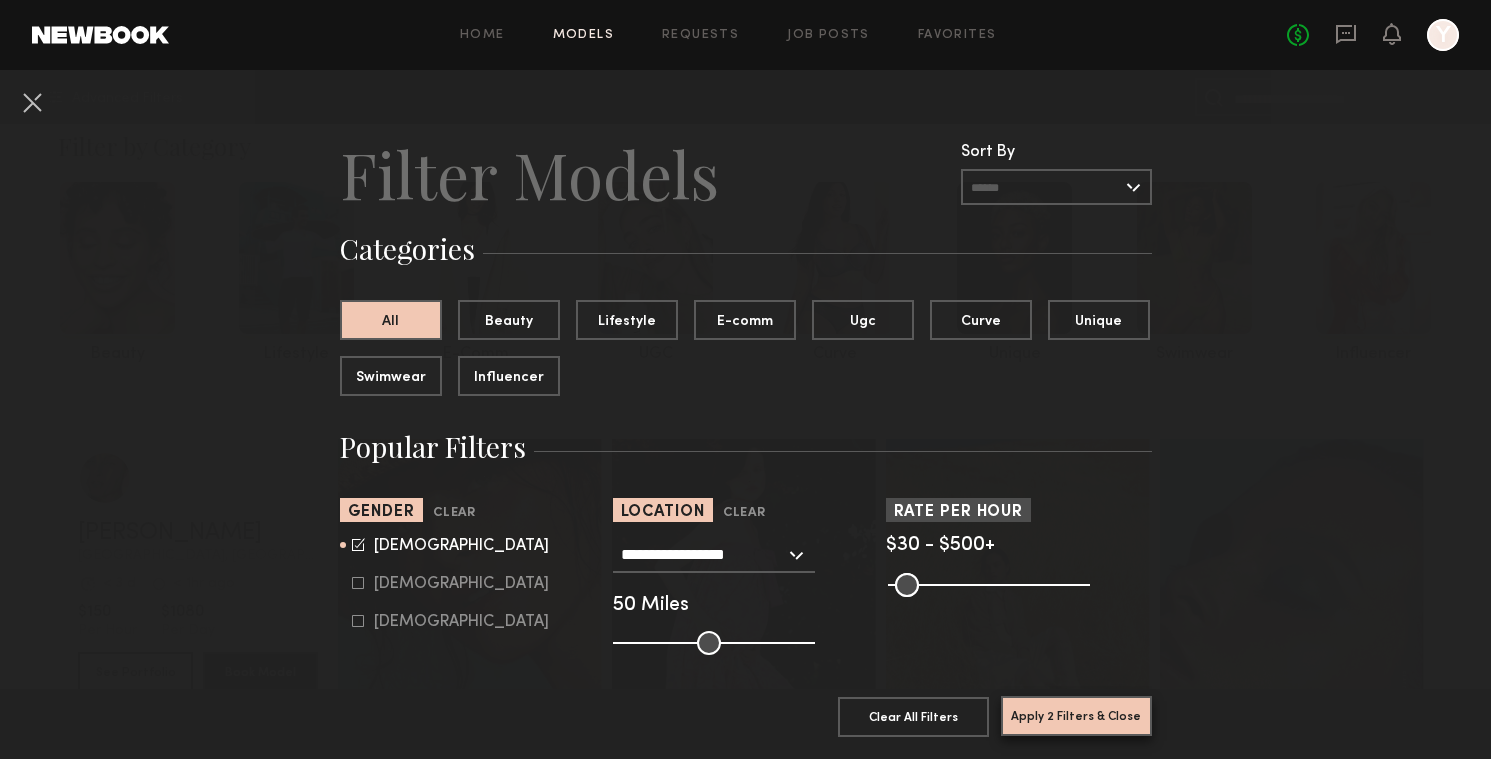 click on "Apply 2 Filters & Close" 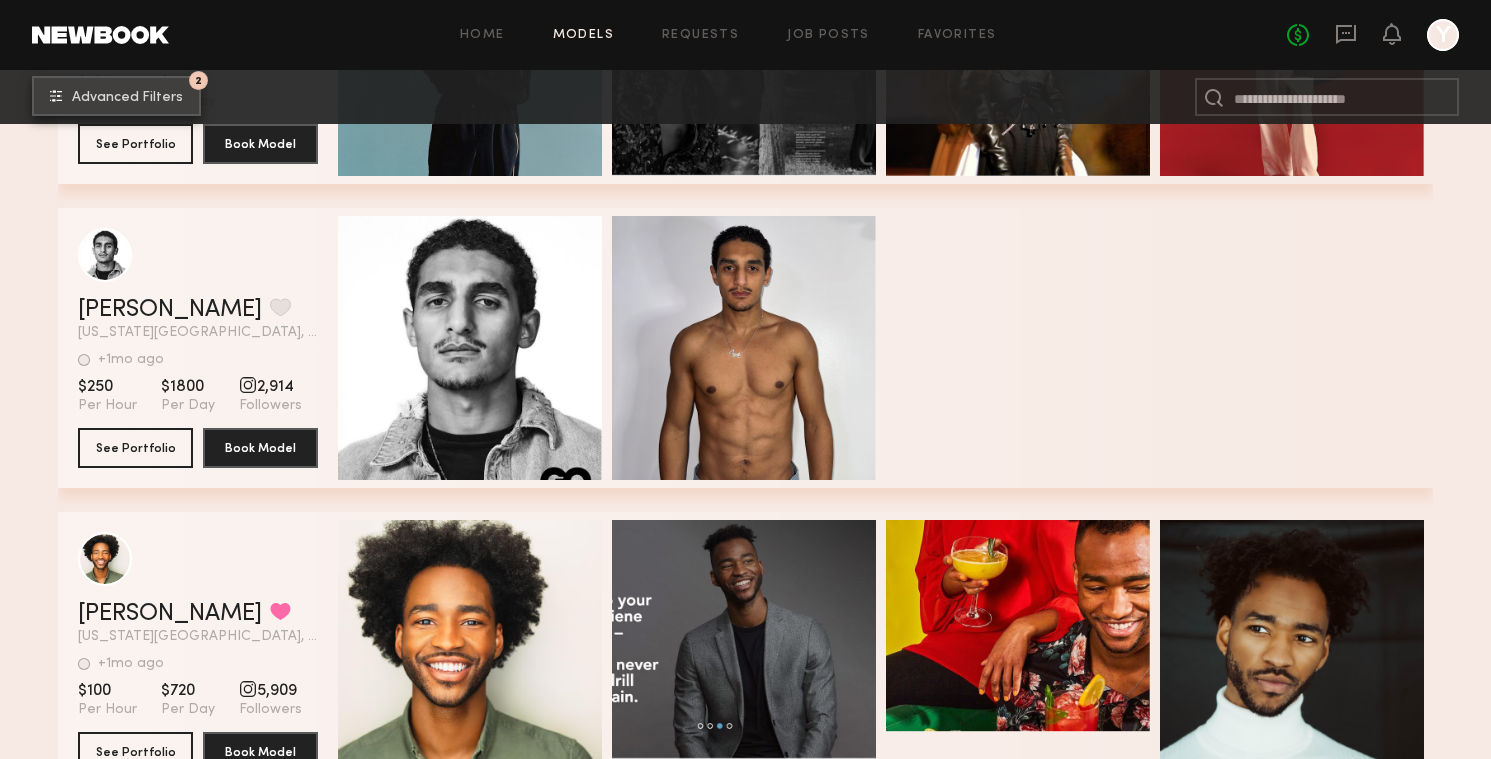 scroll, scrollTop: 19202, scrollLeft: 0, axis: vertical 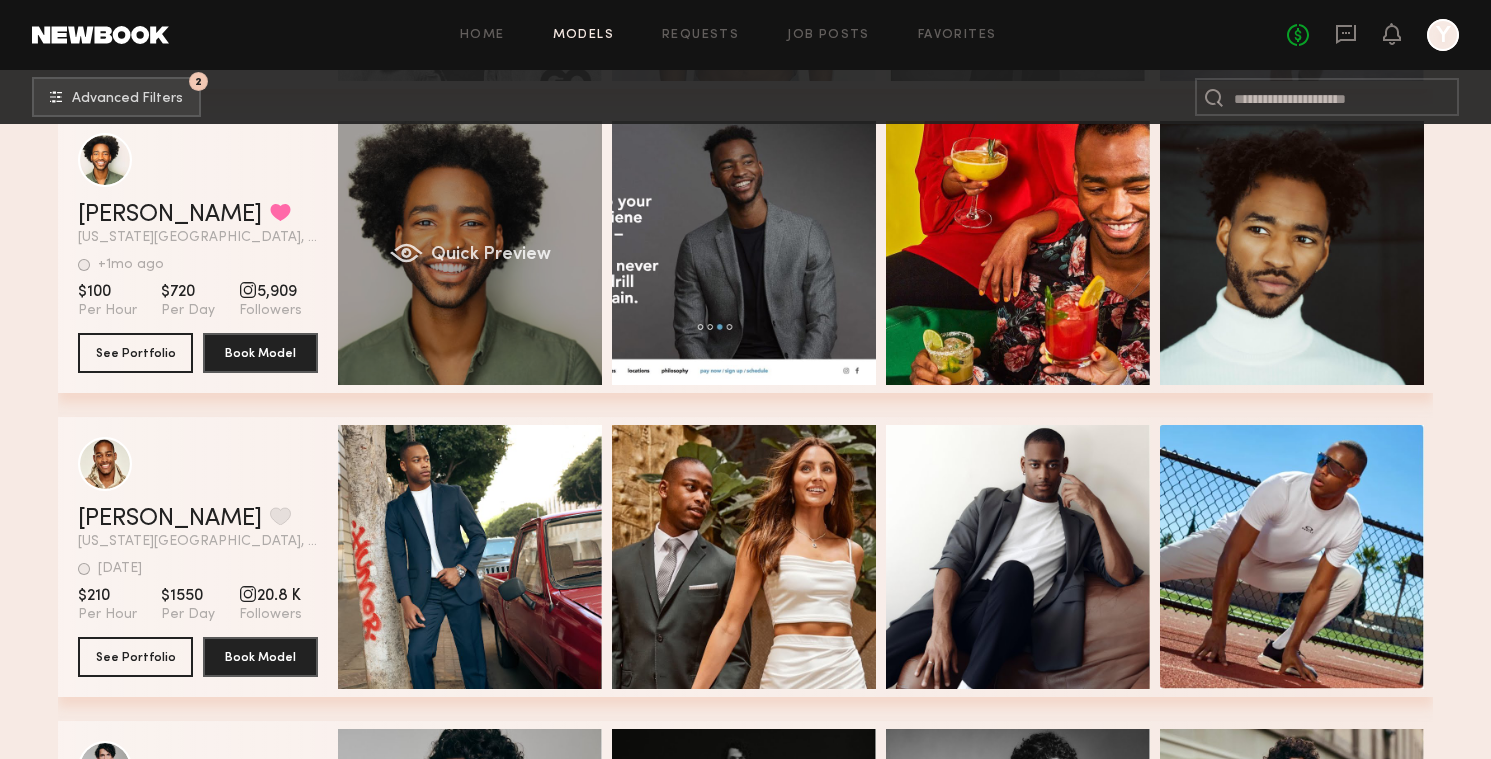 click on "Quick Preview" 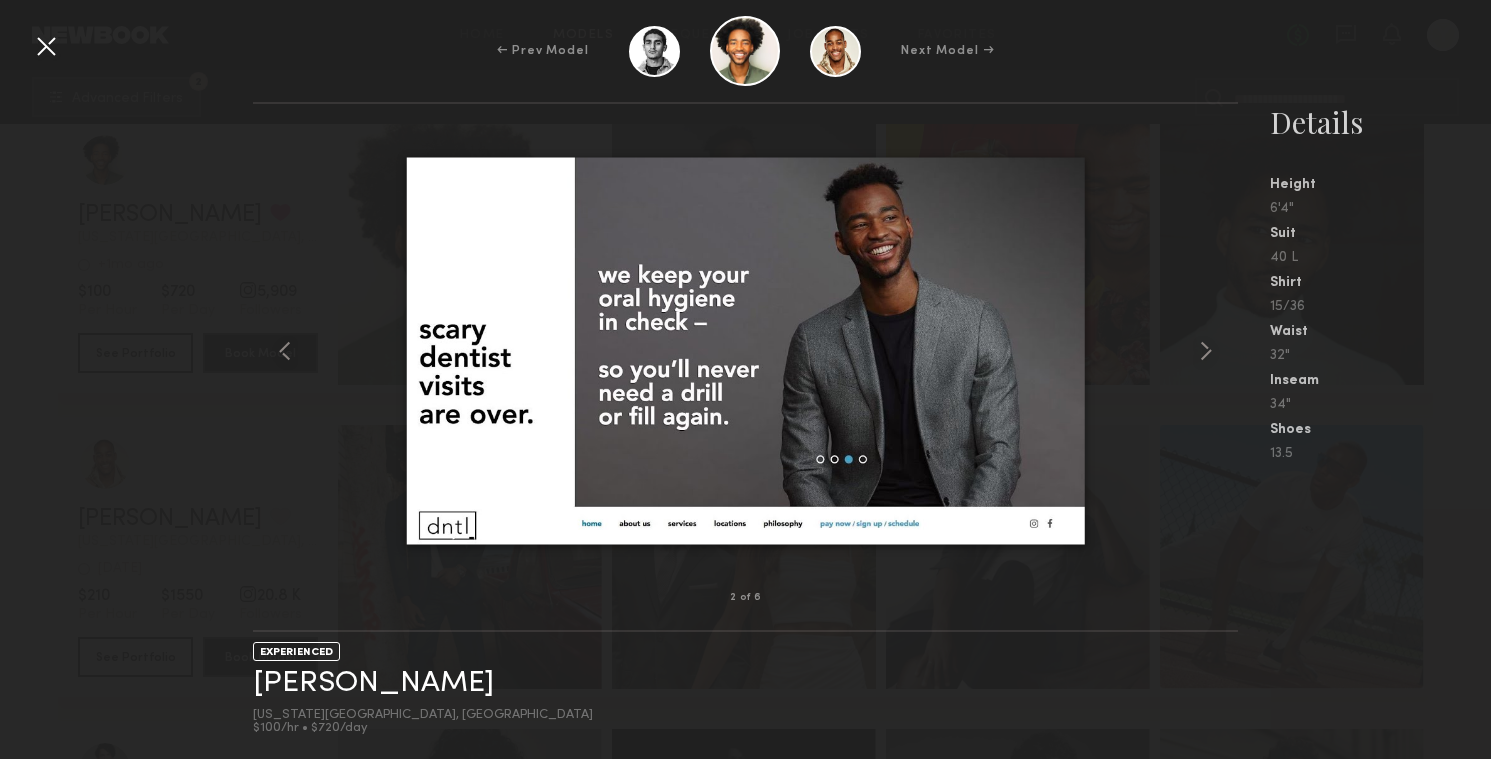 click at bounding box center (46, 46) 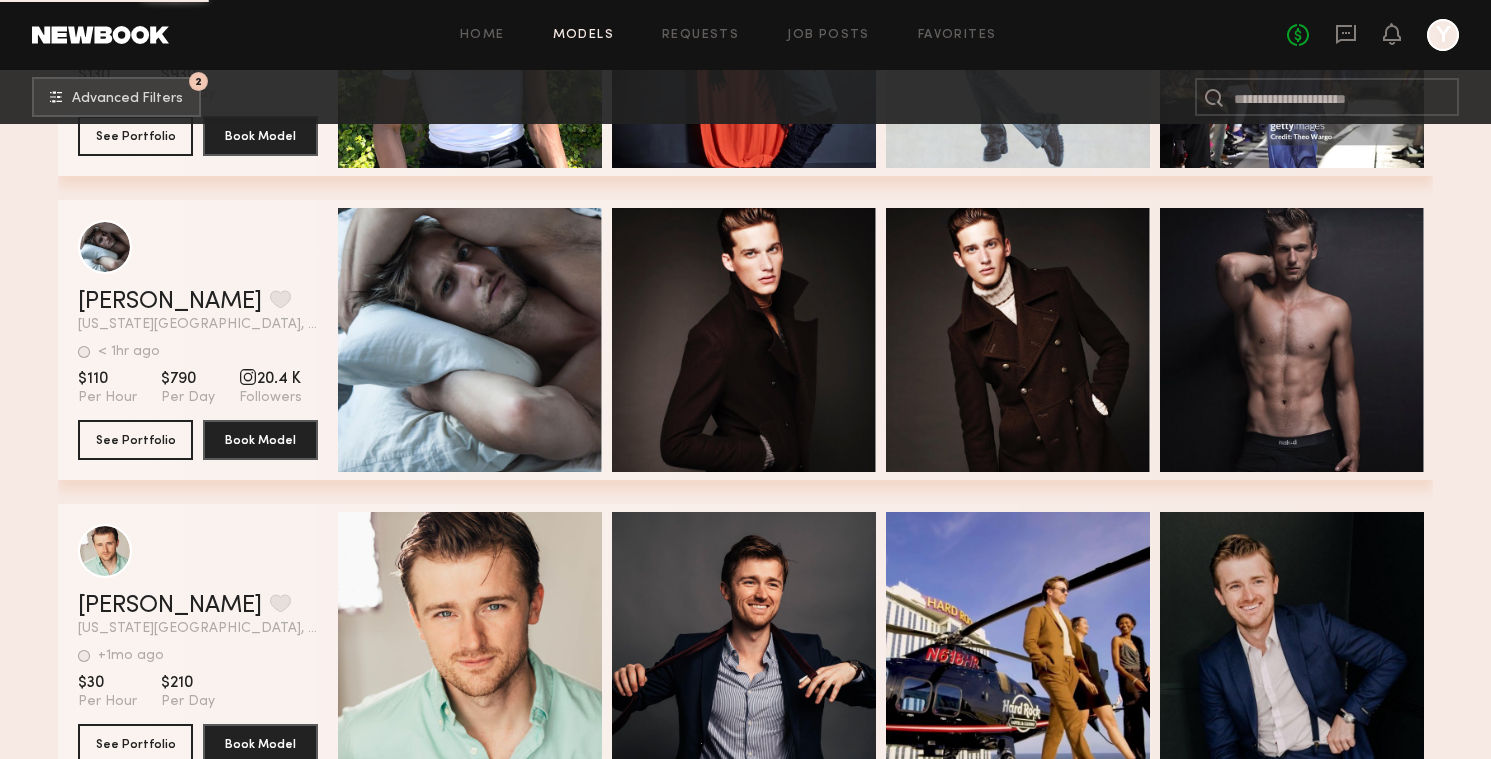 scroll, scrollTop: 22063, scrollLeft: 0, axis: vertical 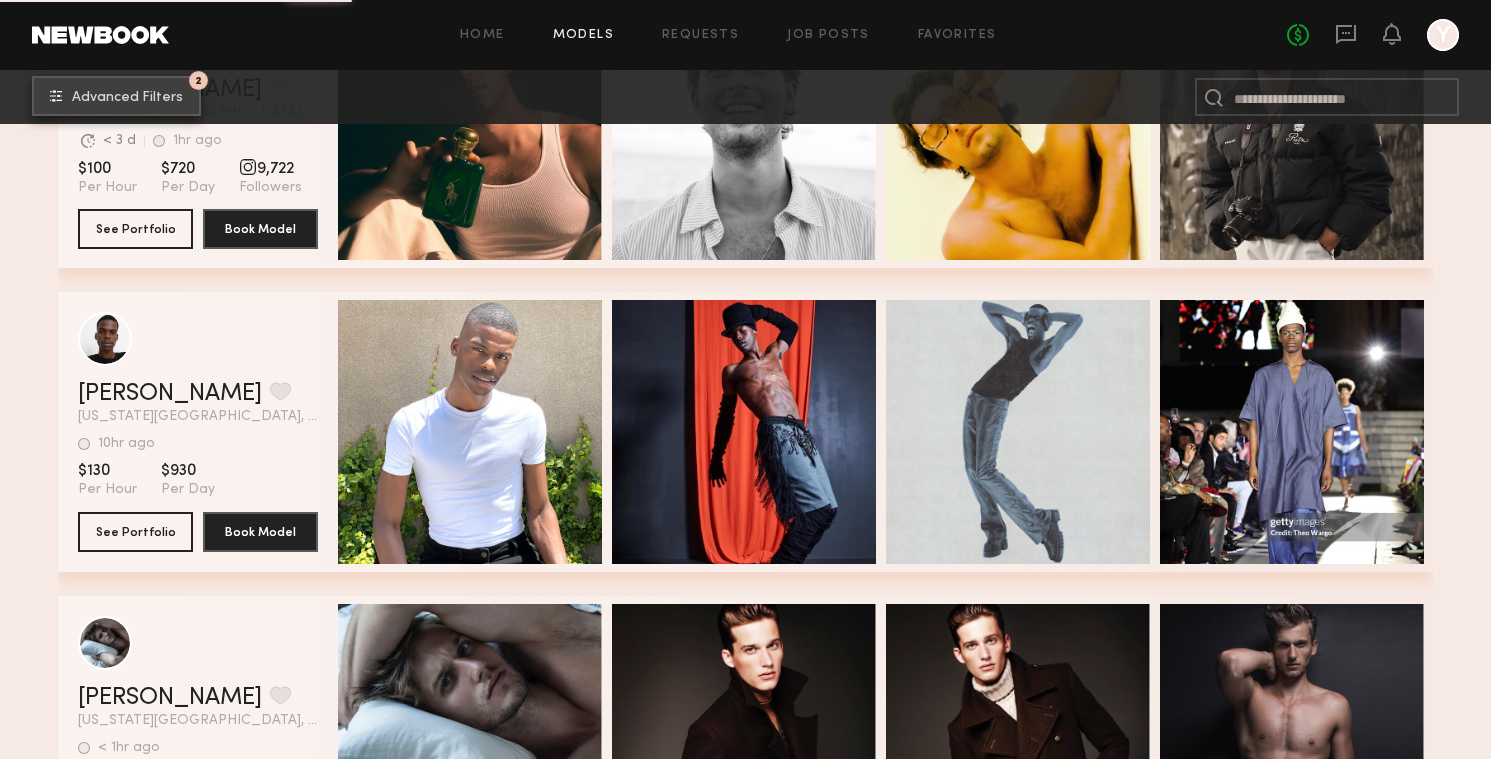 click on "2 Advanced Filters" 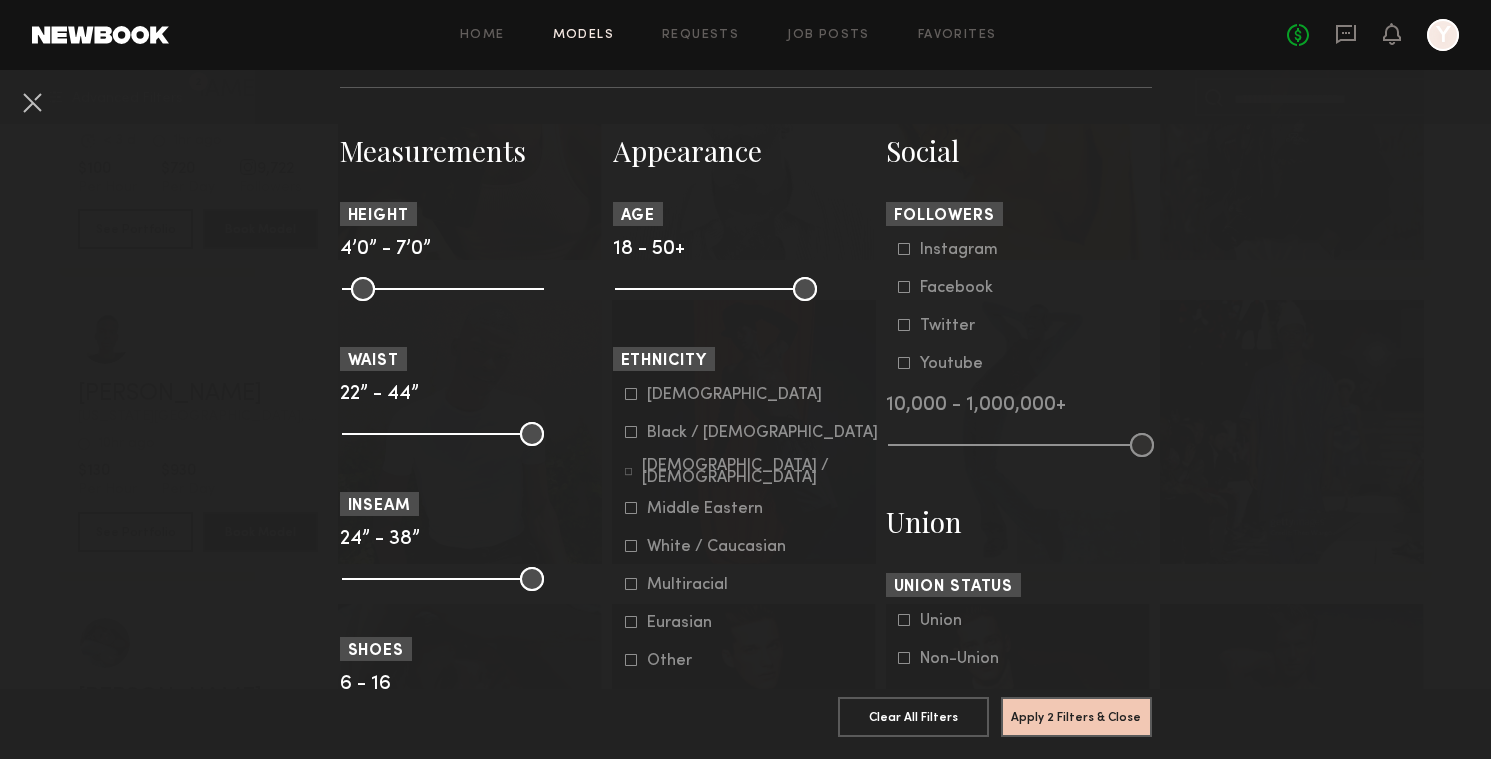 scroll, scrollTop: 865, scrollLeft: 0, axis: vertical 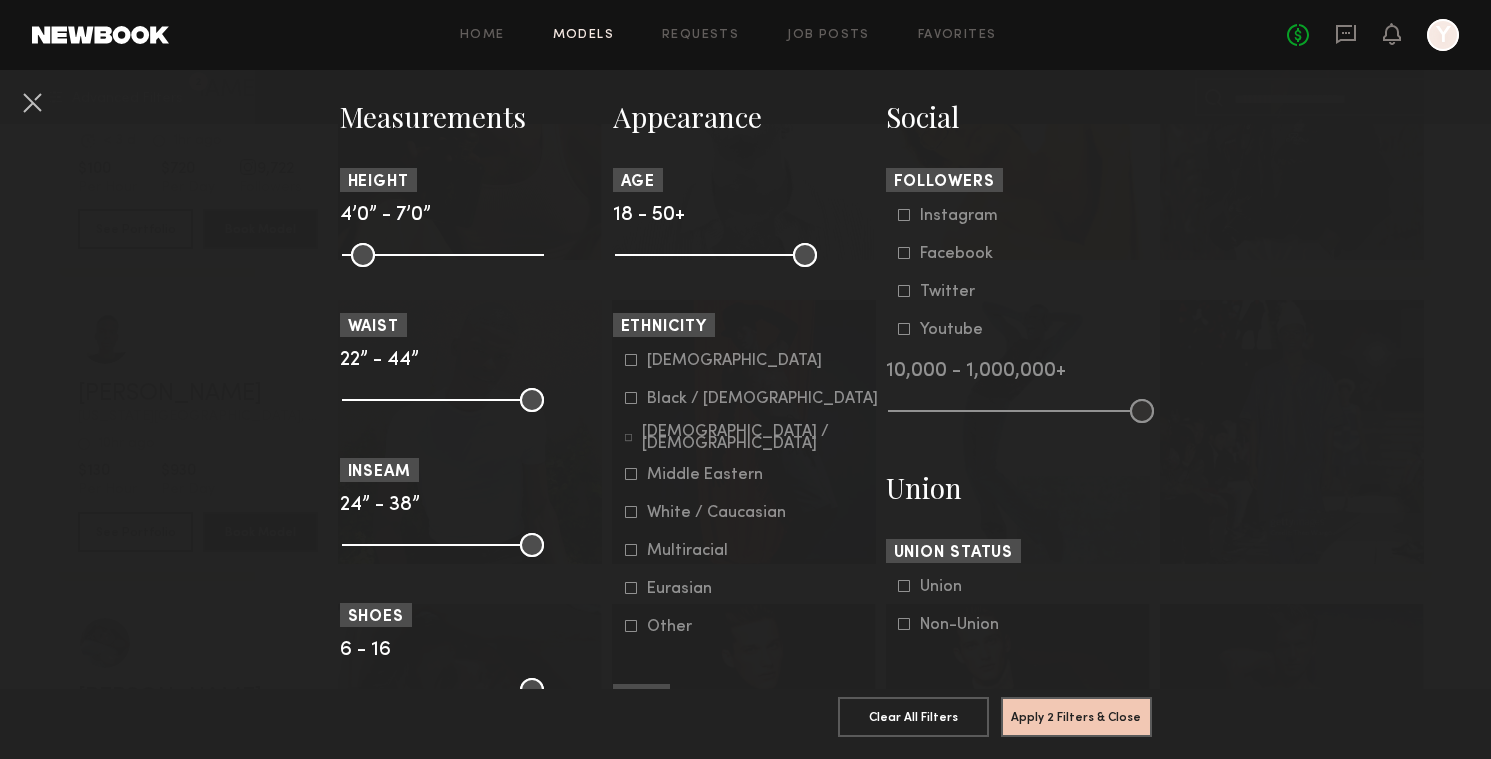 click on "Black / African American" 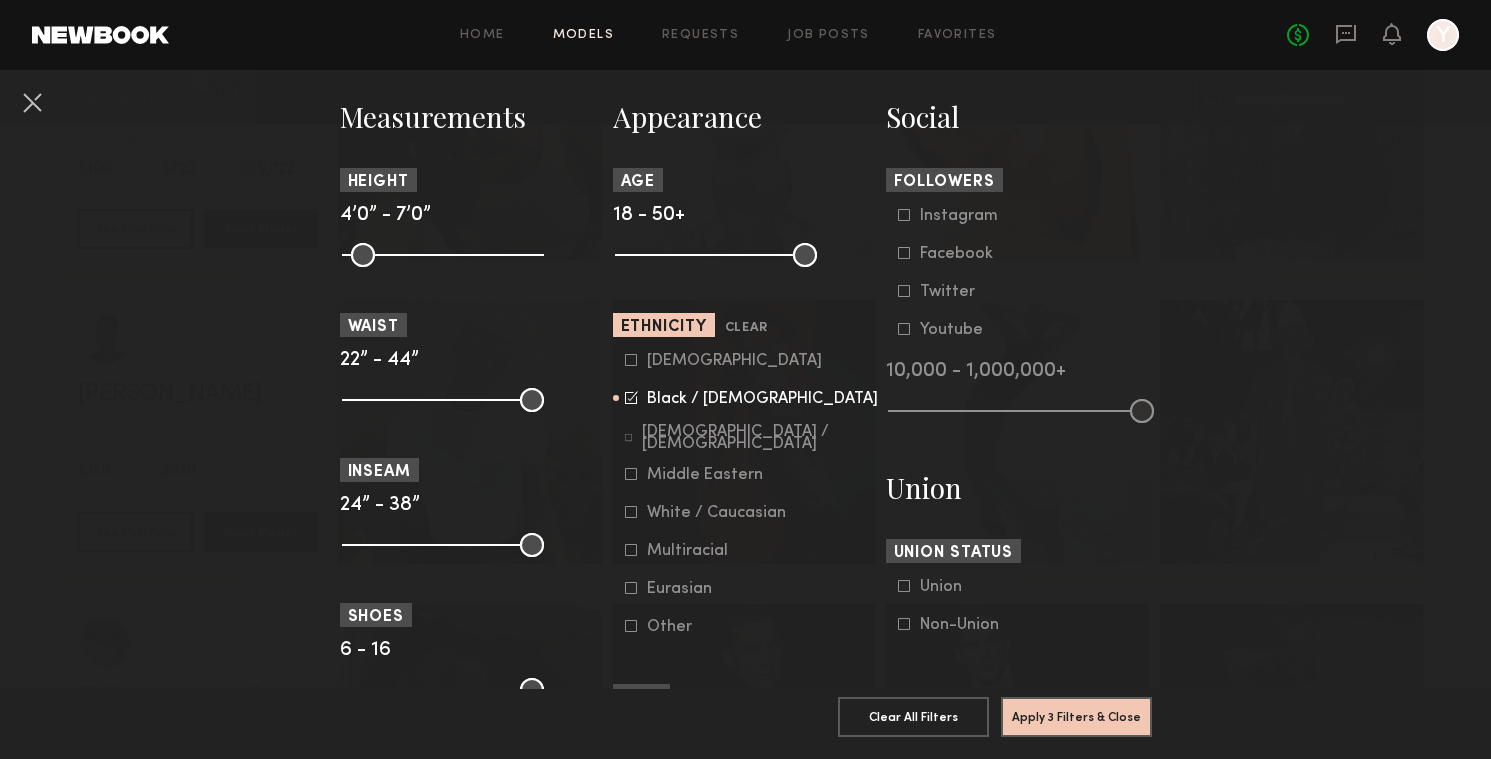 click on "Hispanic / Latino" 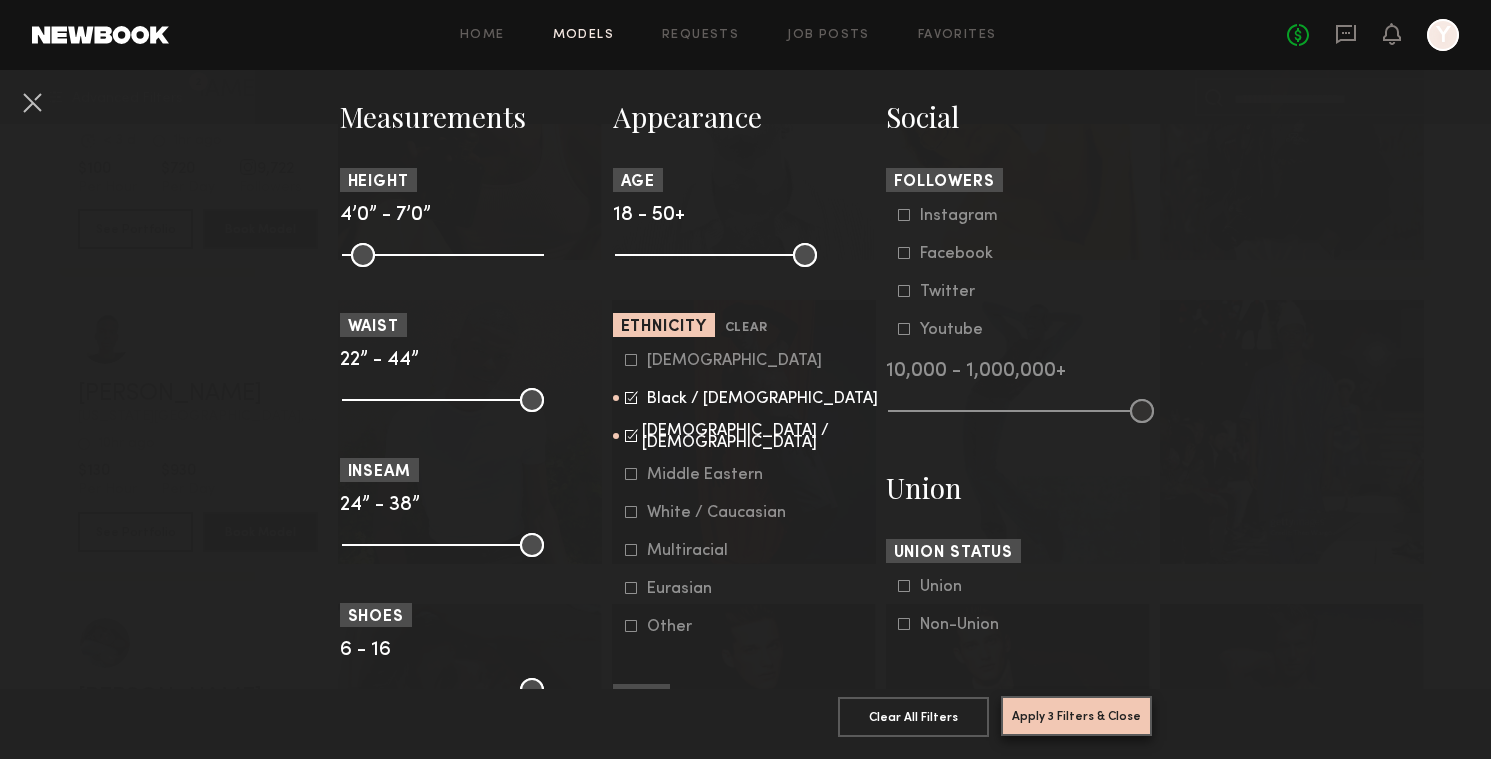 click on "Apply 3 Filters & Close" 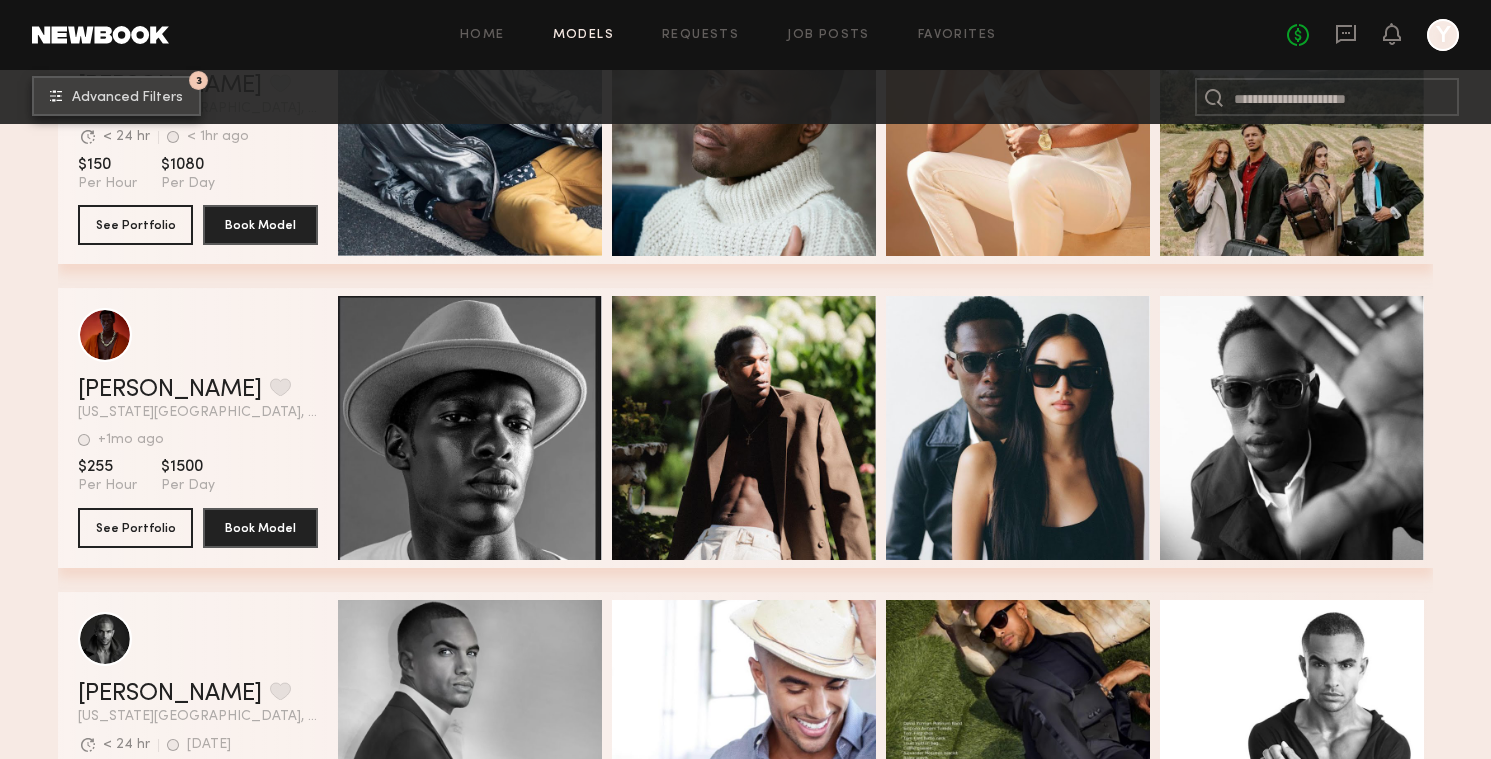 scroll, scrollTop: 2318, scrollLeft: 0, axis: vertical 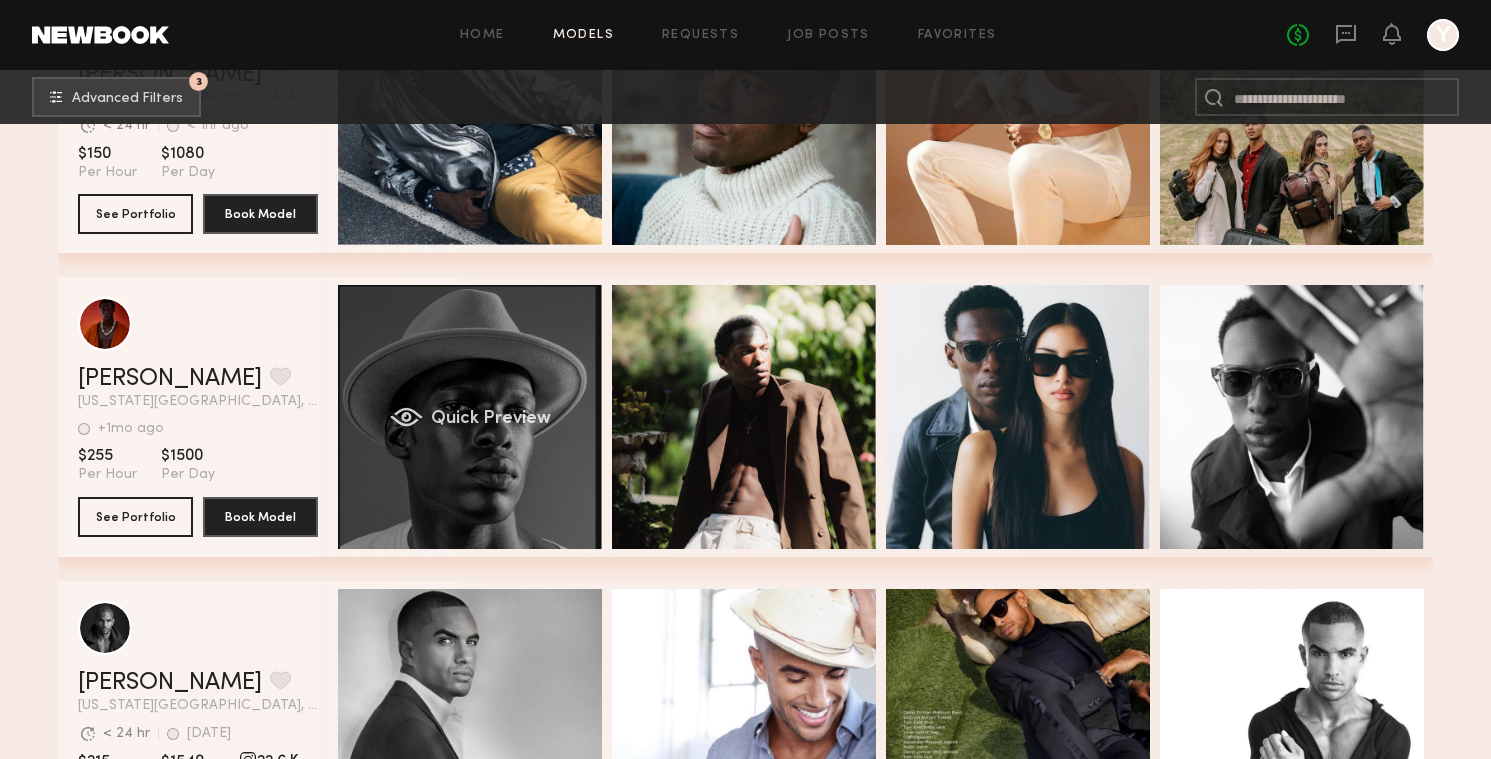 click on "Quick Preview" 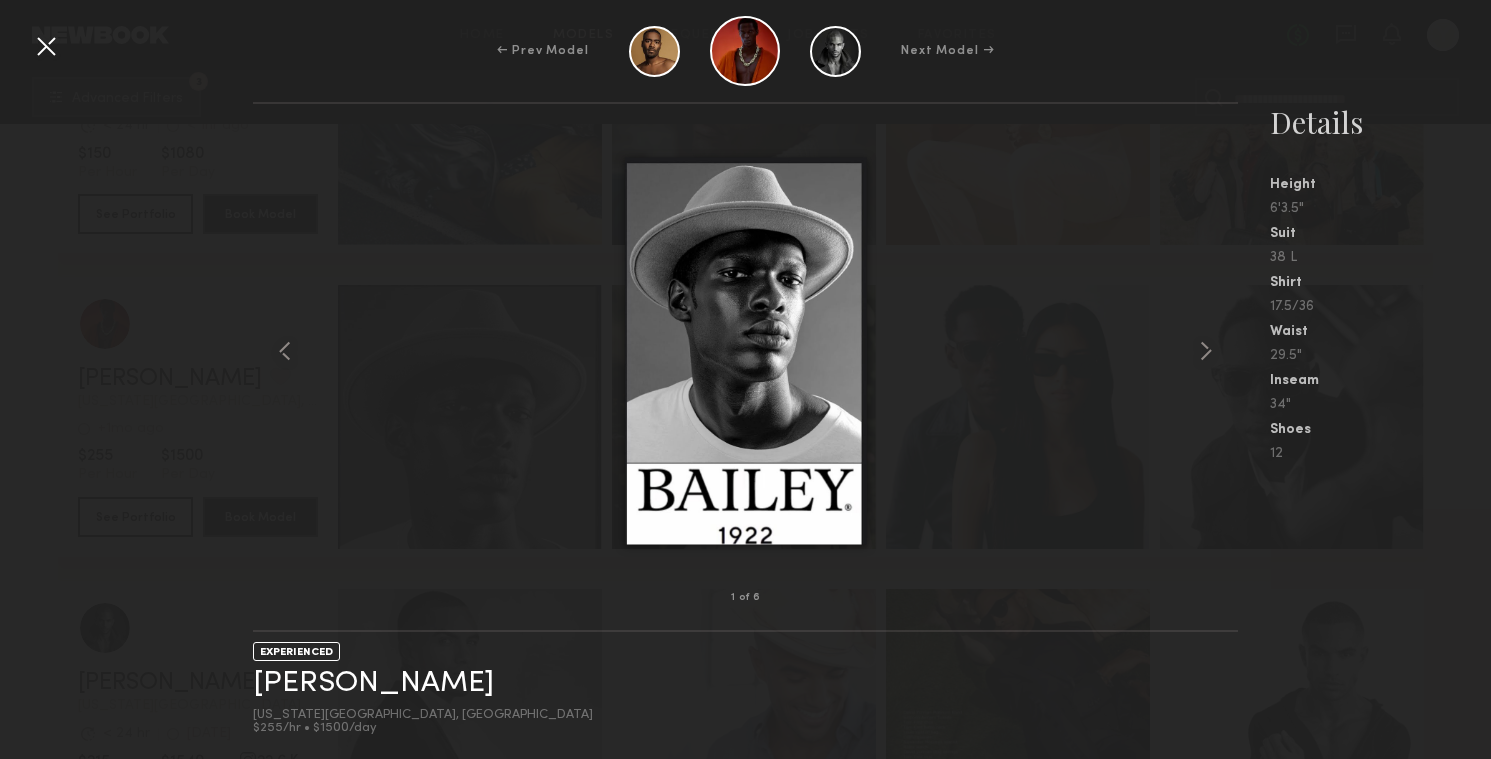 click at bounding box center (46, 46) 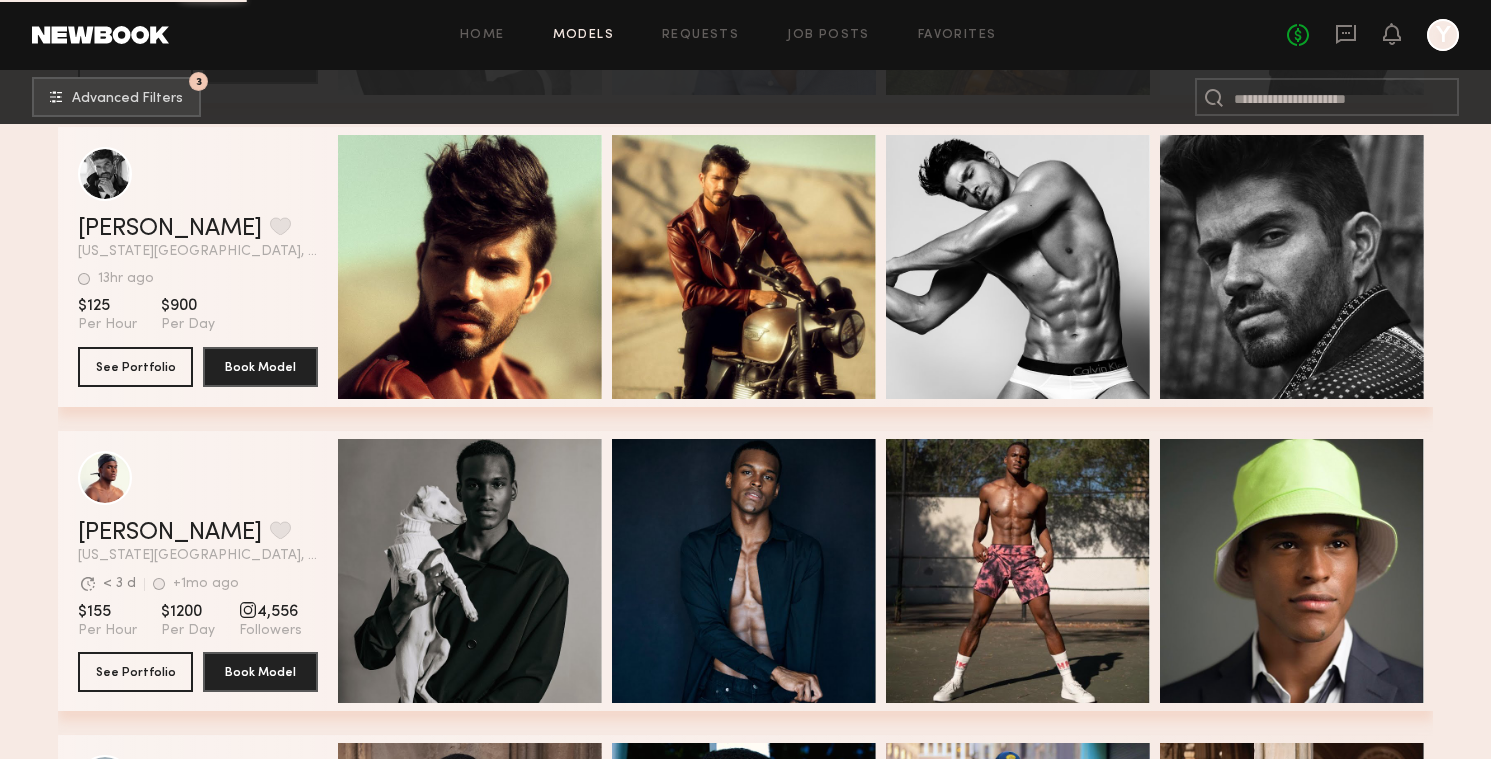 scroll, scrollTop: 3292, scrollLeft: 0, axis: vertical 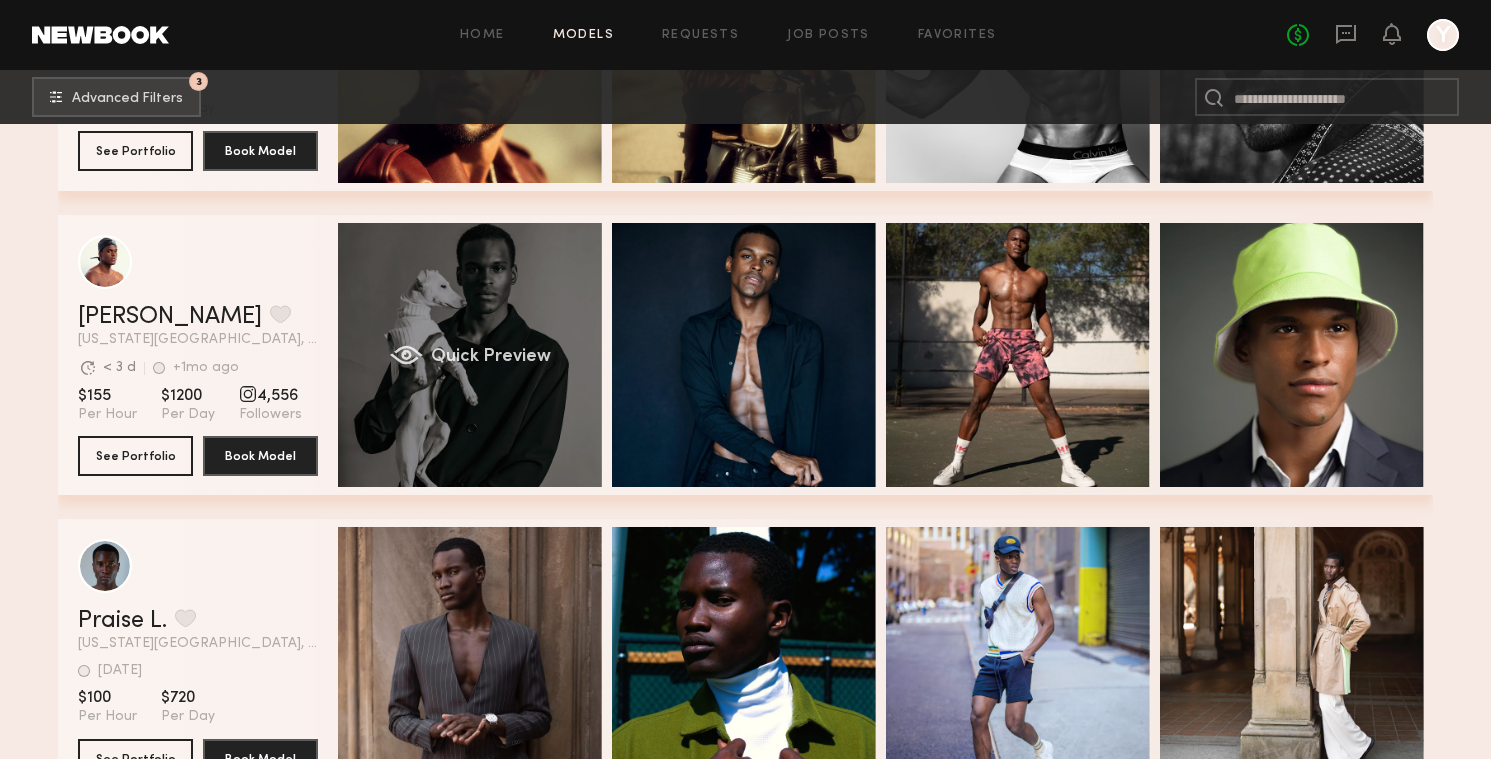 click on "Quick Preview" 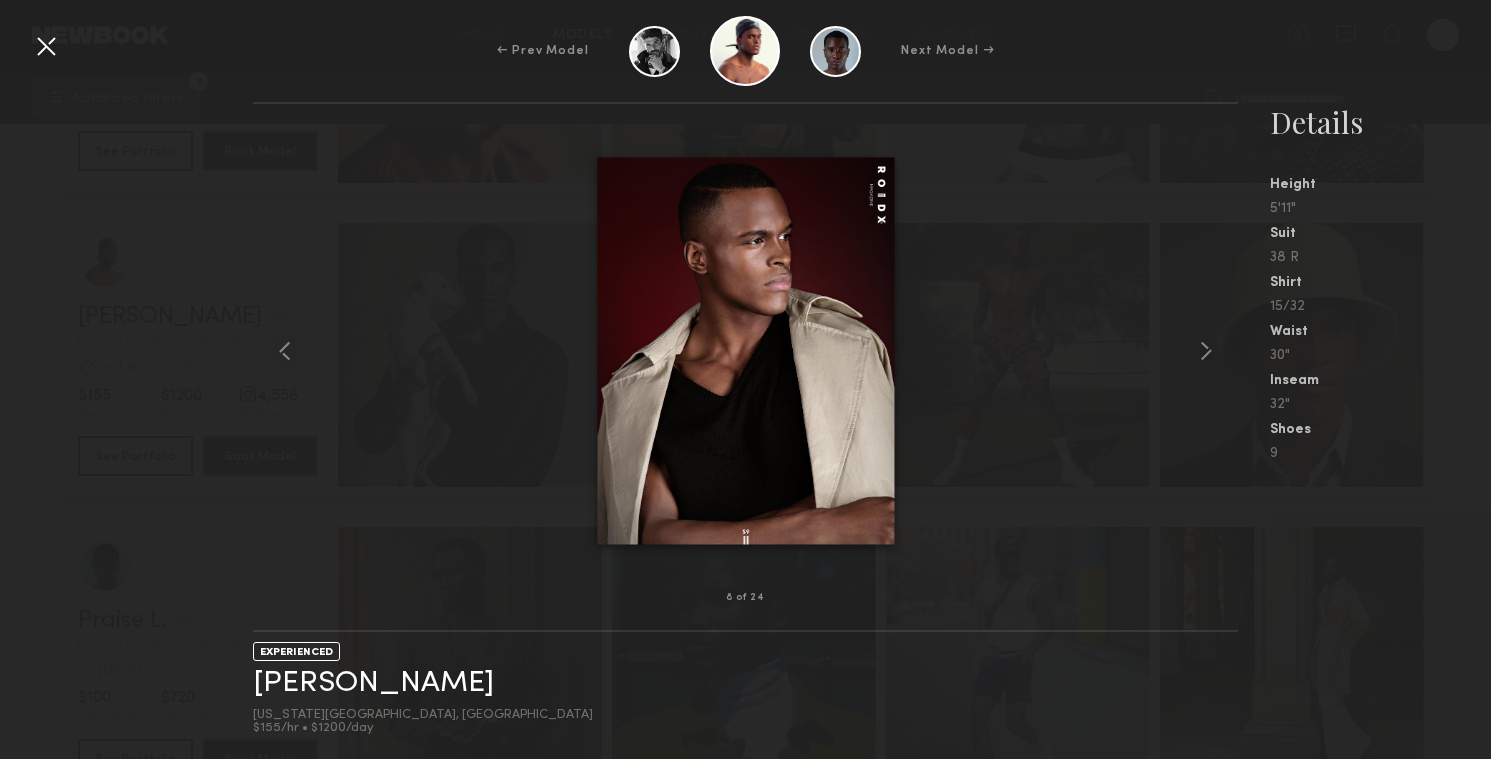 click at bounding box center (46, 46) 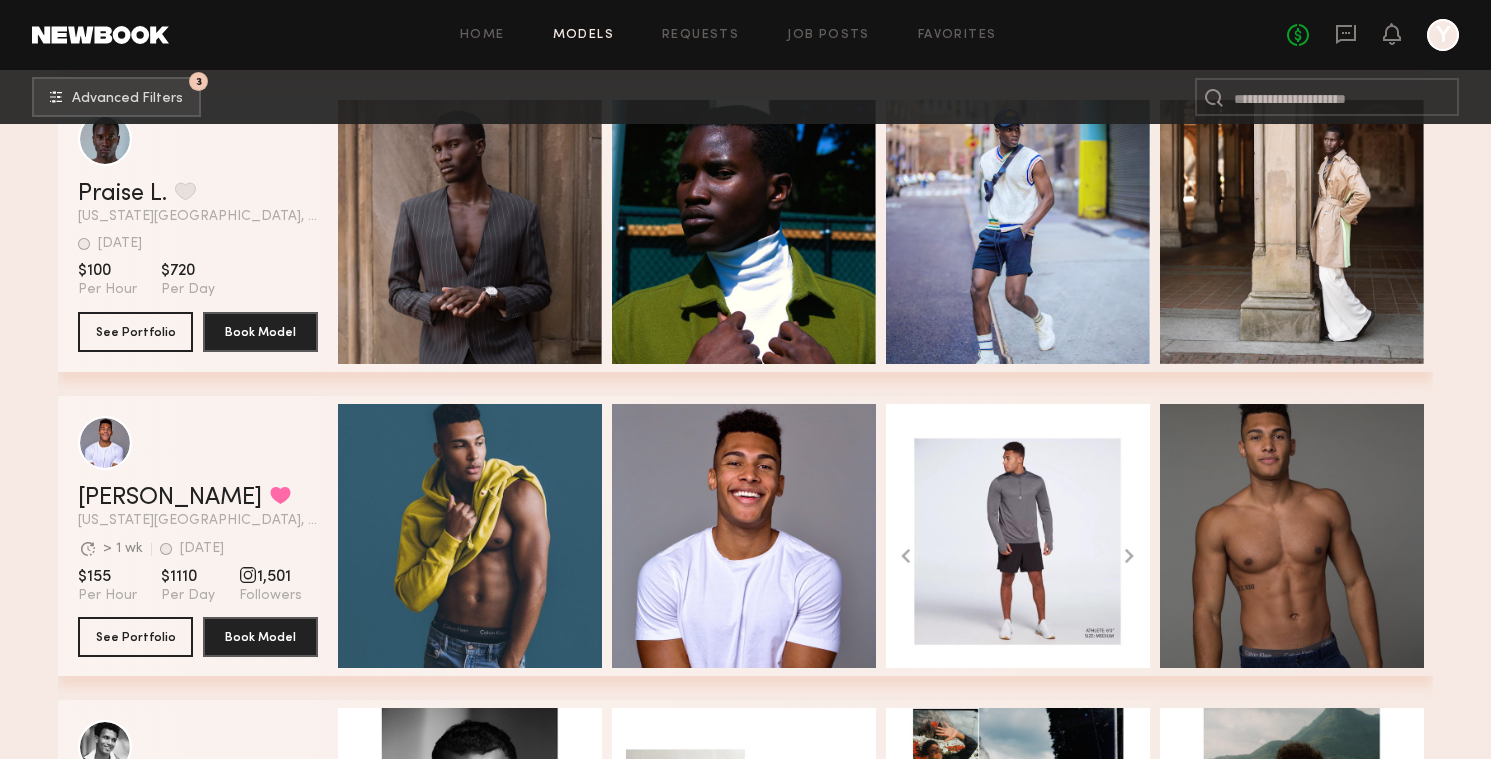 scroll, scrollTop: 3889, scrollLeft: 0, axis: vertical 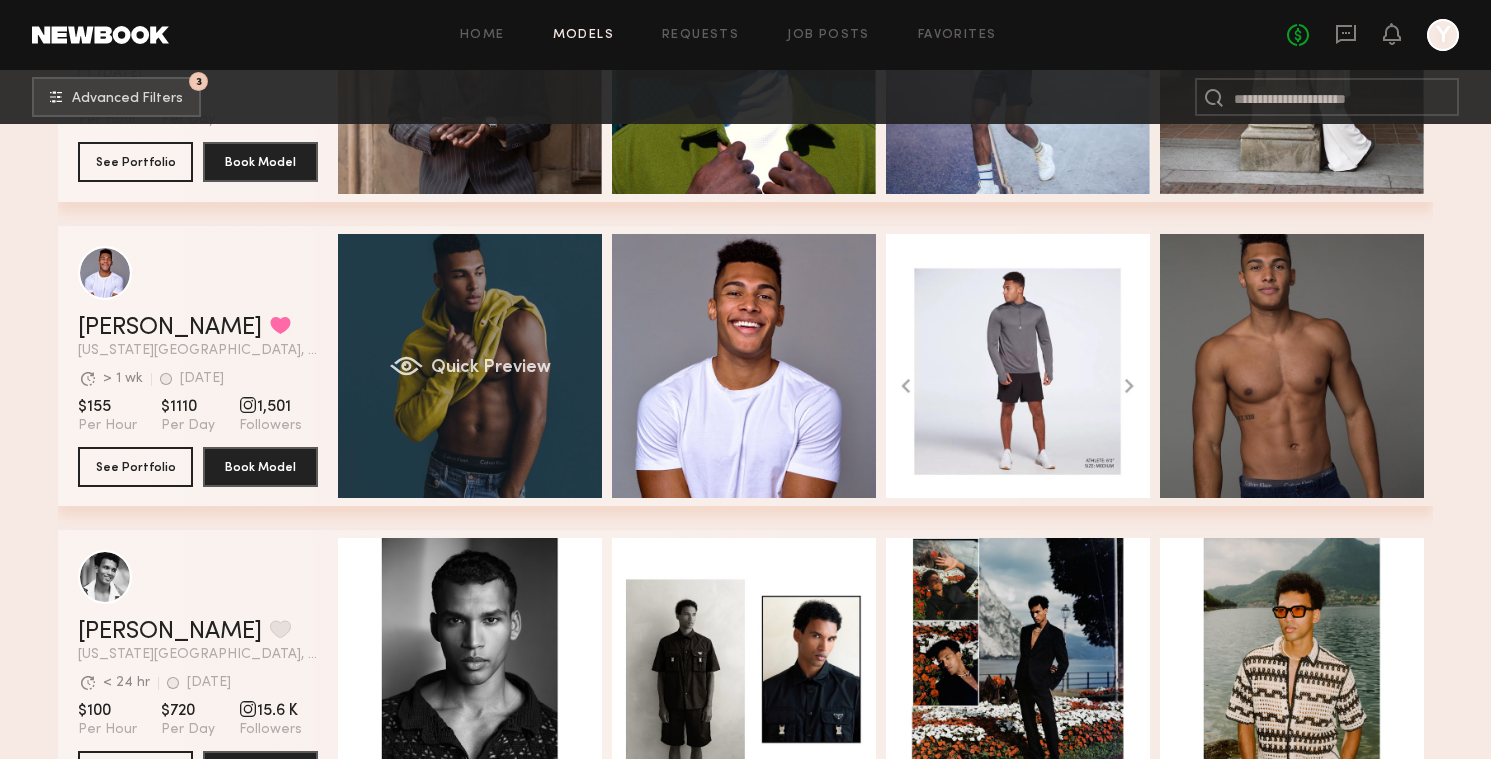 click on "Quick Preview" 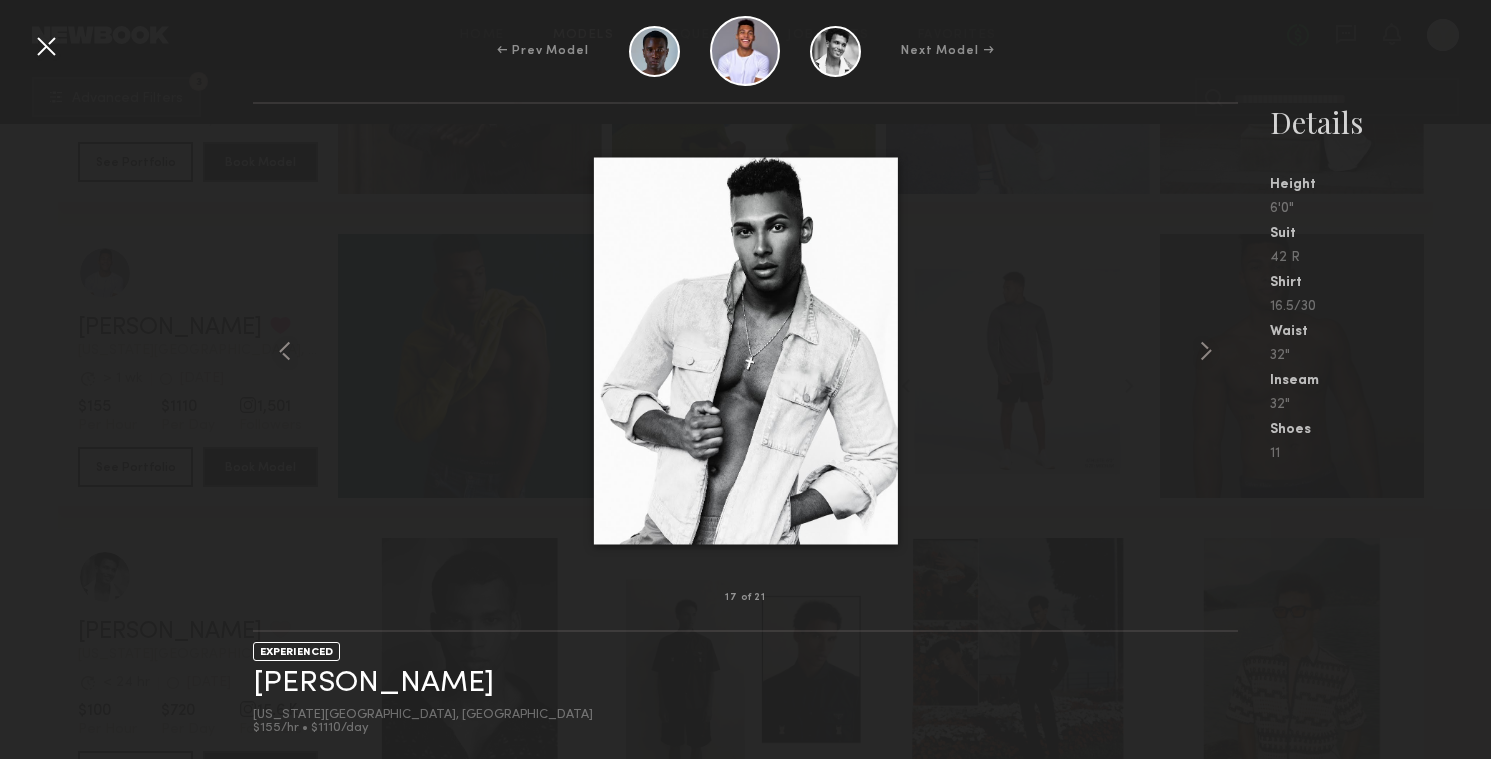 click at bounding box center [46, 46] 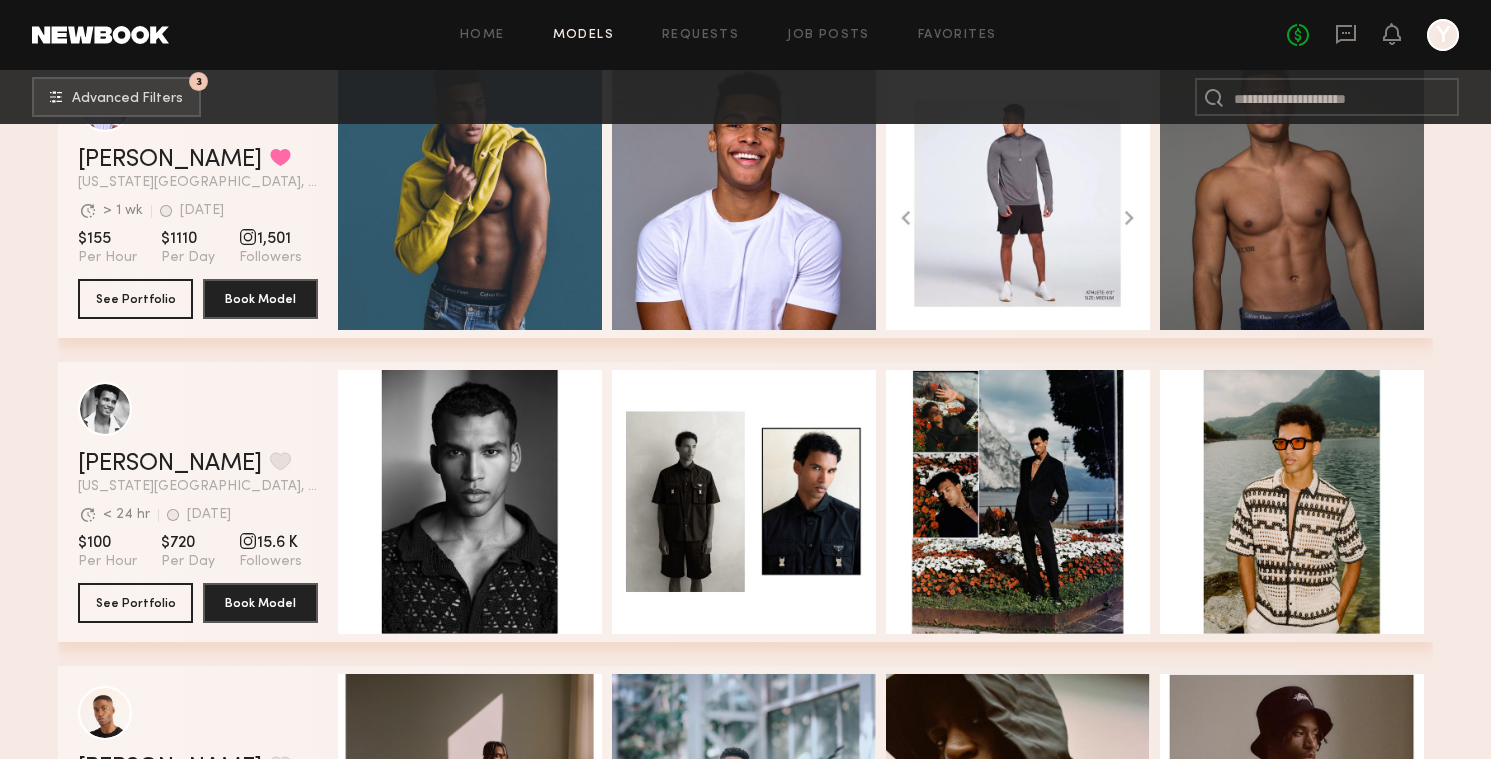 scroll, scrollTop: 3813, scrollLeft: 0, axis: vertical 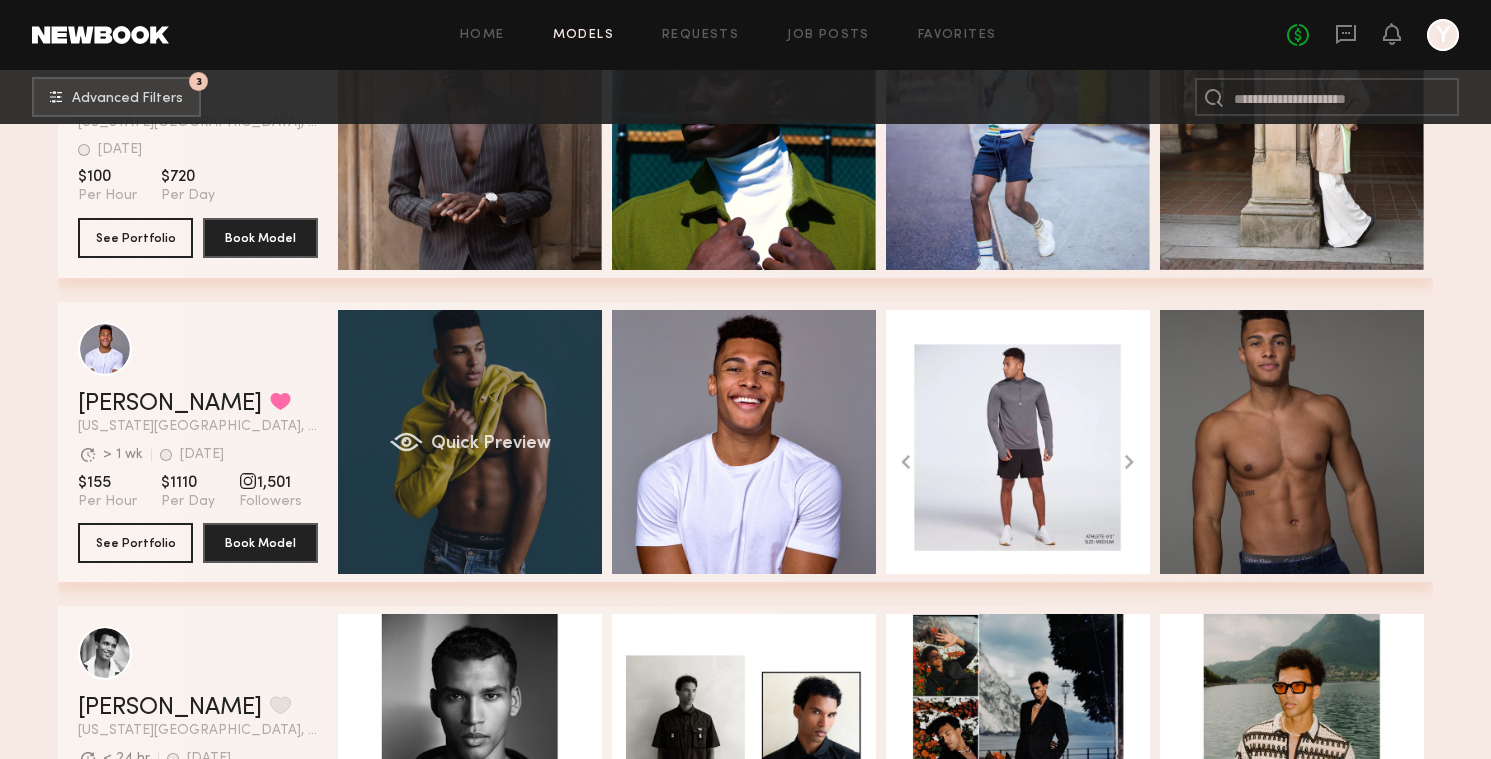click on "Quick Preview" 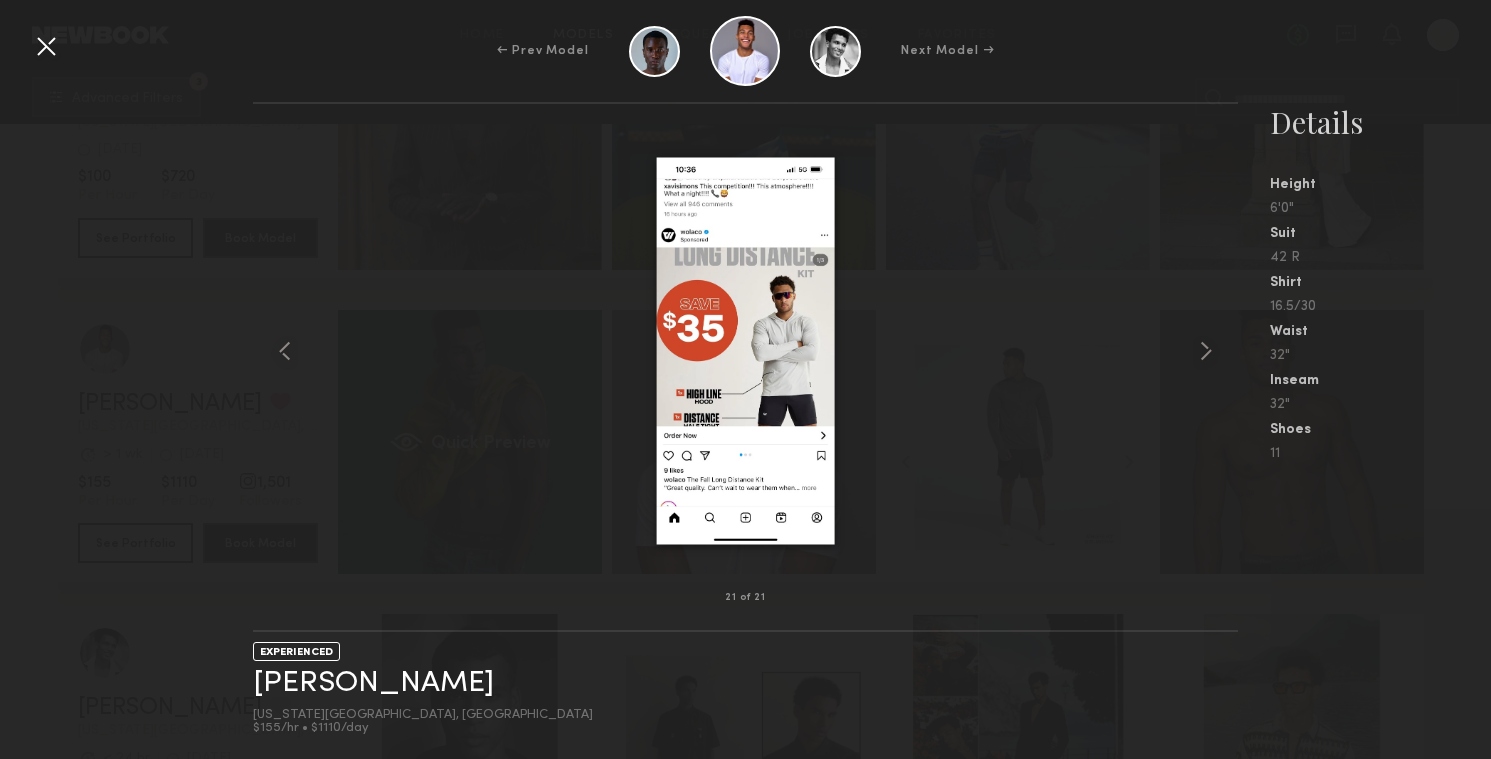 click at bounding box center (745, 351) 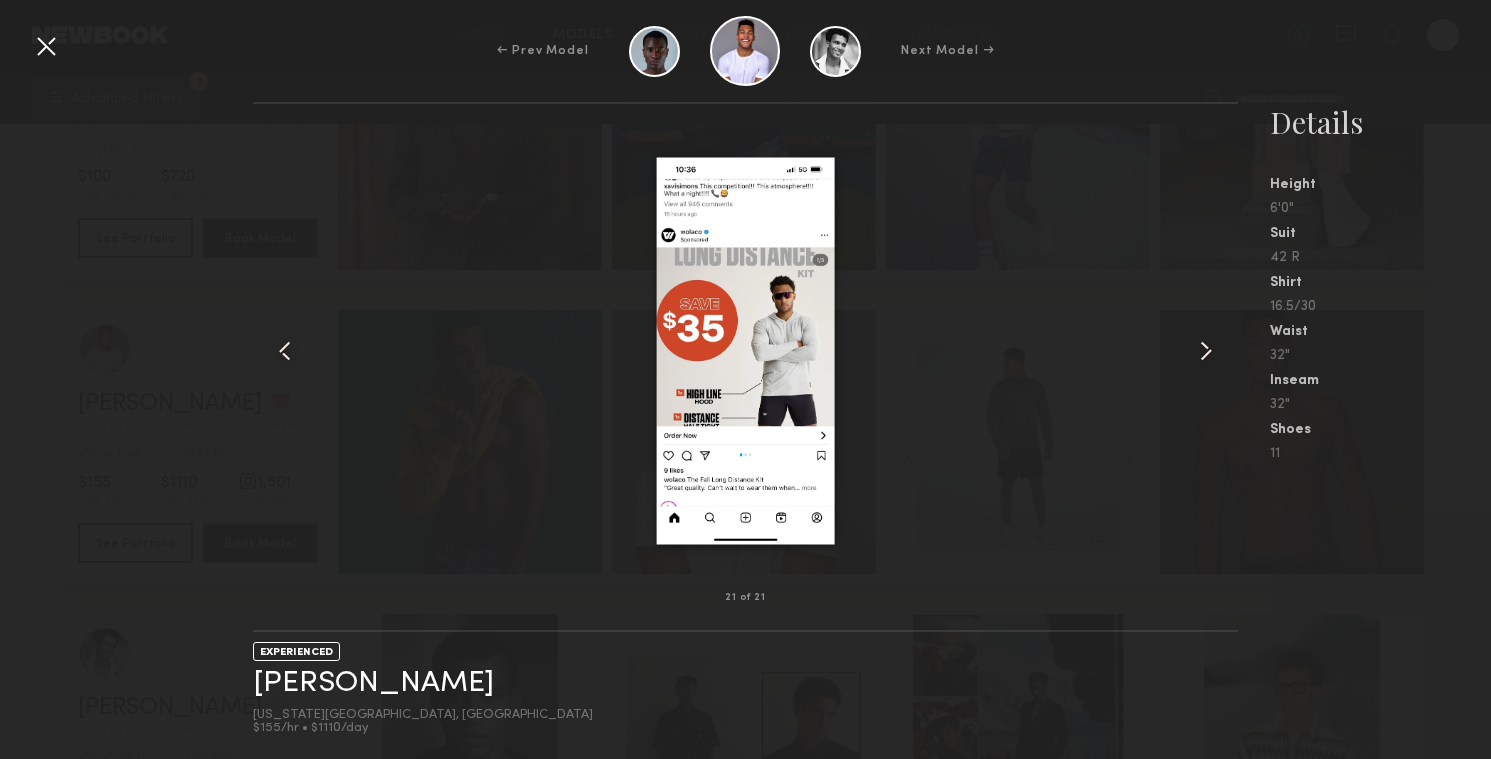 click at bounding box center [46, 46] 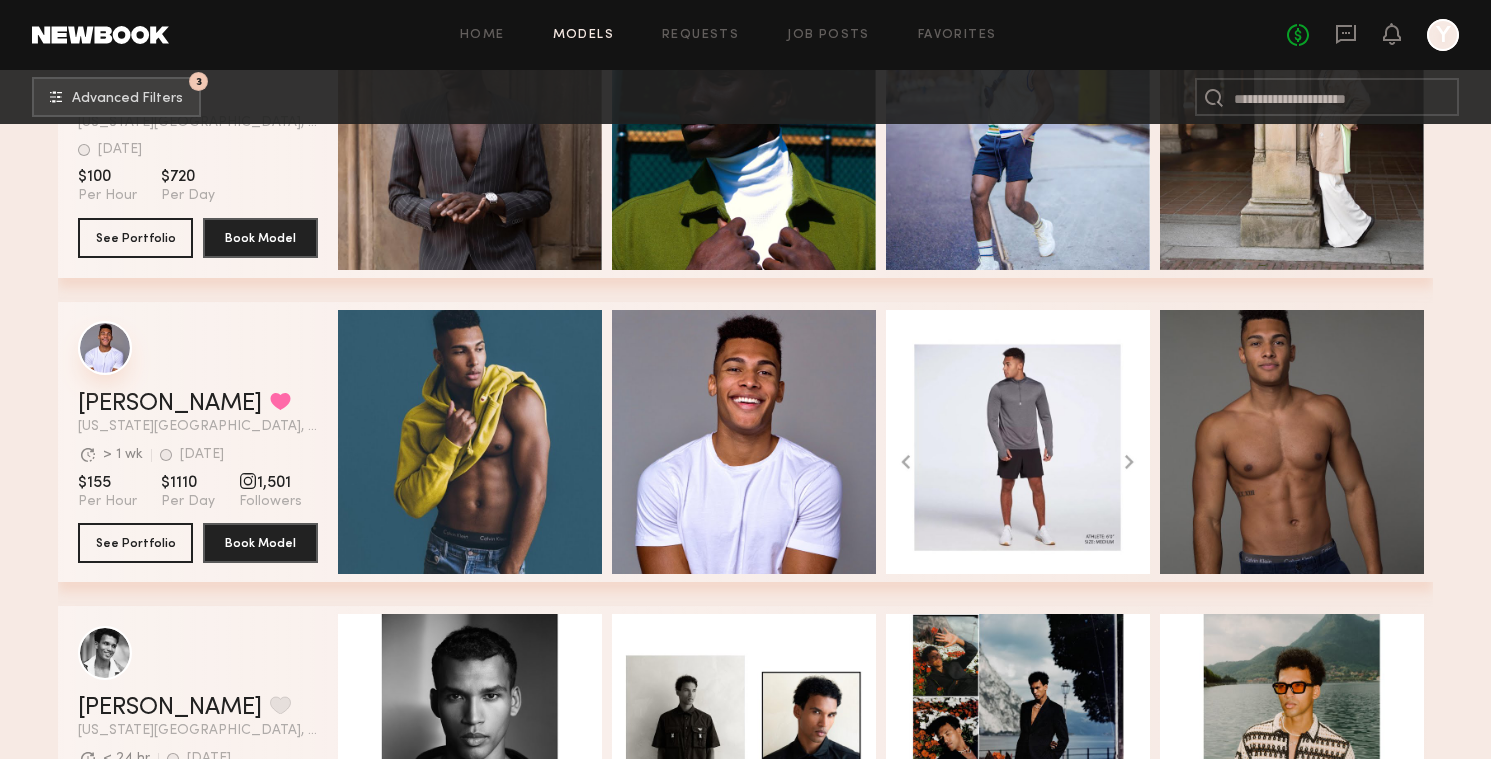 scroll, scrollTop: 3975, scrollLeft: 0, axis: vertical 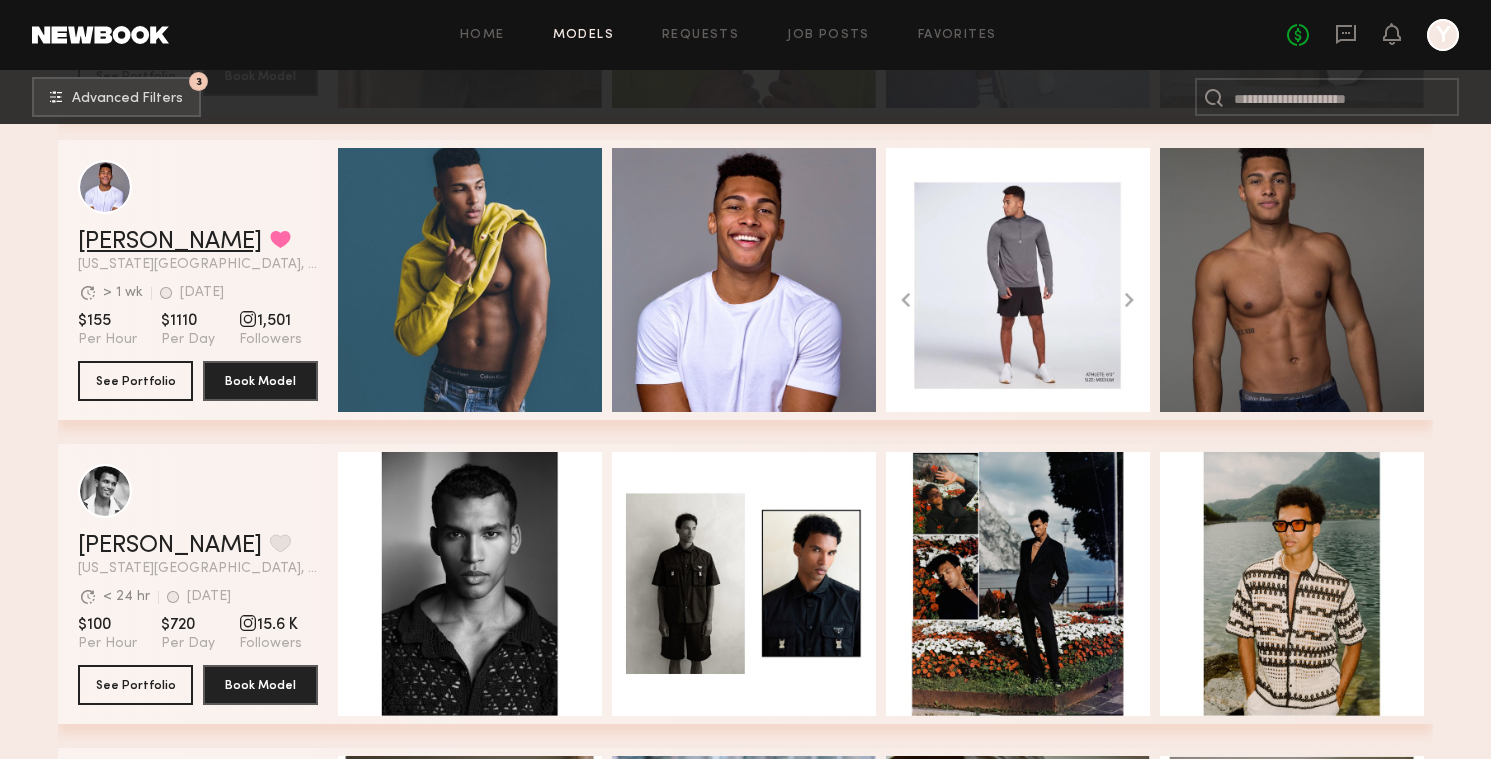 click on "[PERSON_NAME]" 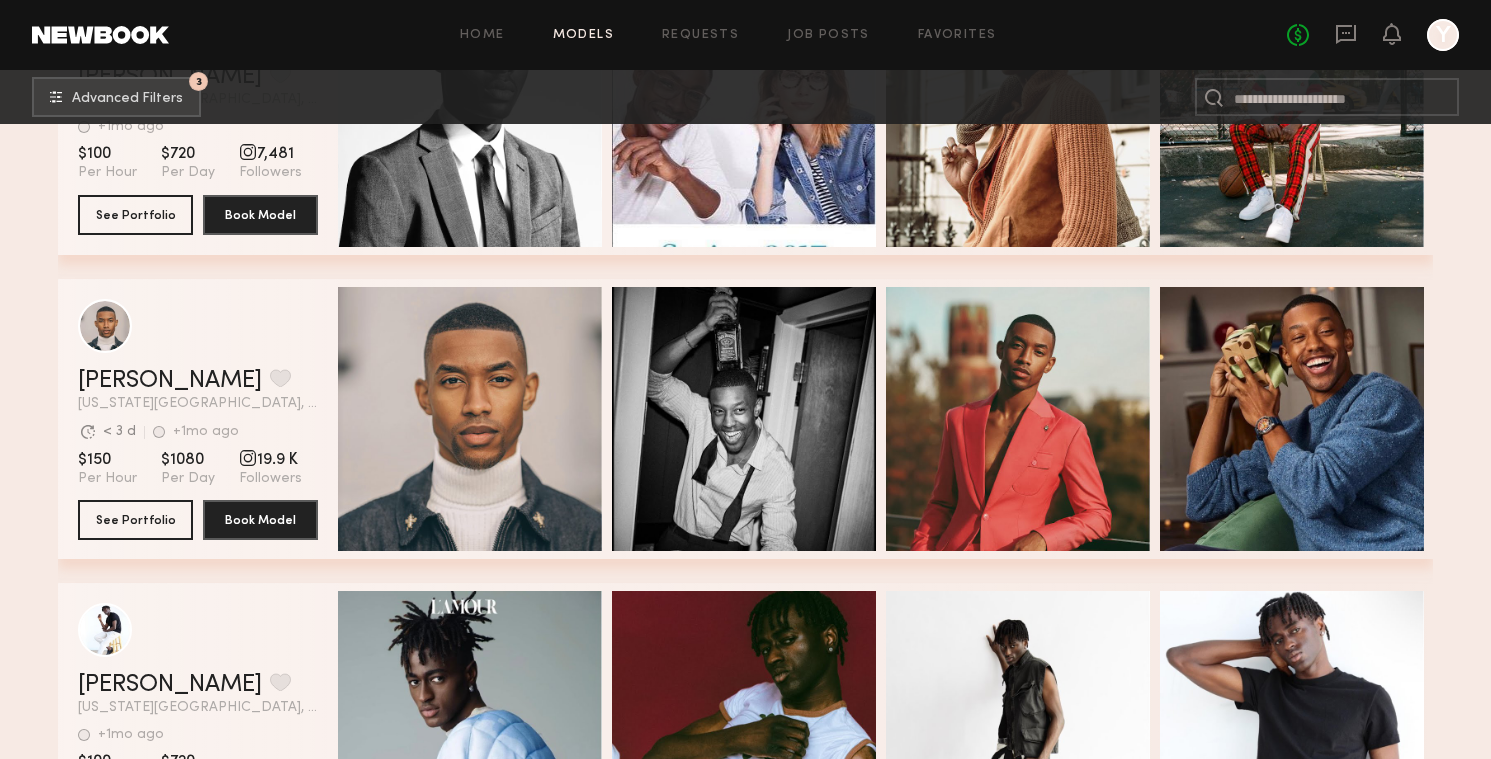 scroll, scrollTop: 5674, scrollLeft: 0, axis: vertical 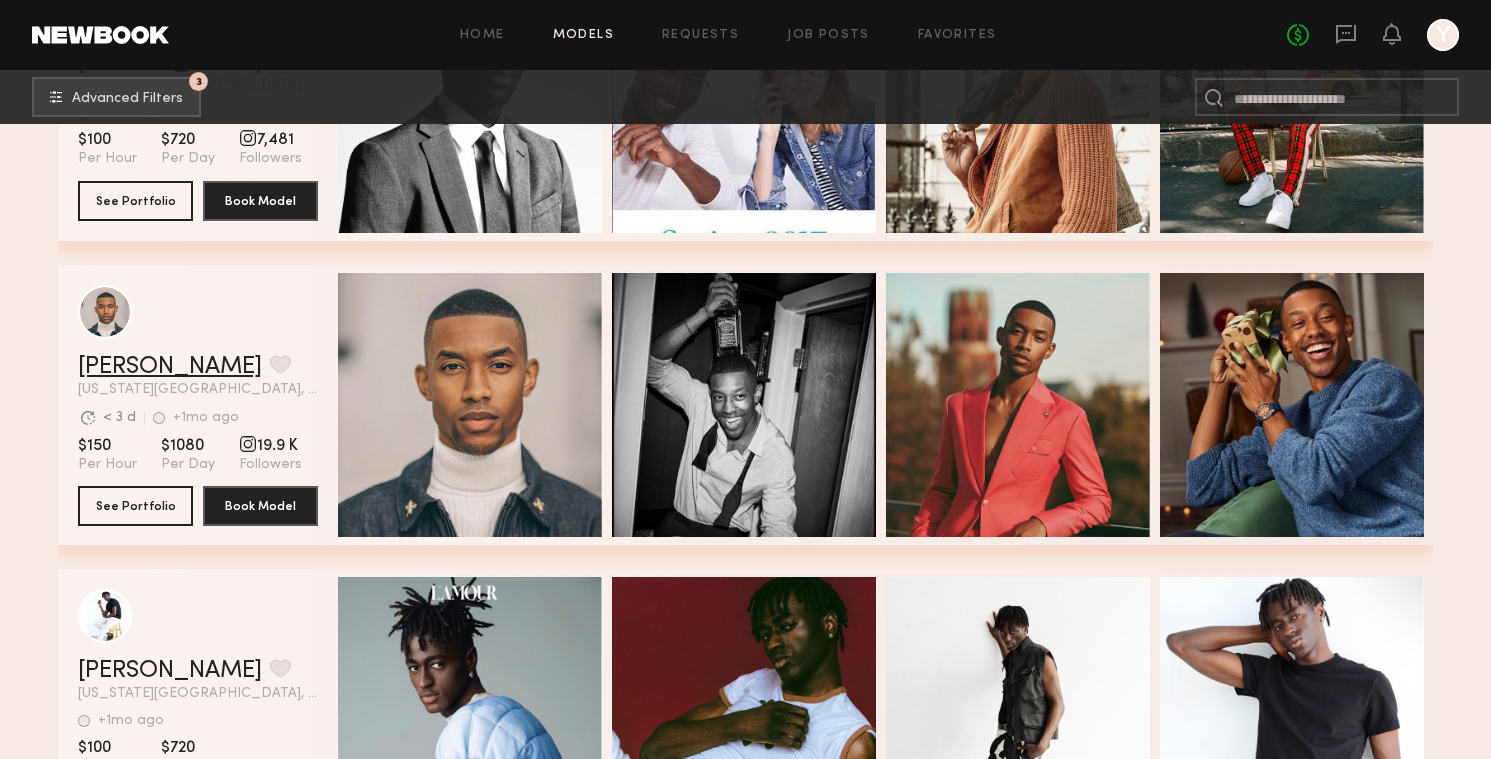 click on "Jerel A." 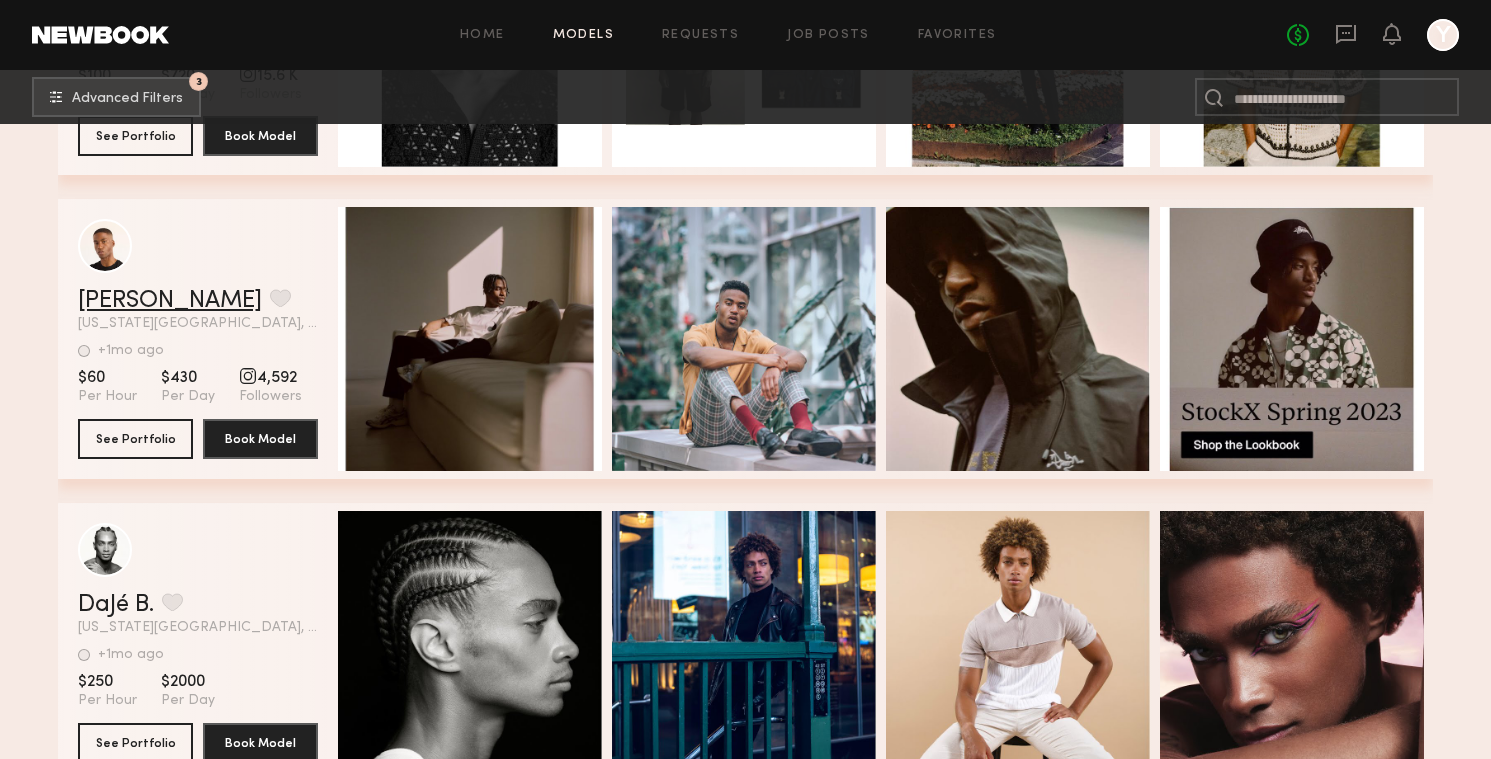 scroll, scrollTop: 4491, scrollLeft: 0, axis: vertical 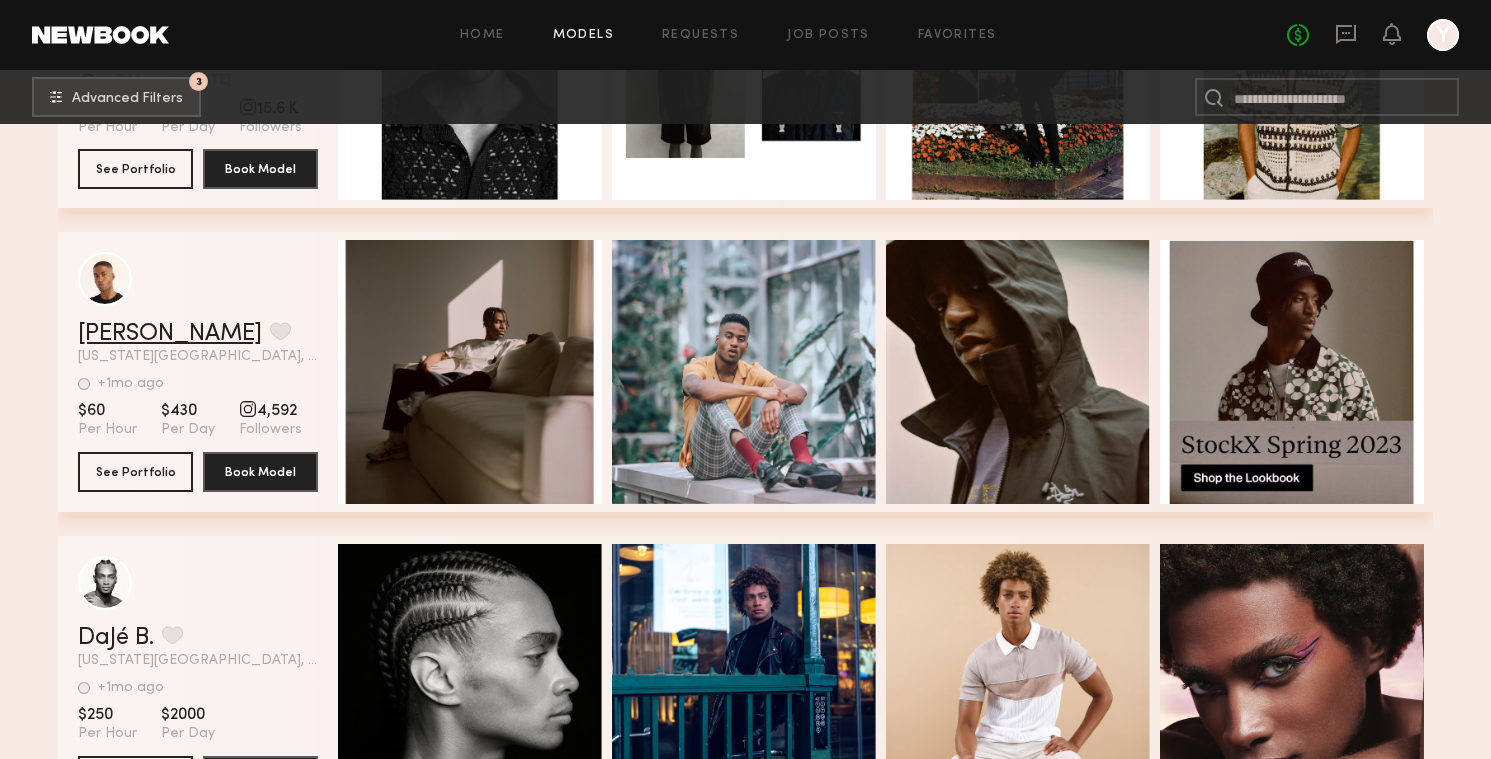 click on "patrick p." 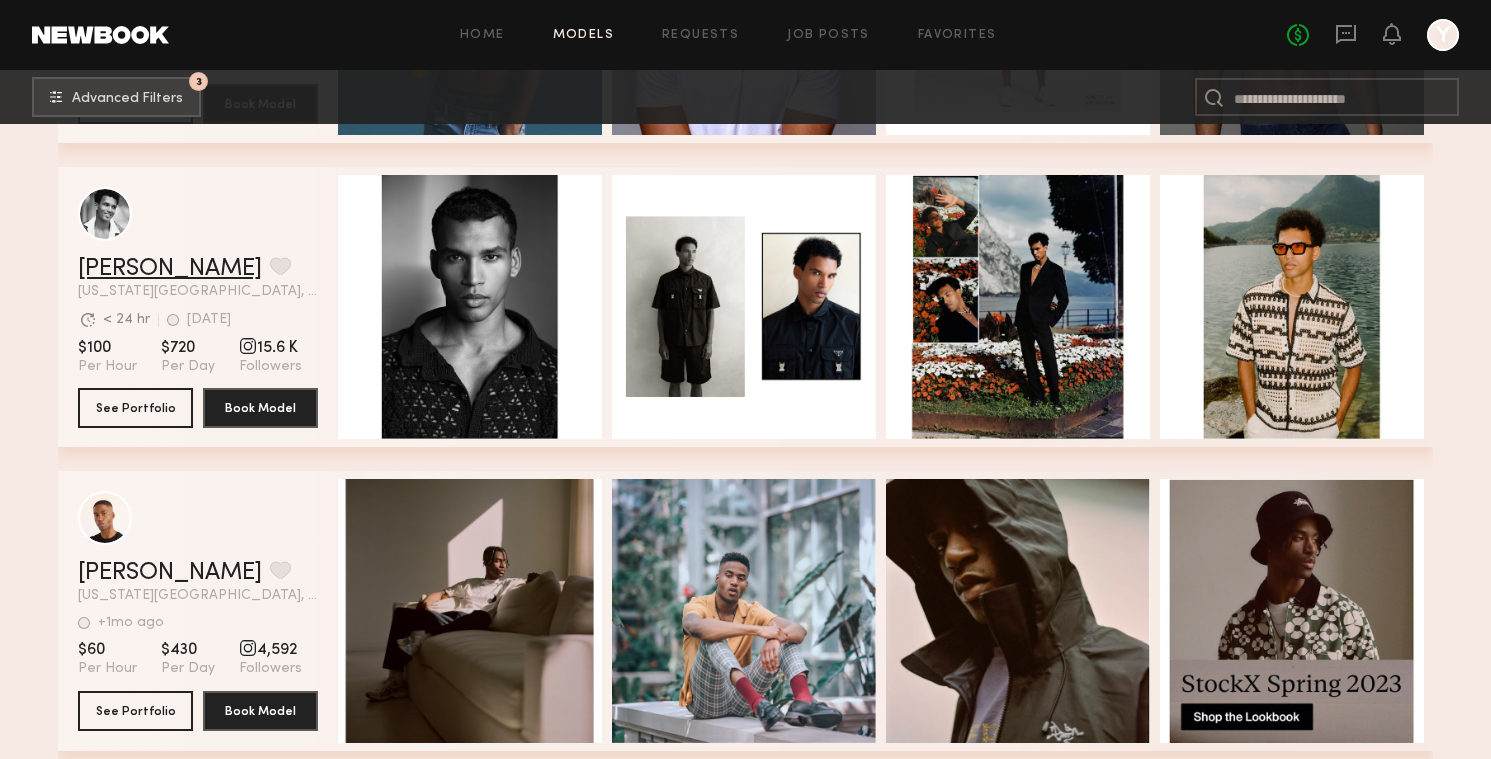 click on "Paolo H." 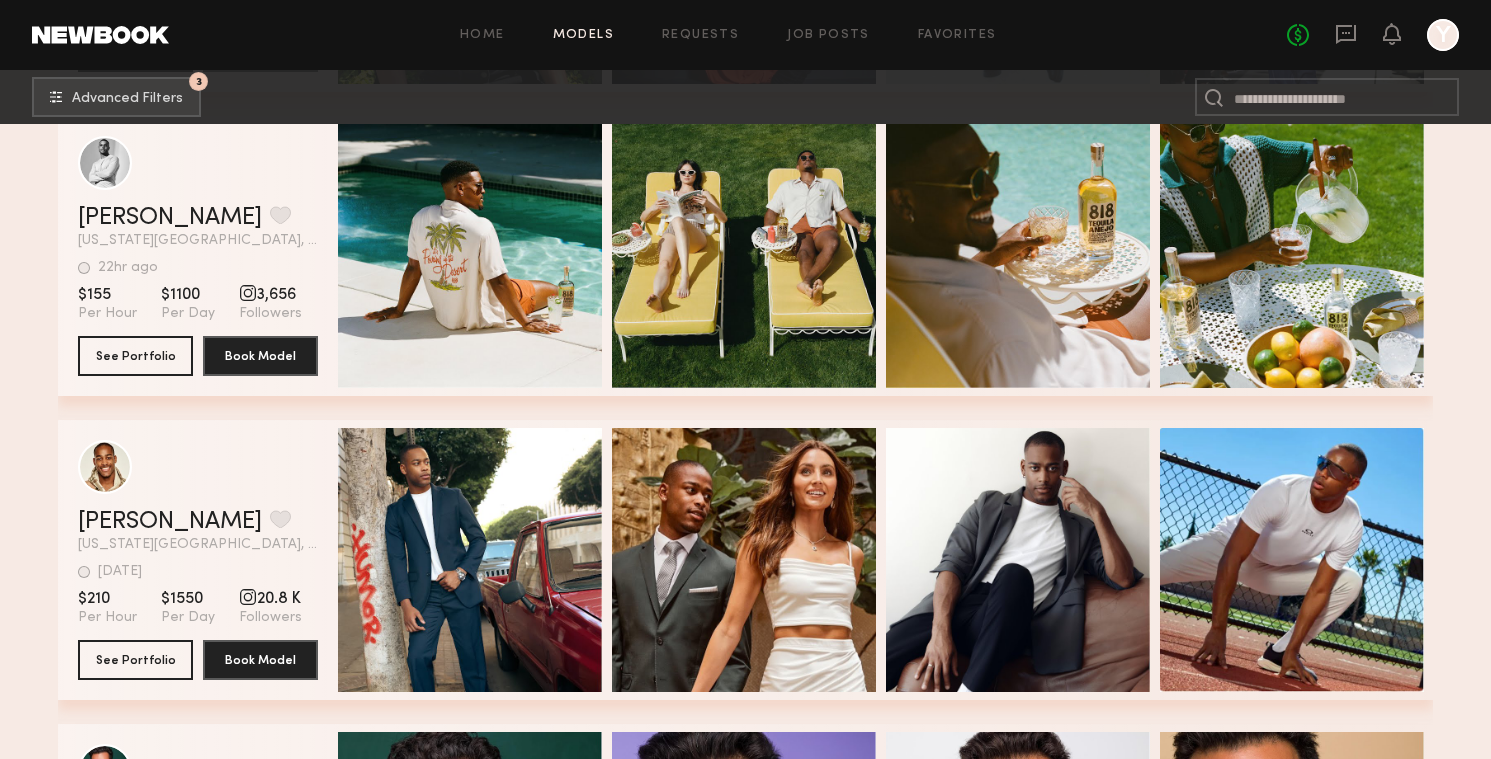 scroll, scrollTop: 8215, scrollLeft: 0, axis: vertical 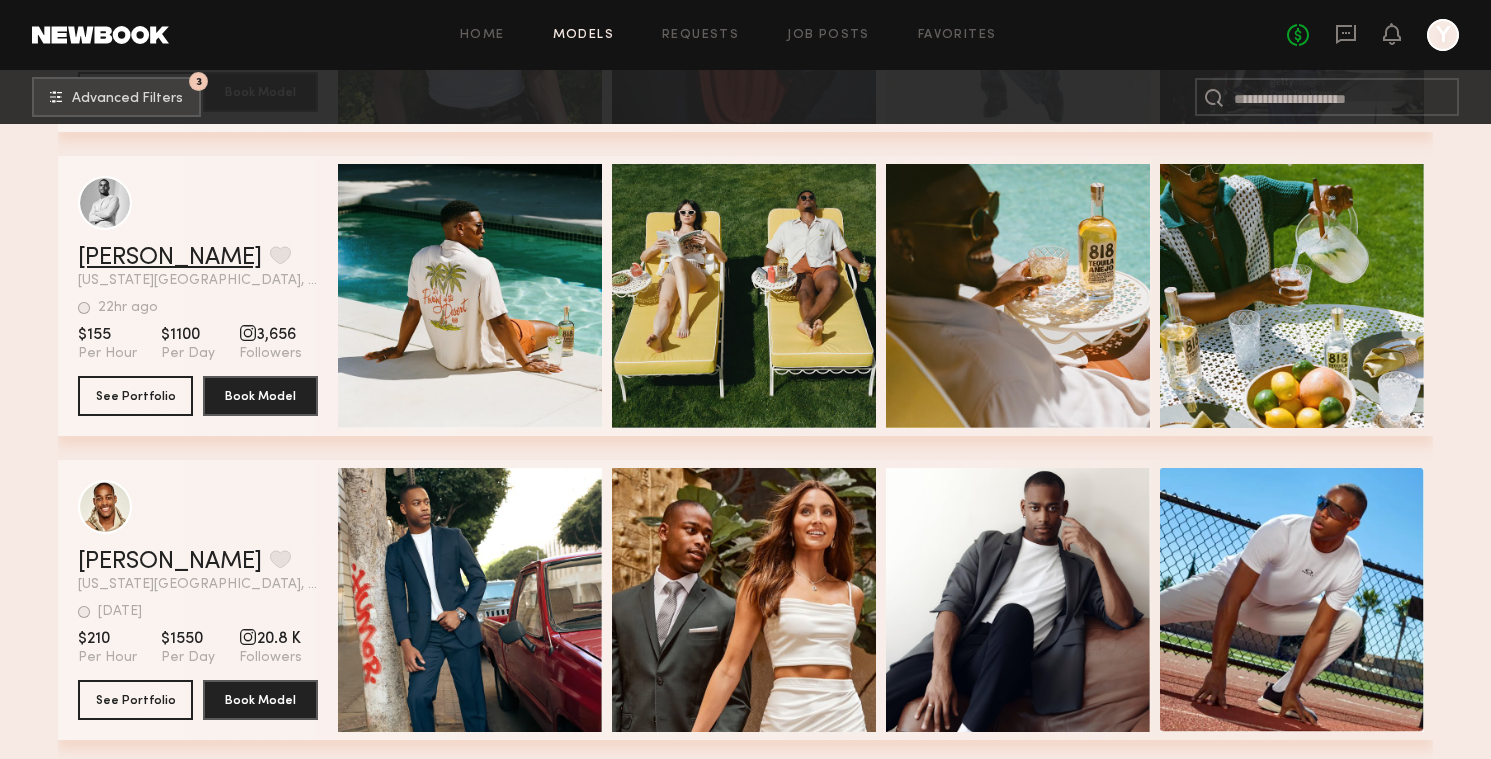 click on "Clint Brandon C." 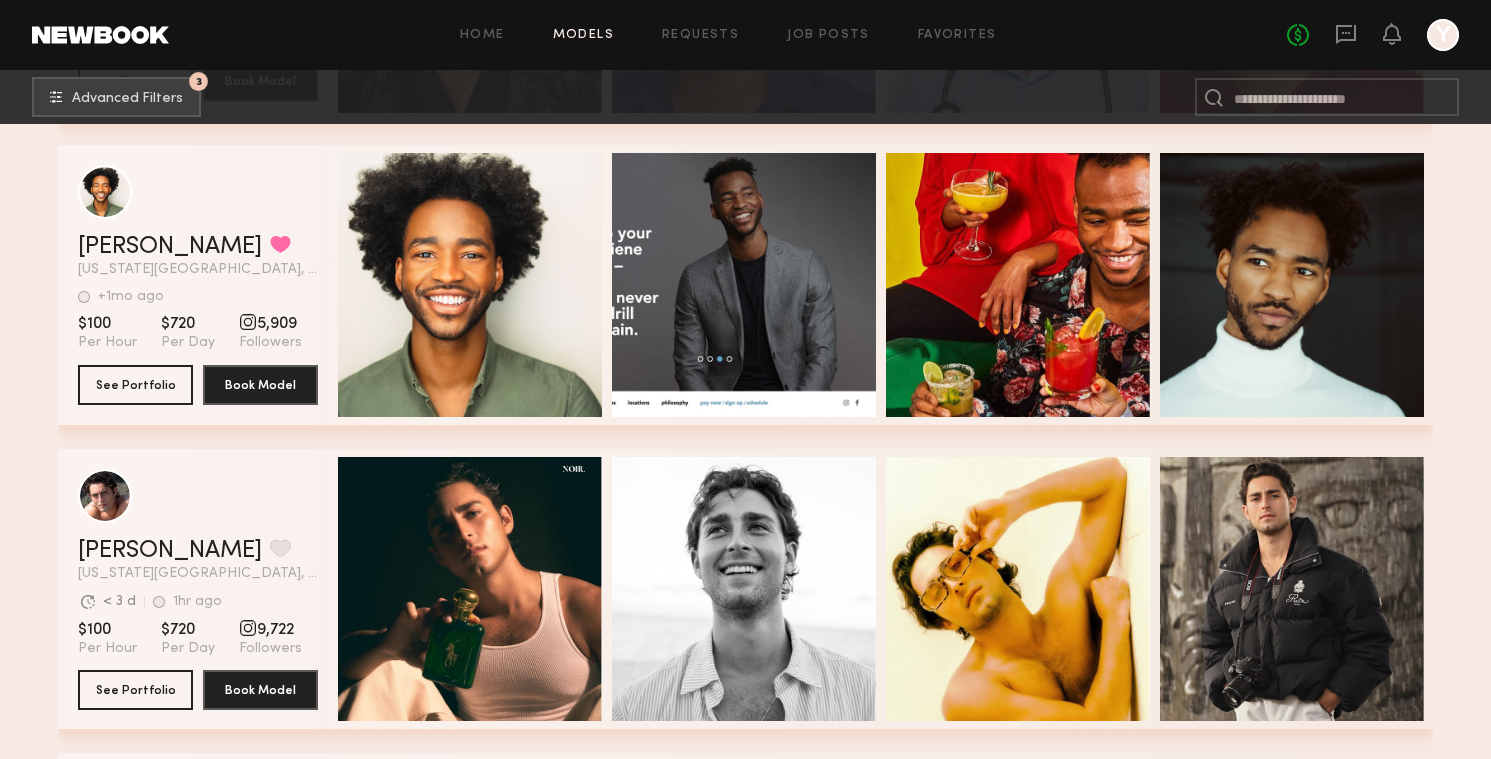 scroll, scrollTop: 9133, scrollLeft: 0, axis: vertical 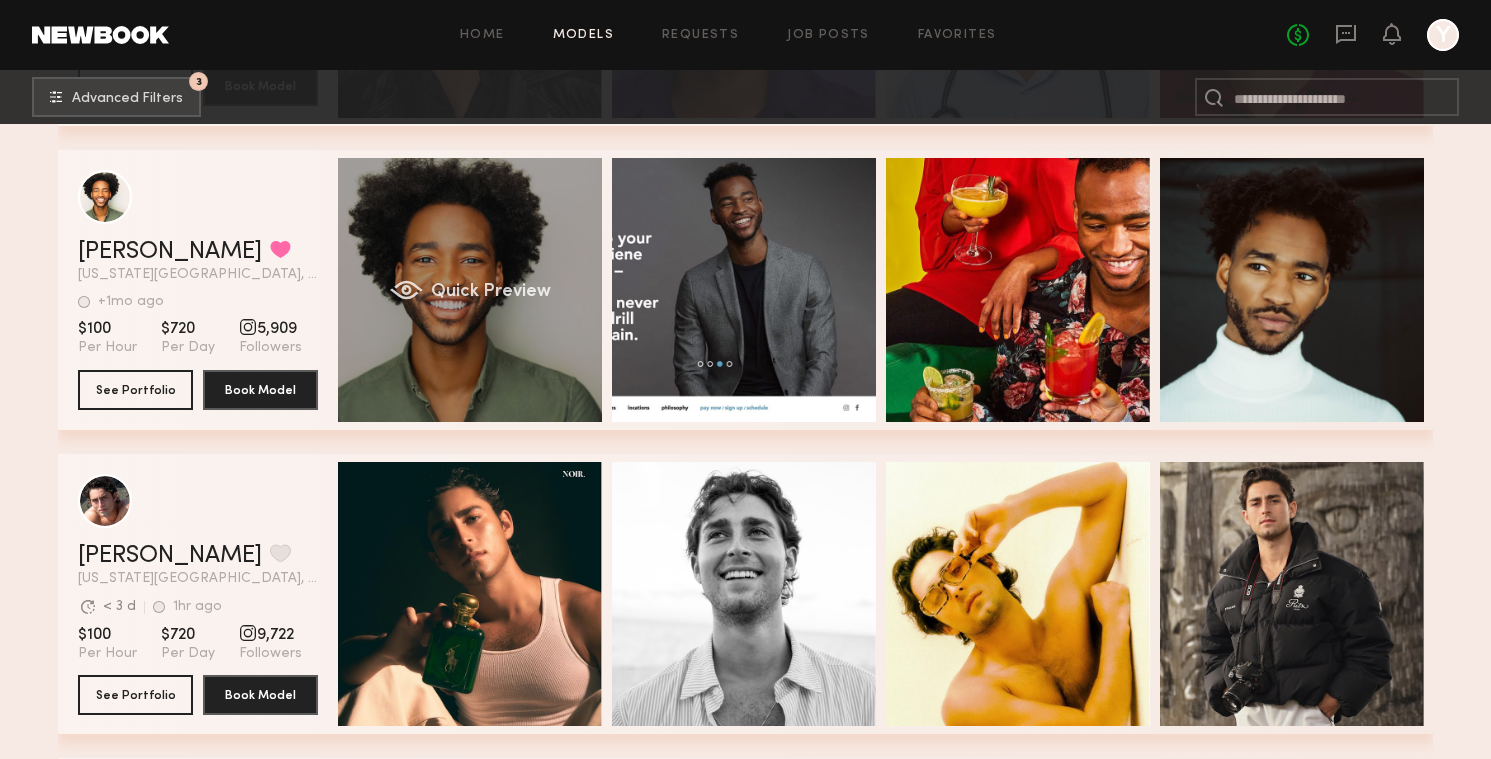 click on "Quick Preview" 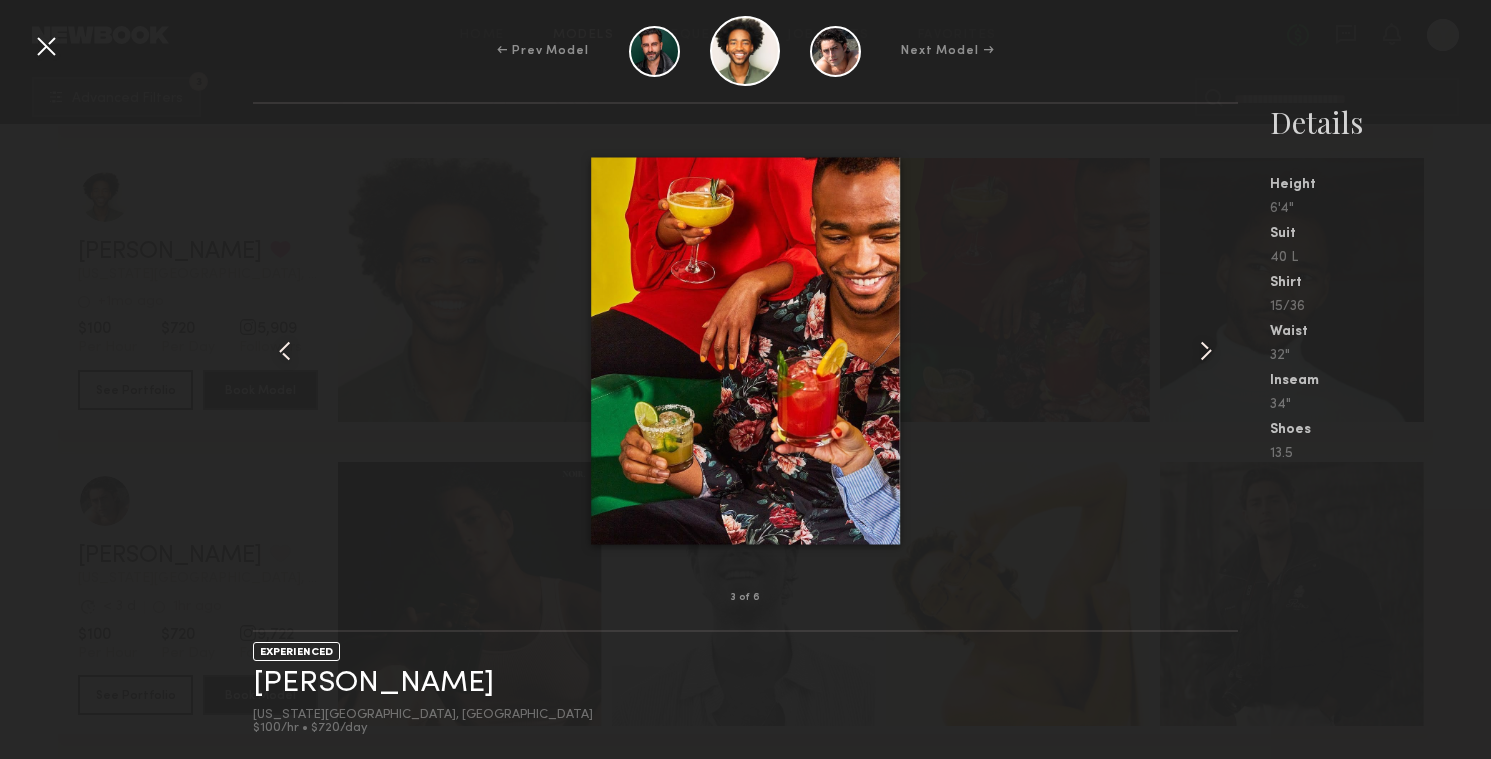 click at bounding box center (46, 46) 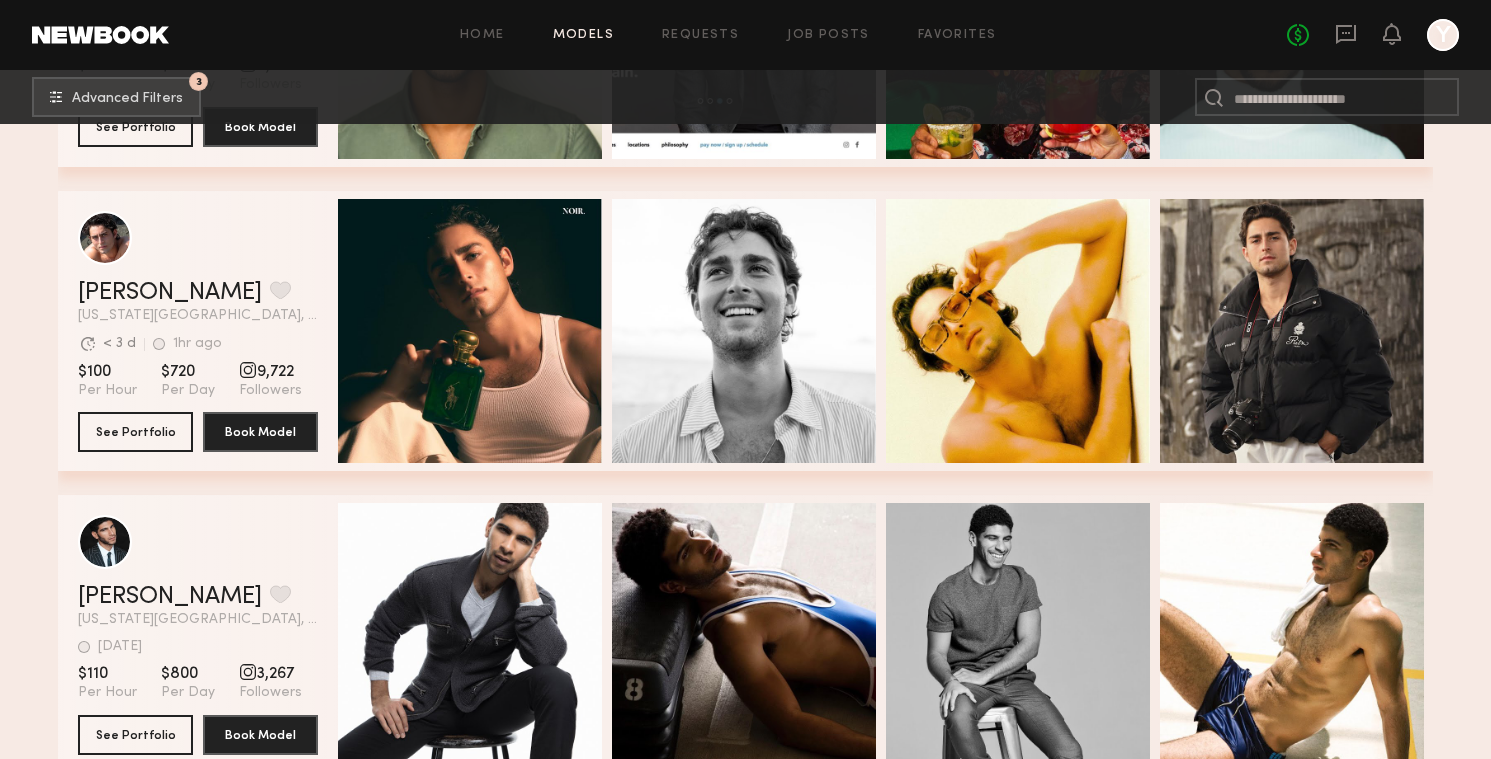 scroll, scrollTop: 9184, scrollLeft: 0, axis: vertical 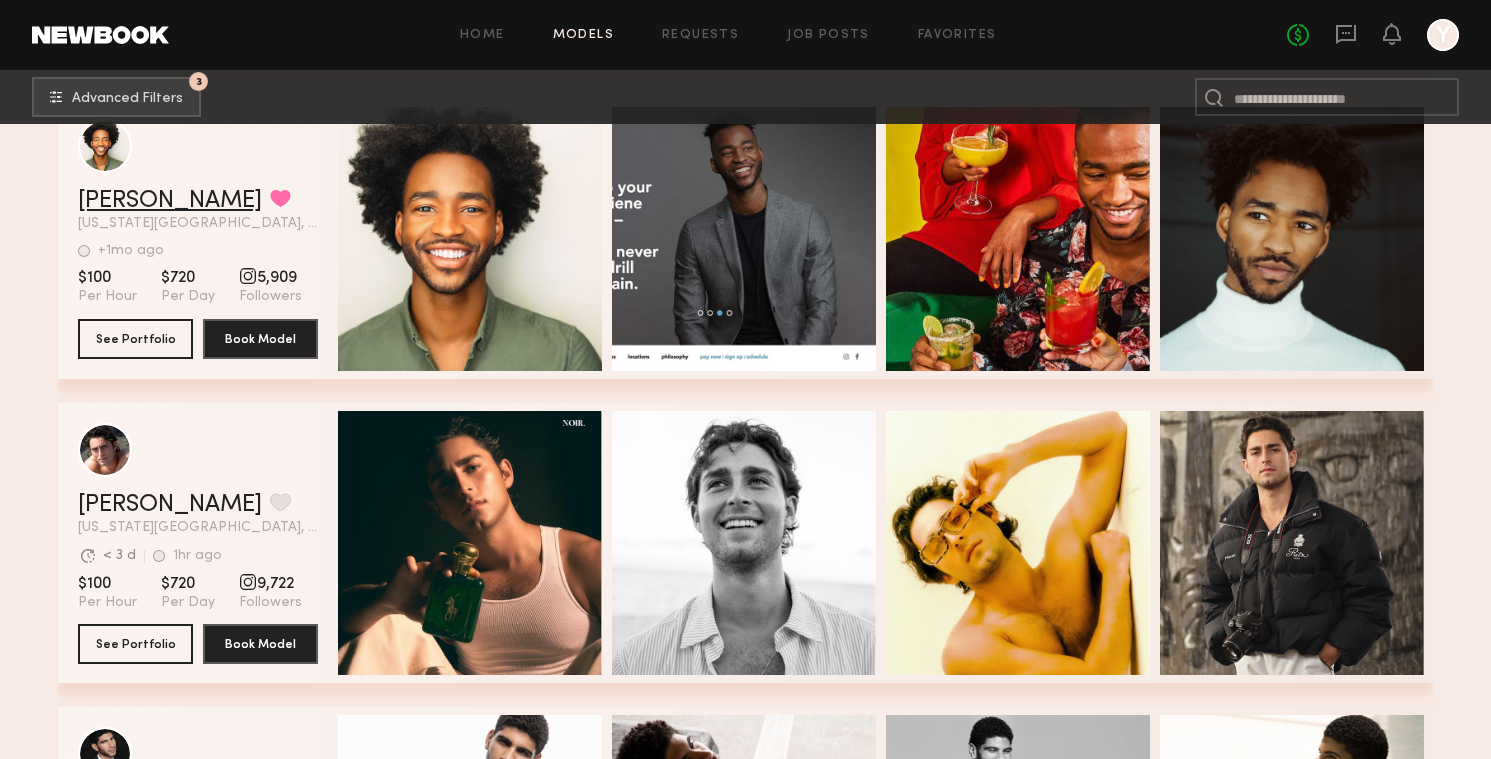 click on "Thaddeus L." 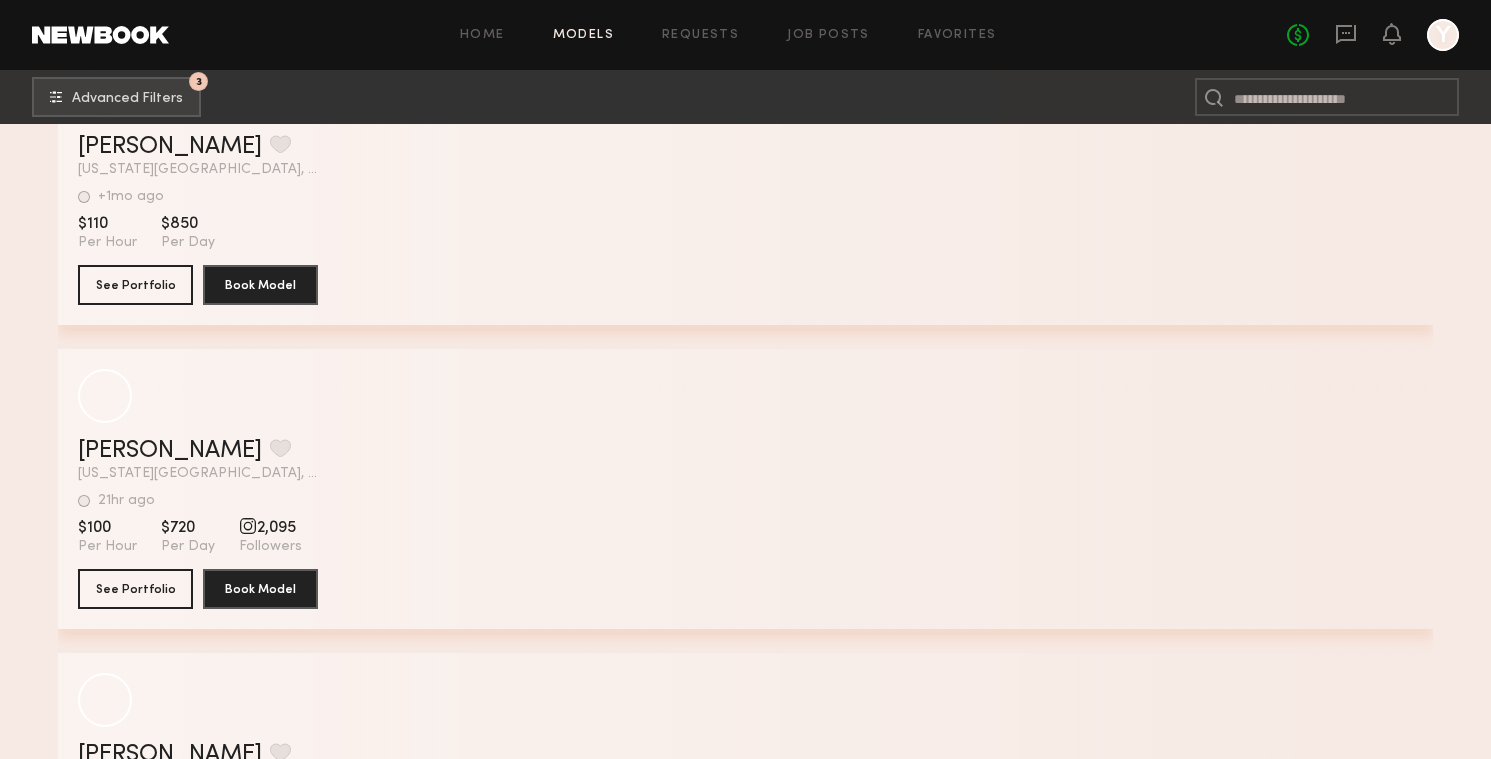 scroll, scrollTop: 19664, scrollLeft: 0, axis: vertical 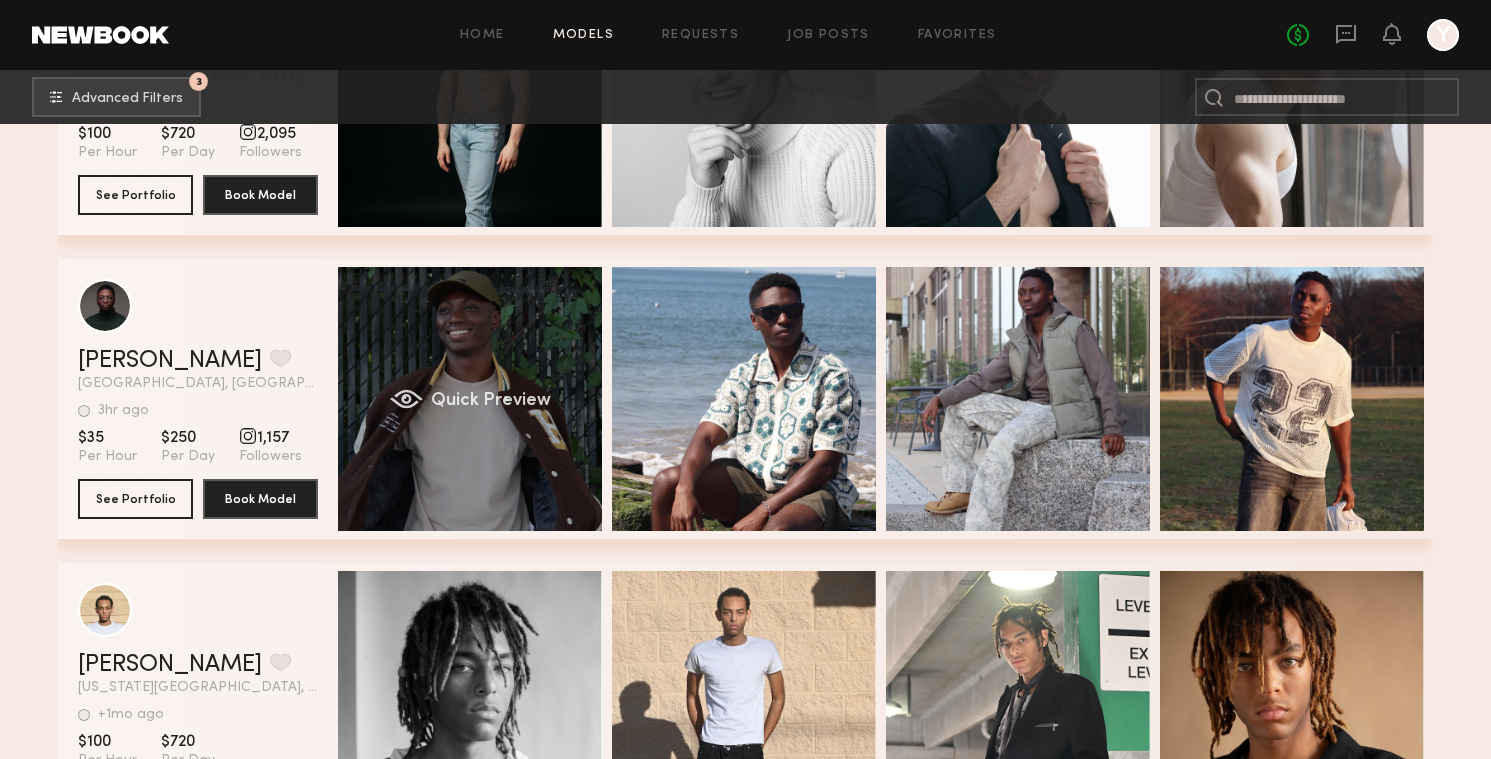 click on "Quick Preview" 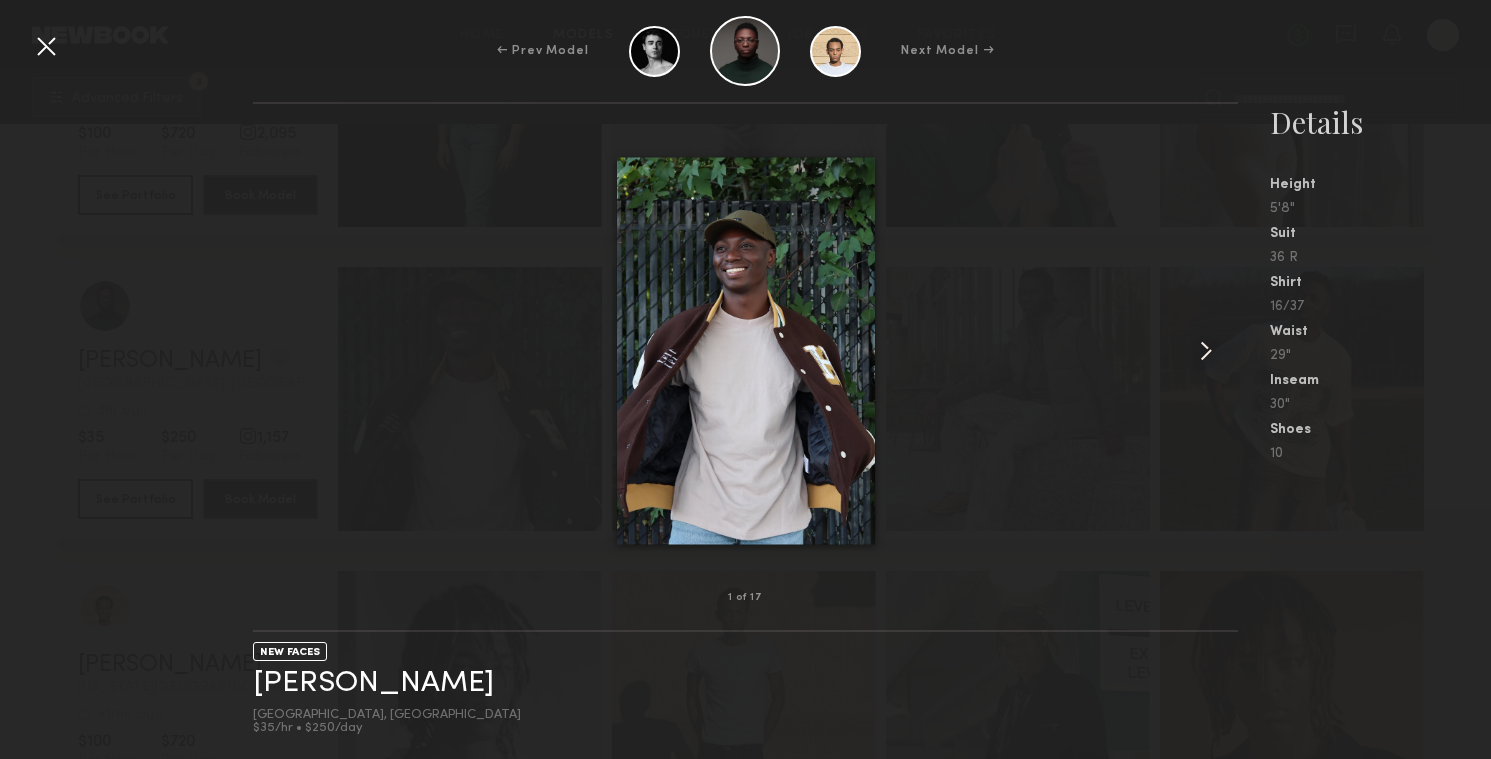 click at bounding box center (1206, 351) 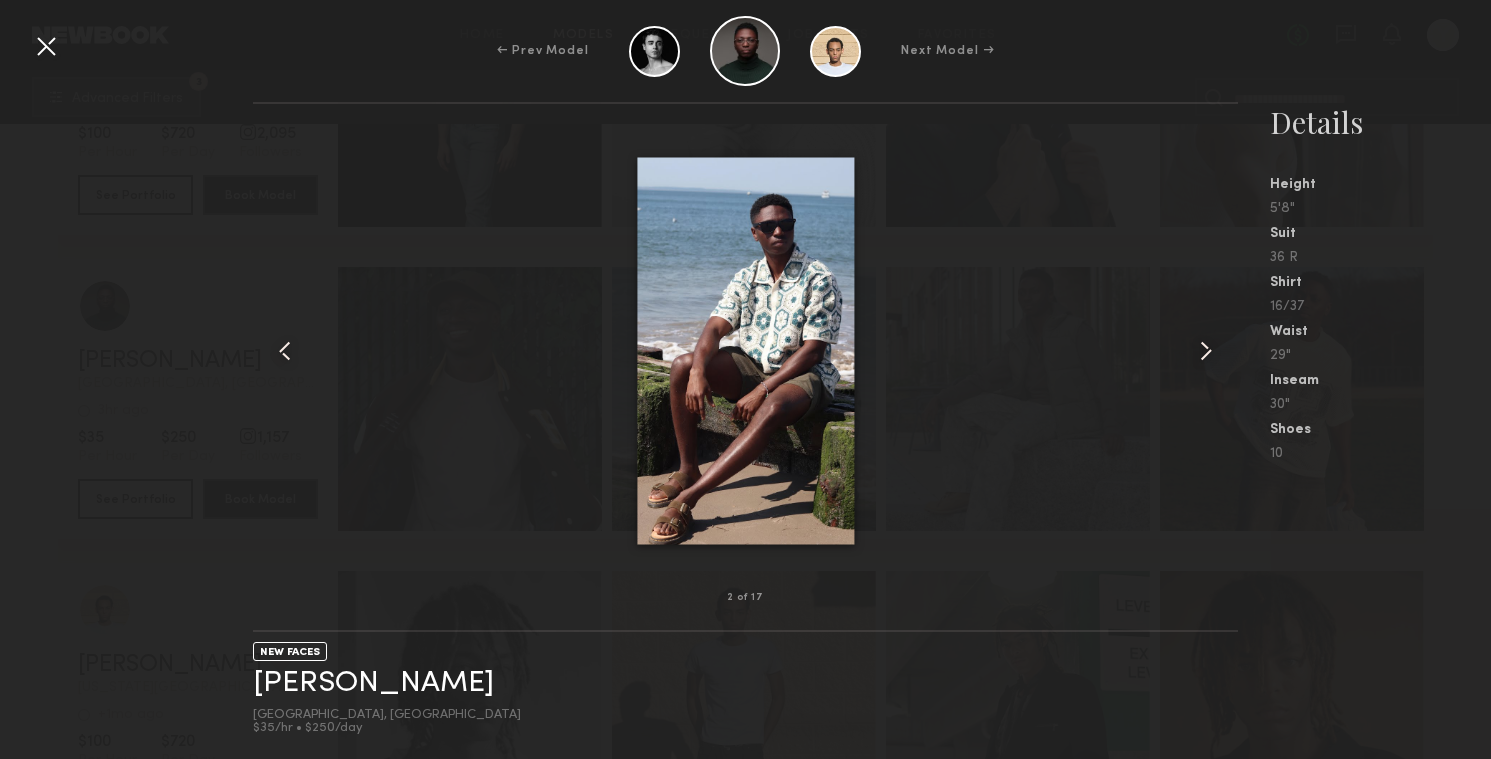click at bounding box center [1206, 351] 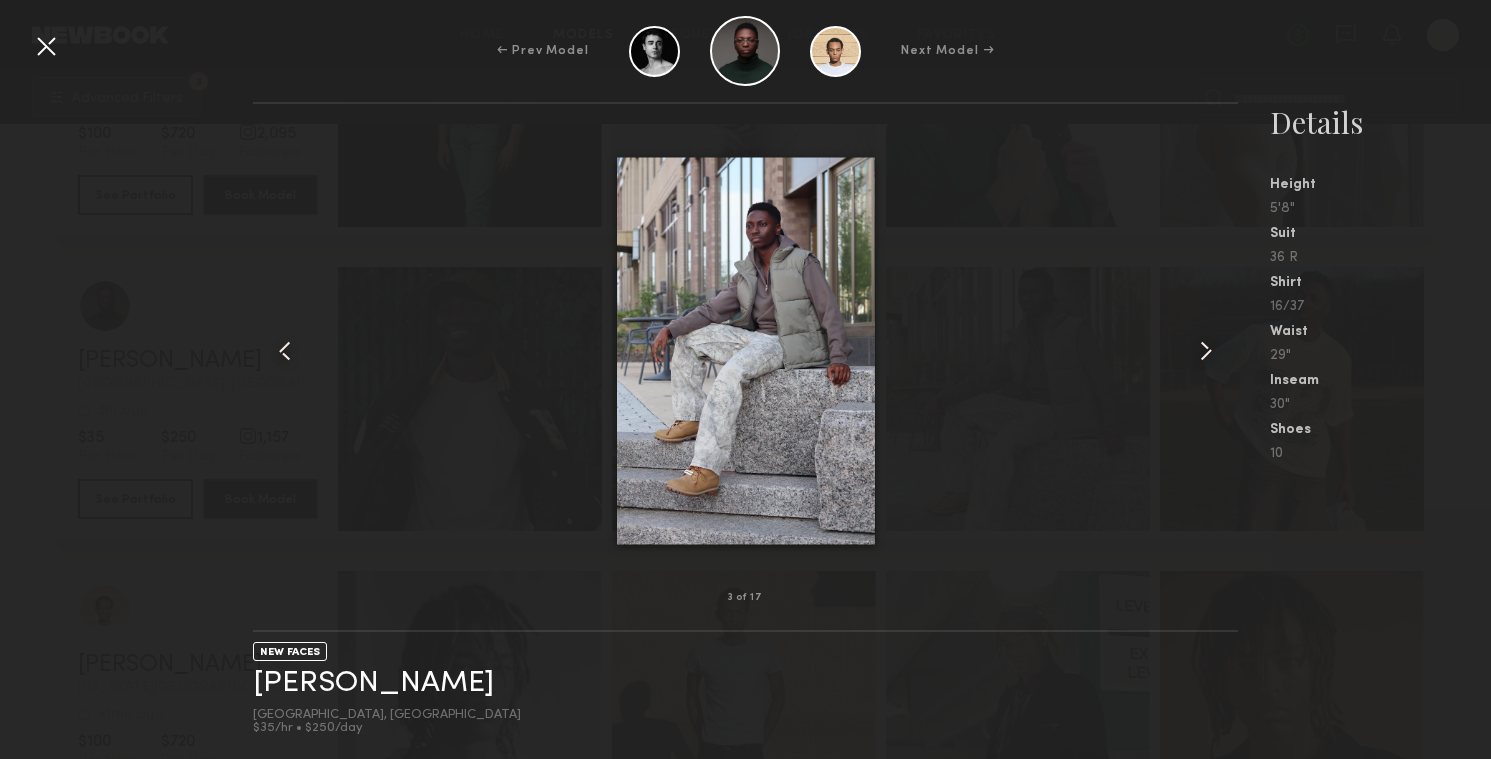 click at bounding box center (1206, 351) 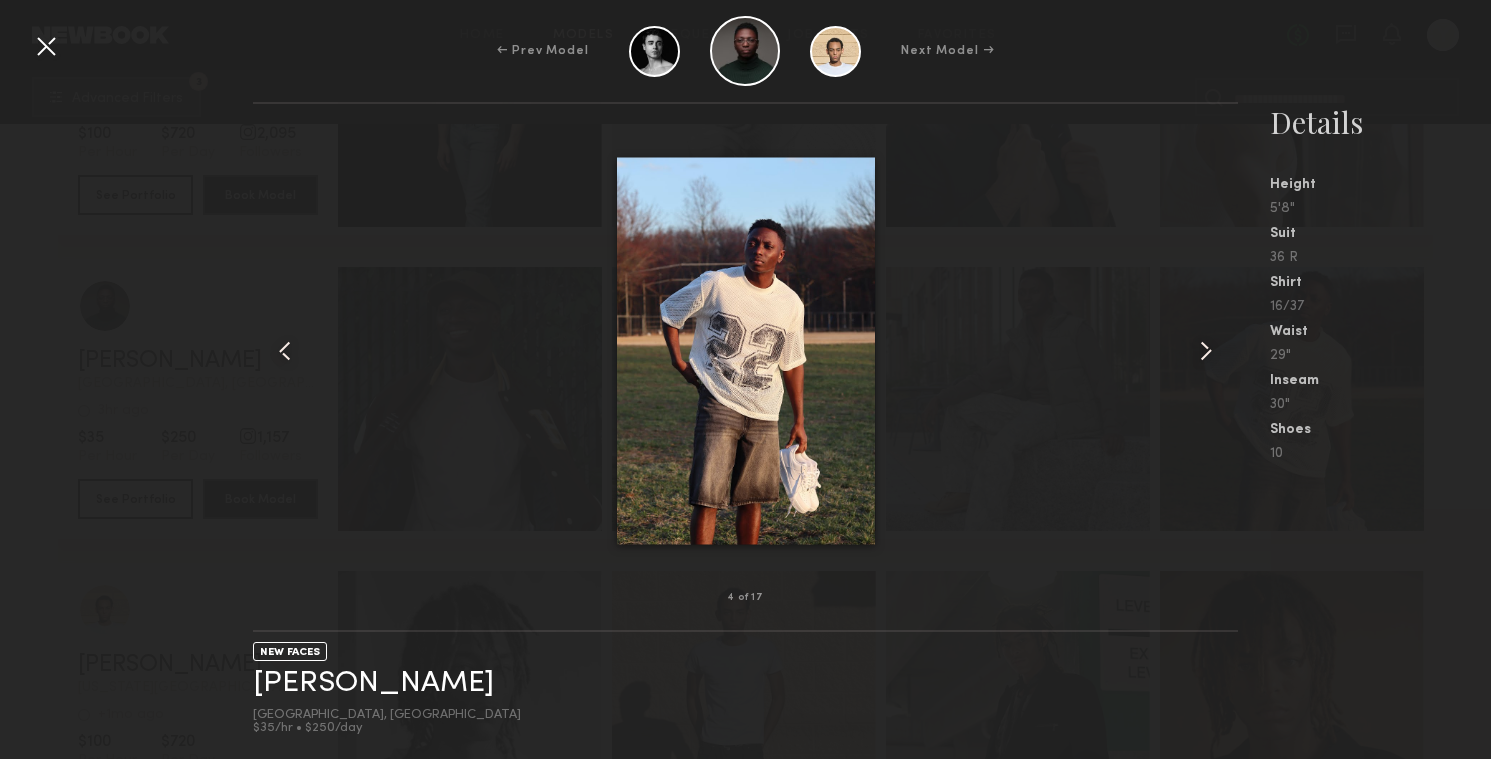 click at bounding box center (1206, 351) 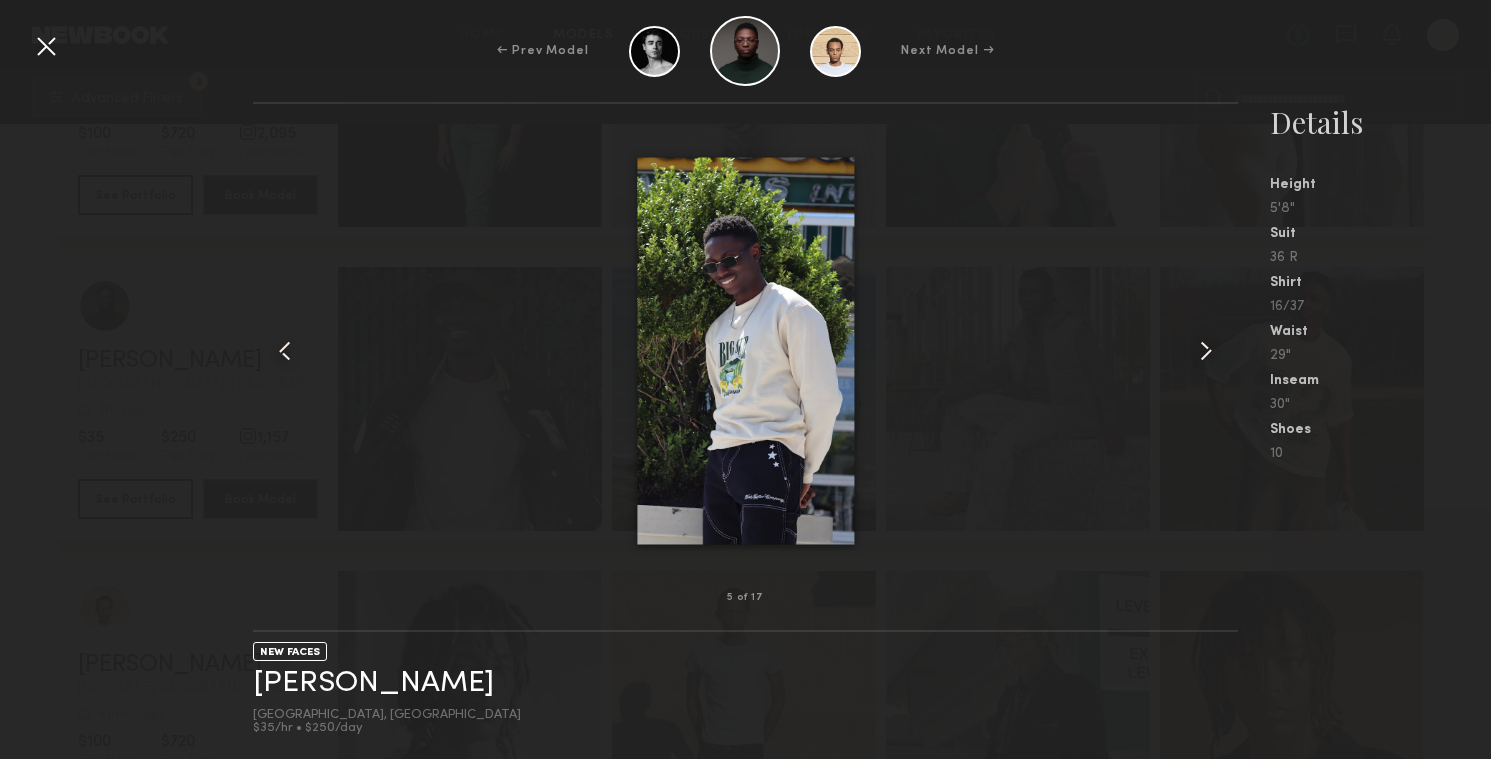 click at bounding box center [46, 46] 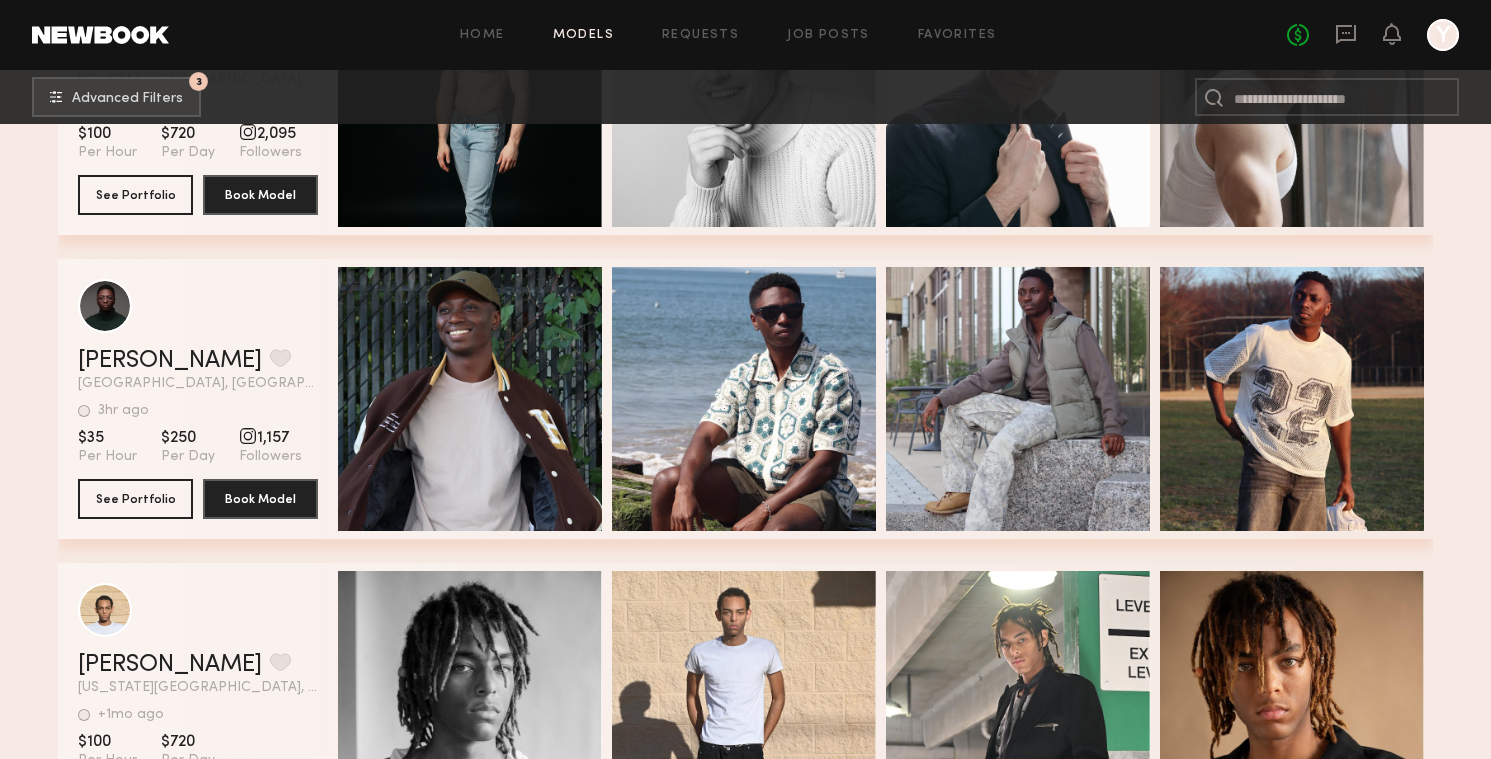 scroll, scrollTop: 19689, scrollLeft: 0, axis: vertical 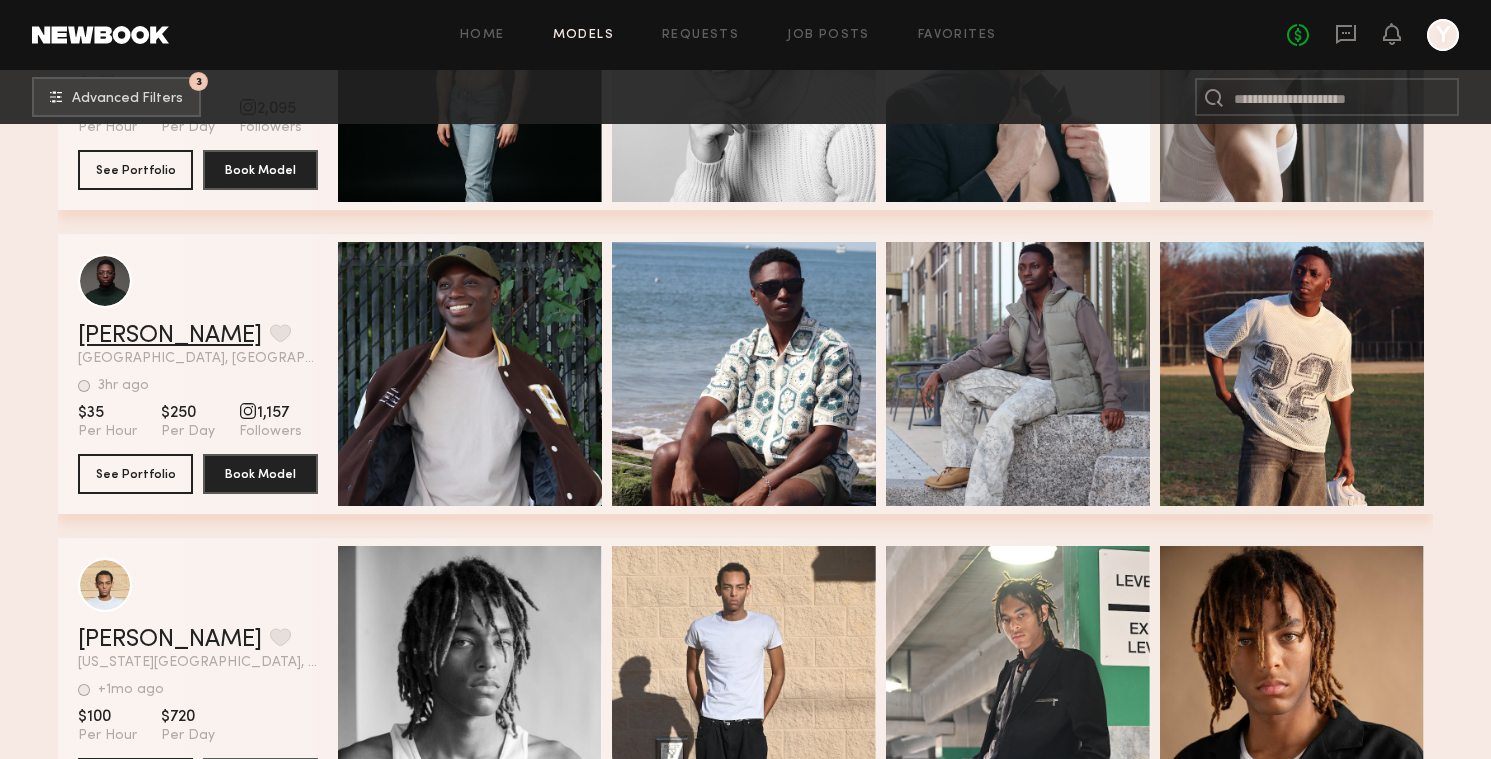 click on "Simeon W." 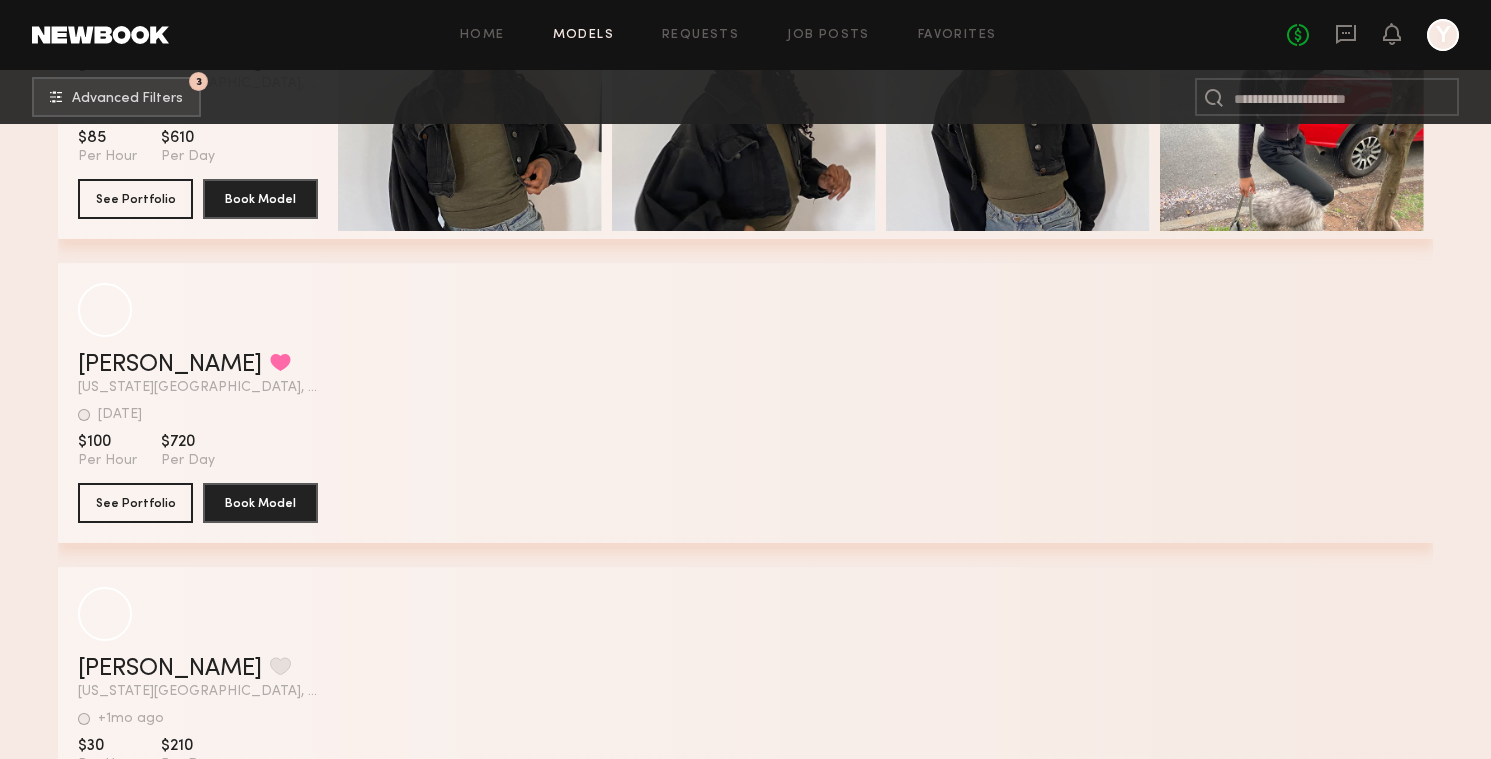 scroll, scrollTop: 22152, scrollLeft: 0, axis: vertical 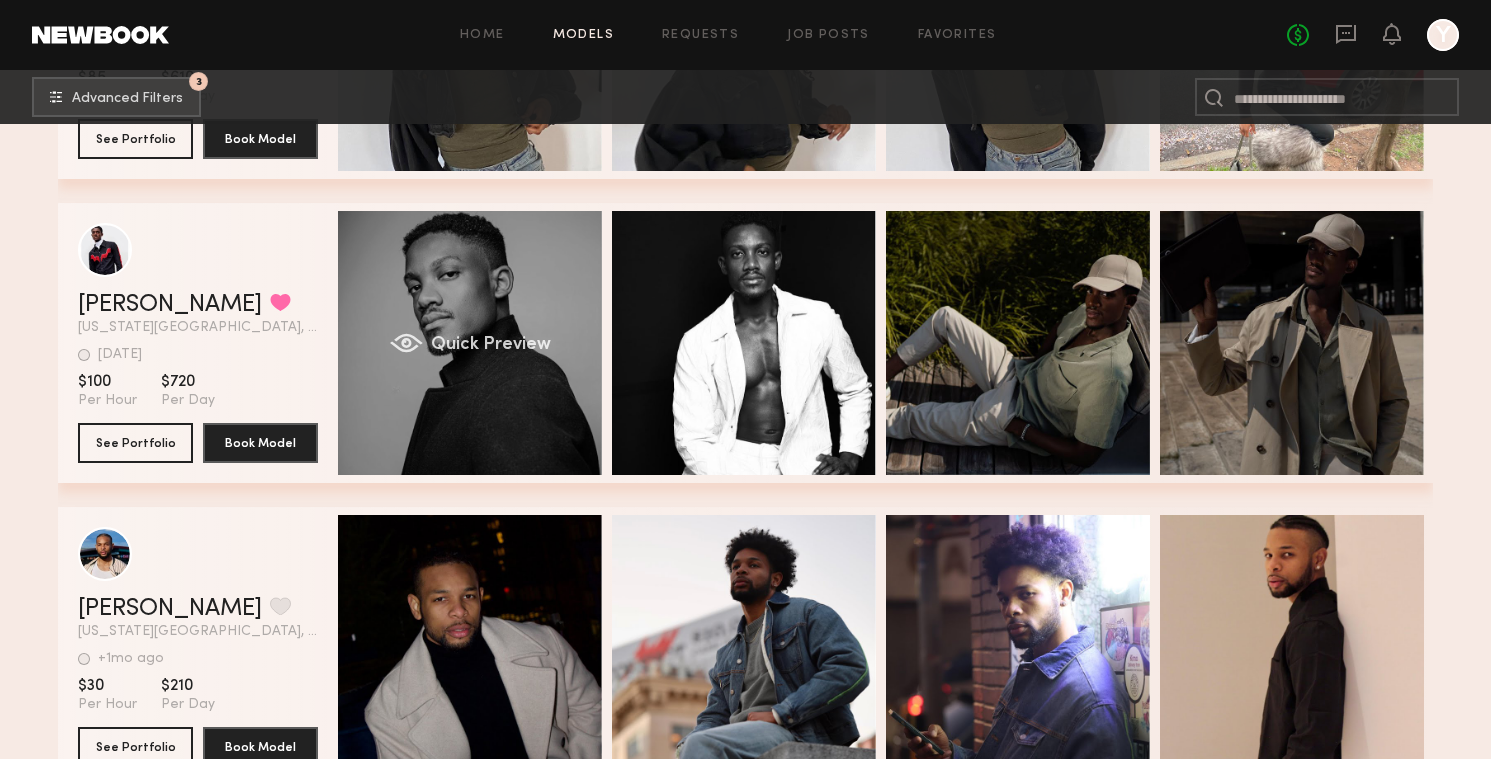 click on "Quick Preview" 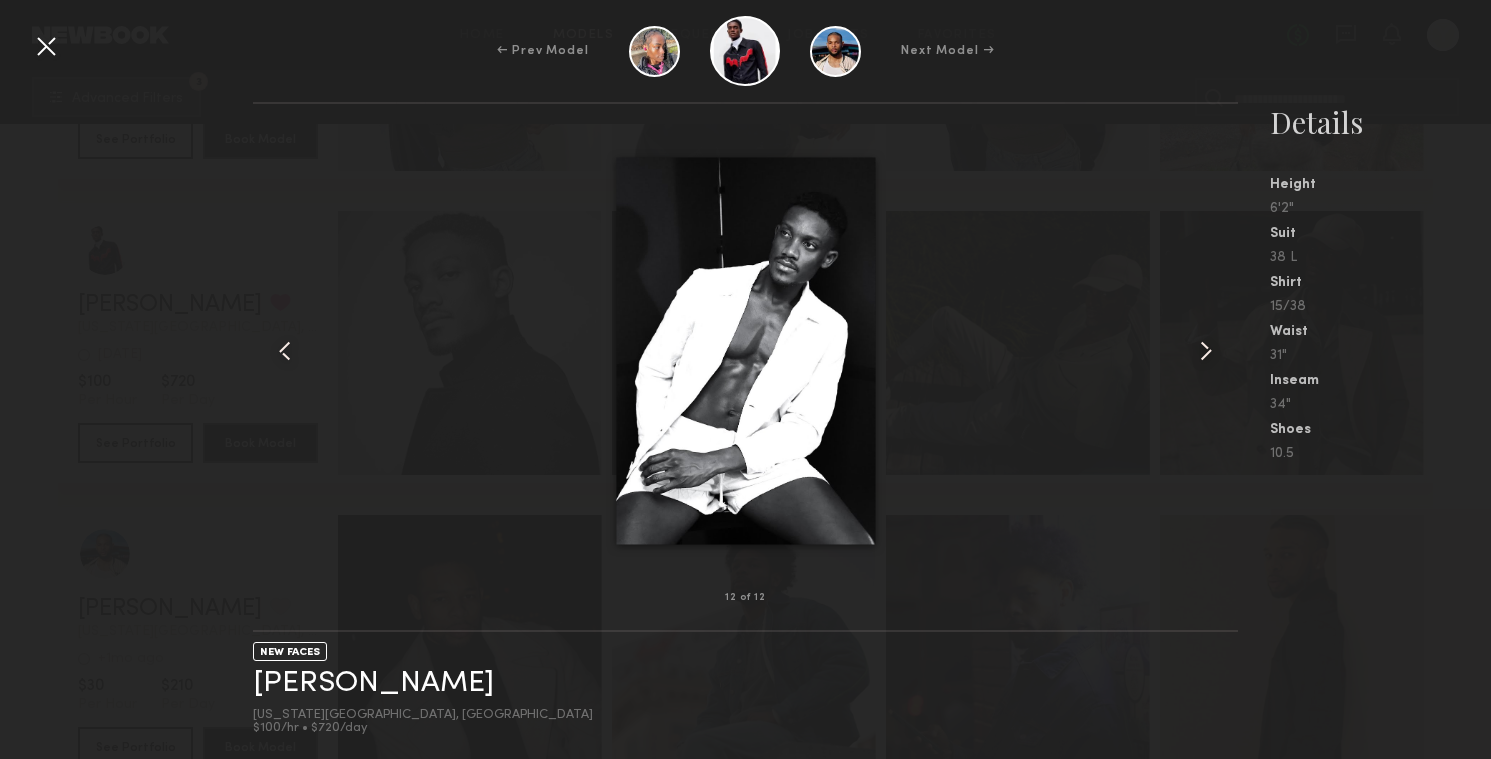 click at bounding box center [46, 46] 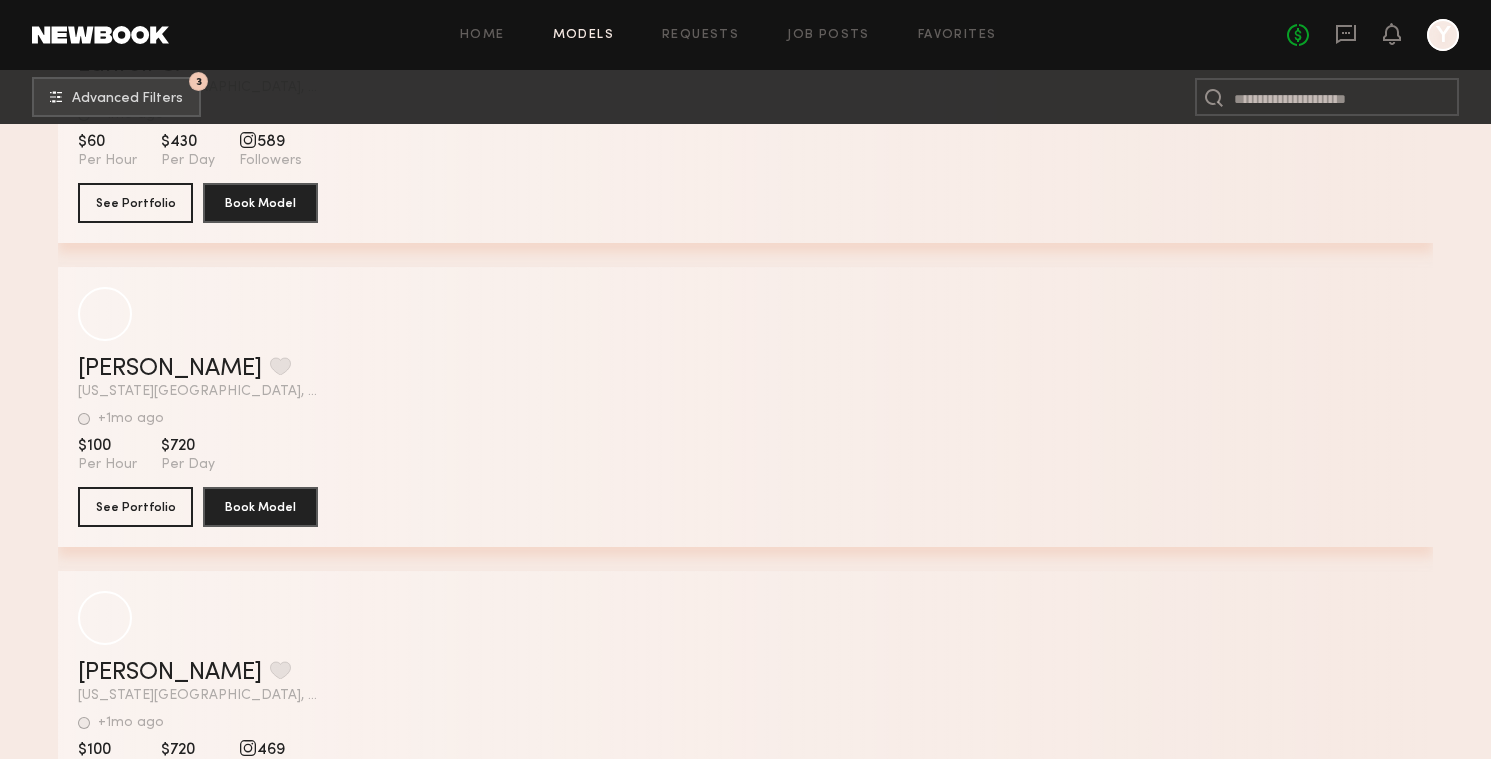 scroll, scrollTop: 30460, scrollLeft: 0, axis: vertical 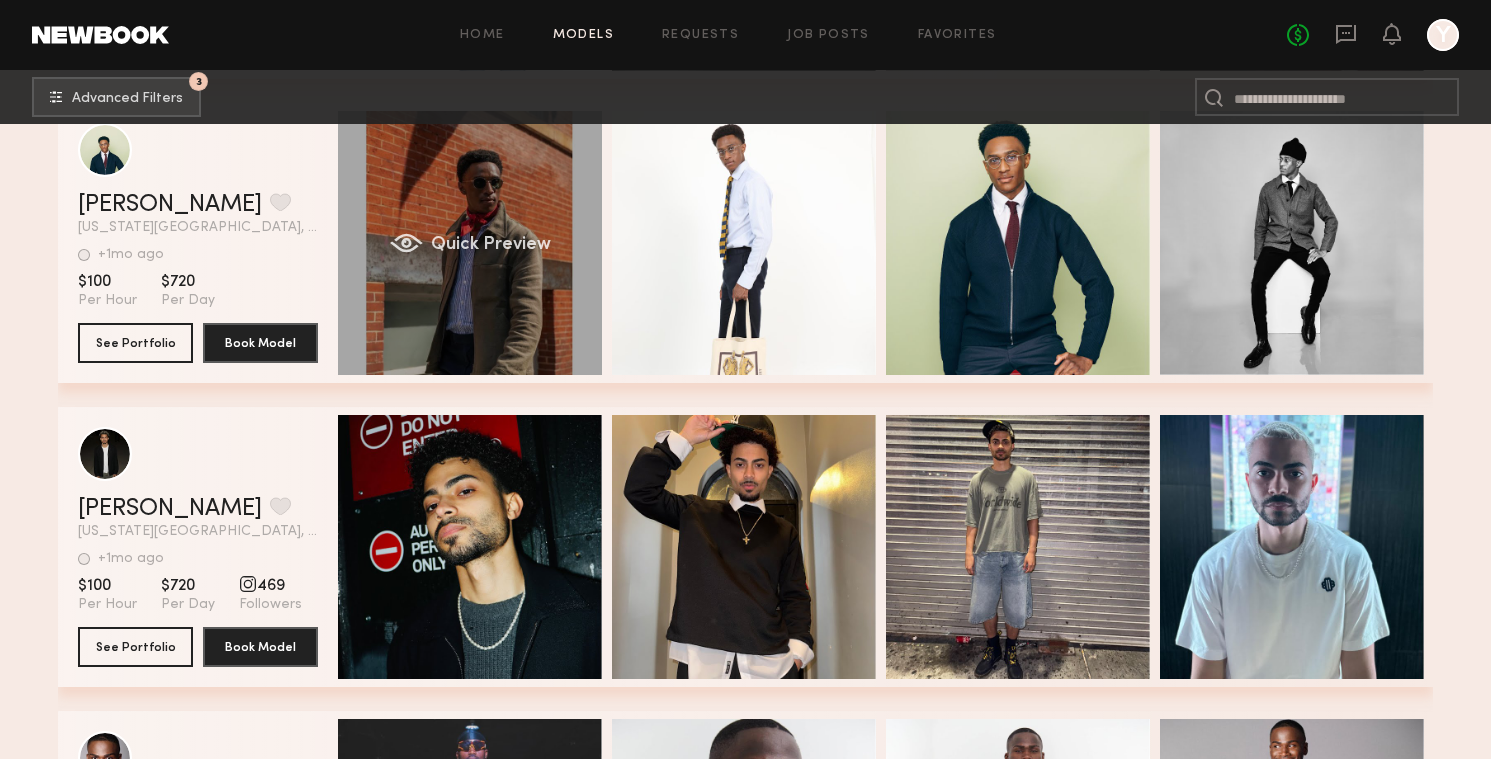 click on "Quick Preview" 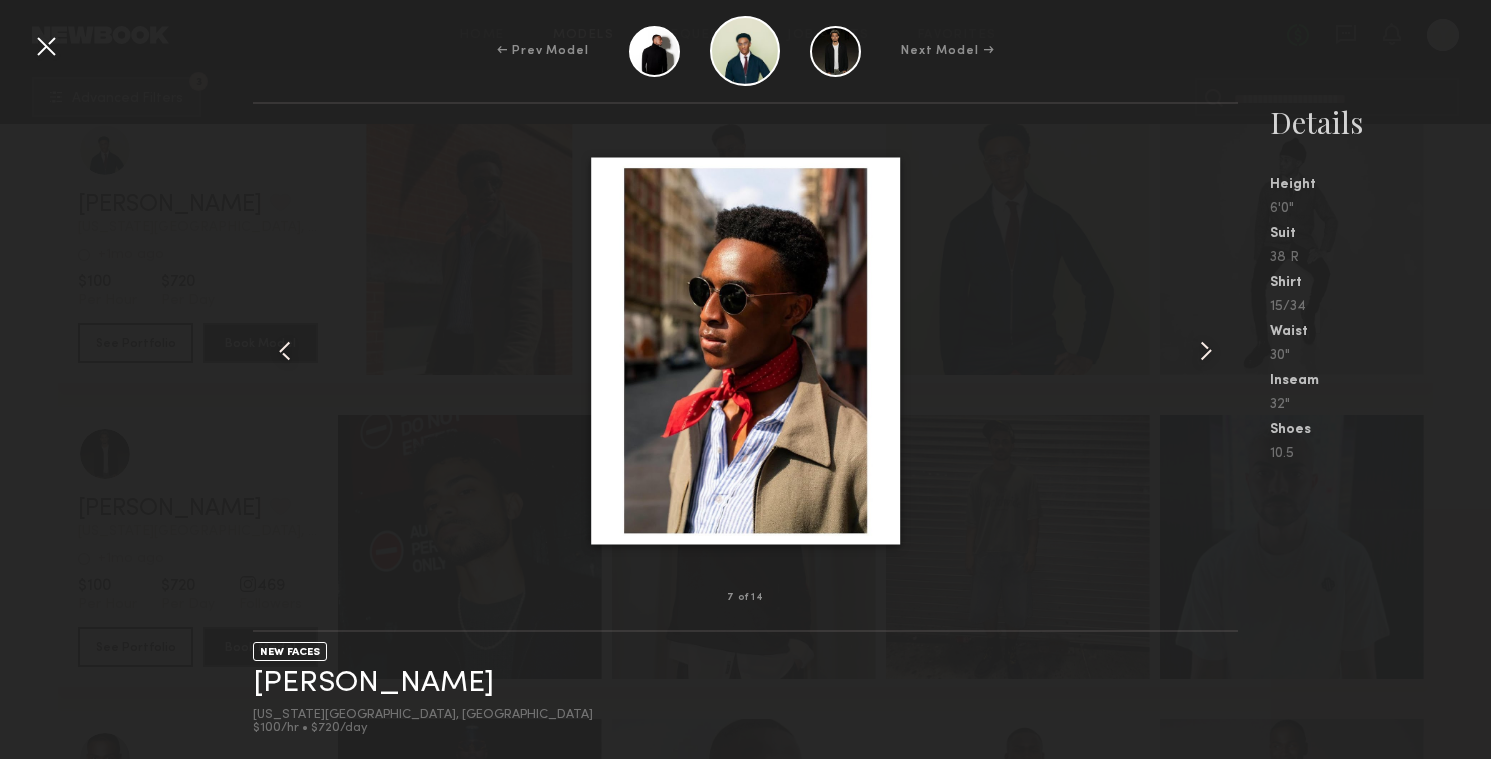 click at bounding box center [46, 46] 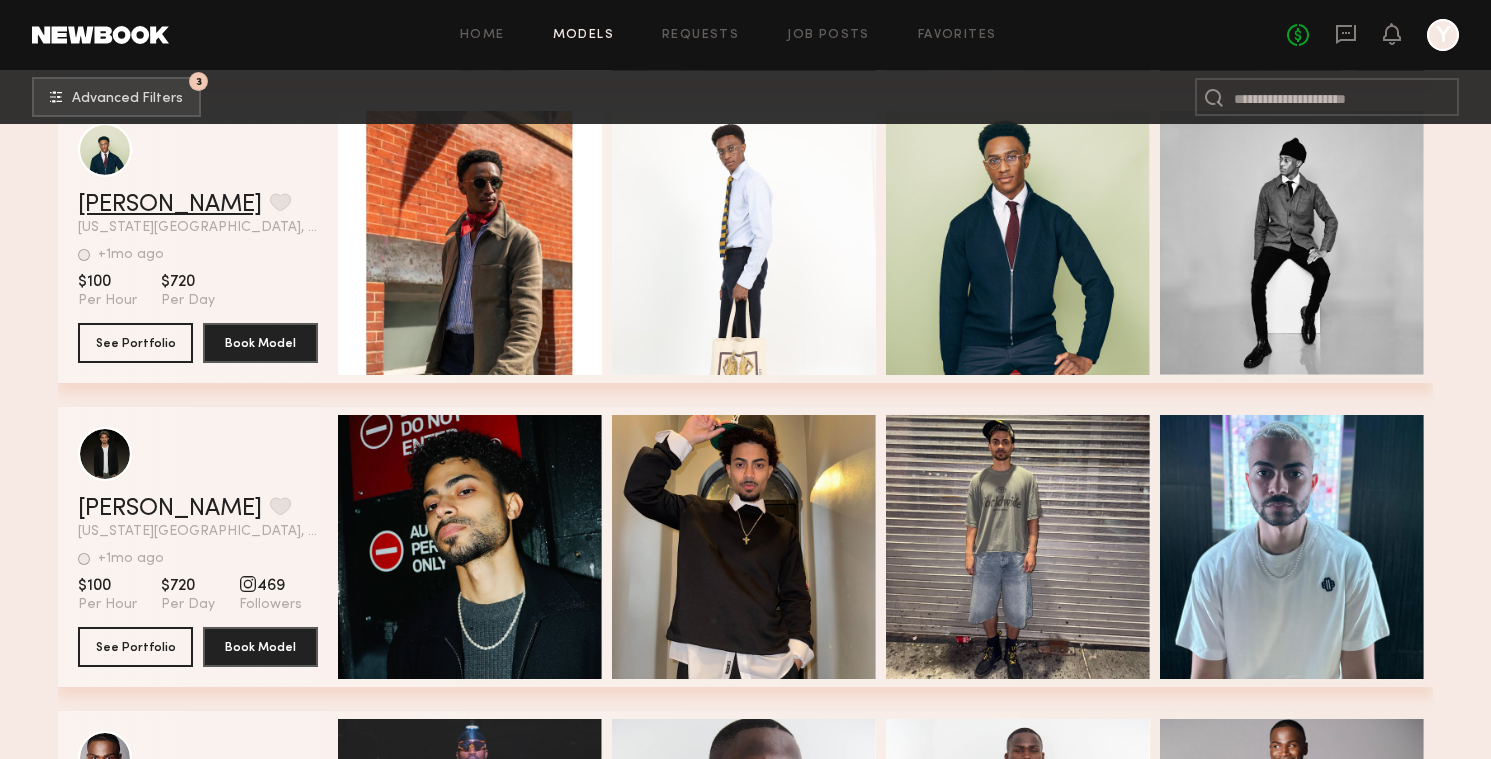 click on "Adrian C." 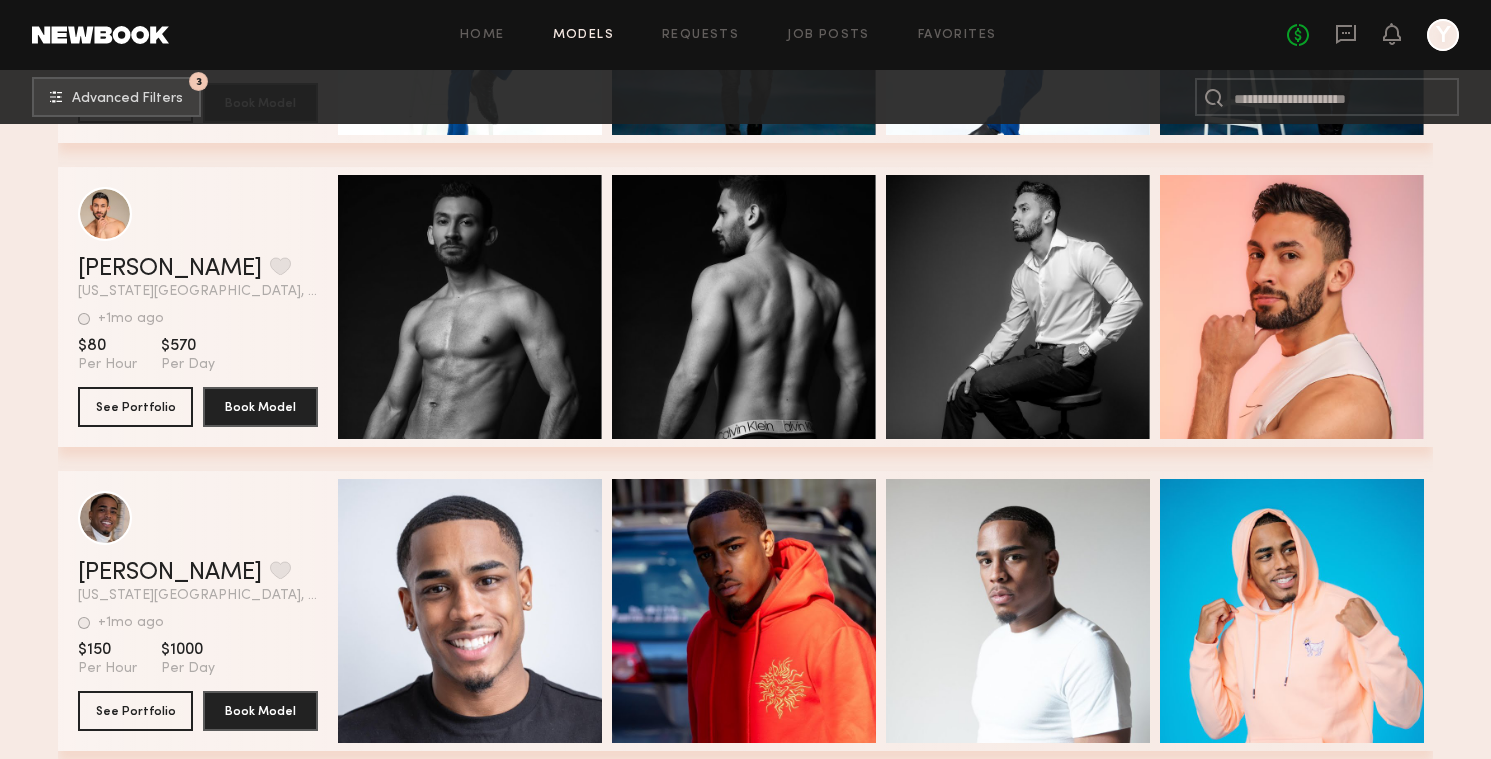 scroll, scrollTop: 33415, scrollLeft: 0, axis: vertical 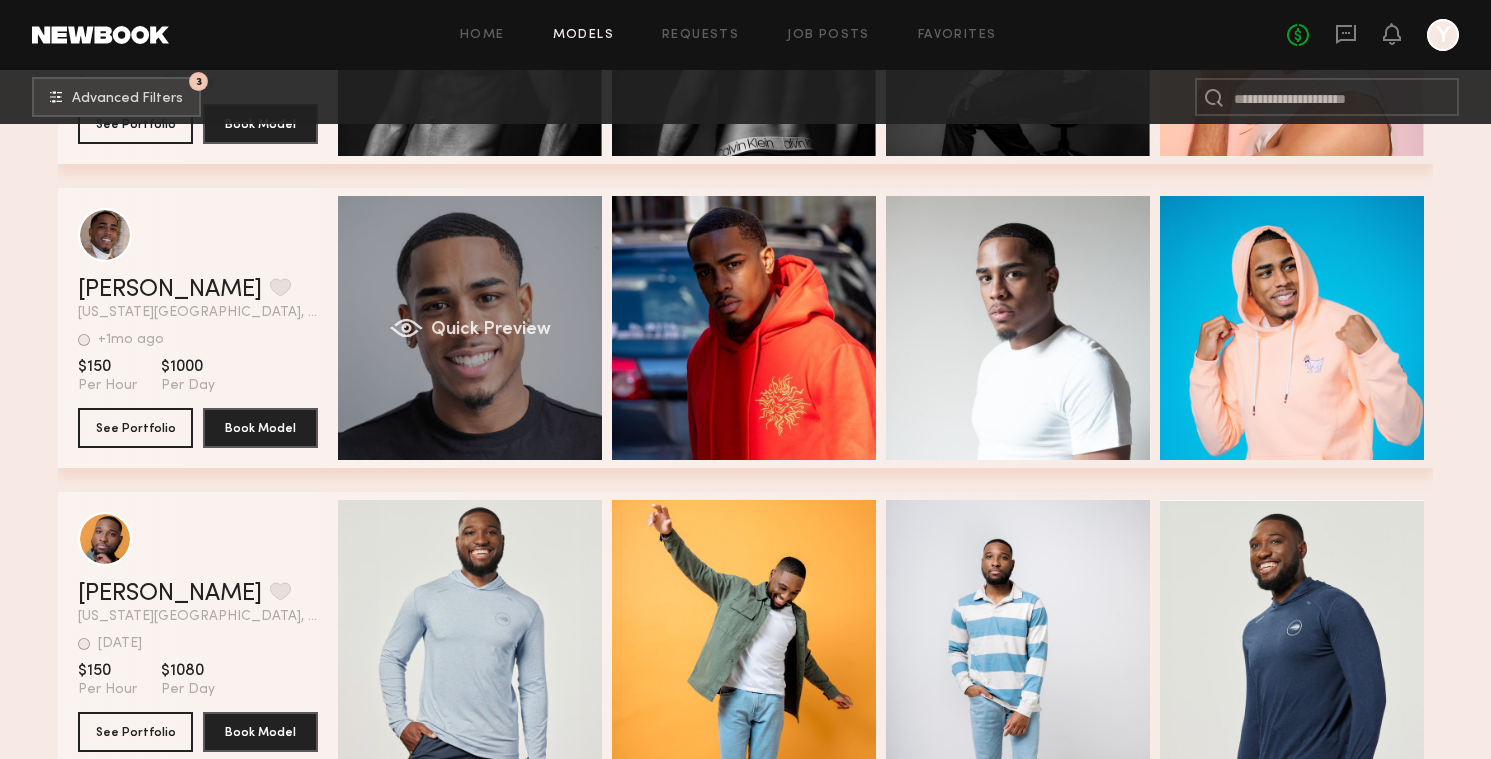 click on "Quick Preview" 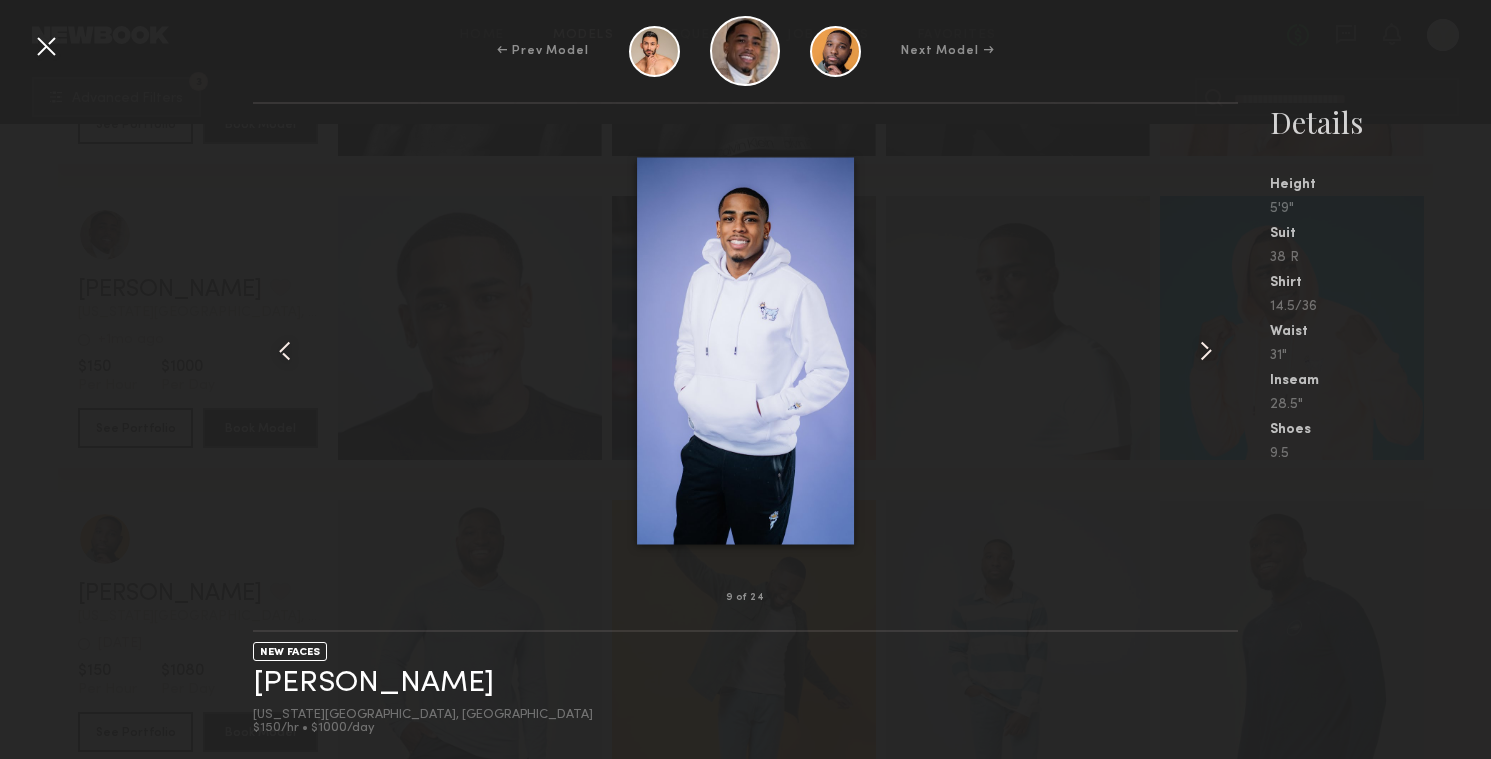 click at bounding box center (46, 46) 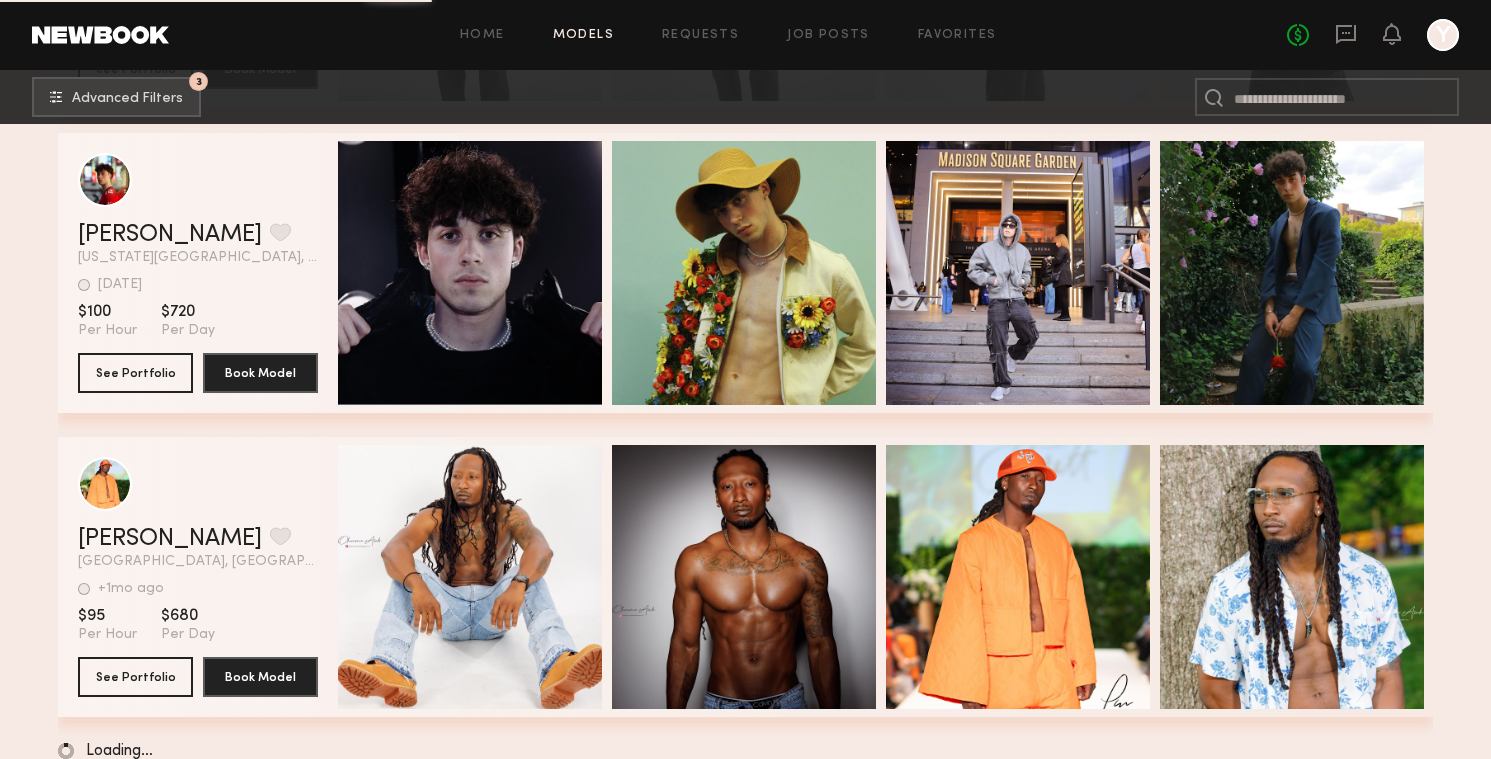 scroll, scrollTop: 35720, scrollLeft: 0, axis: vertical 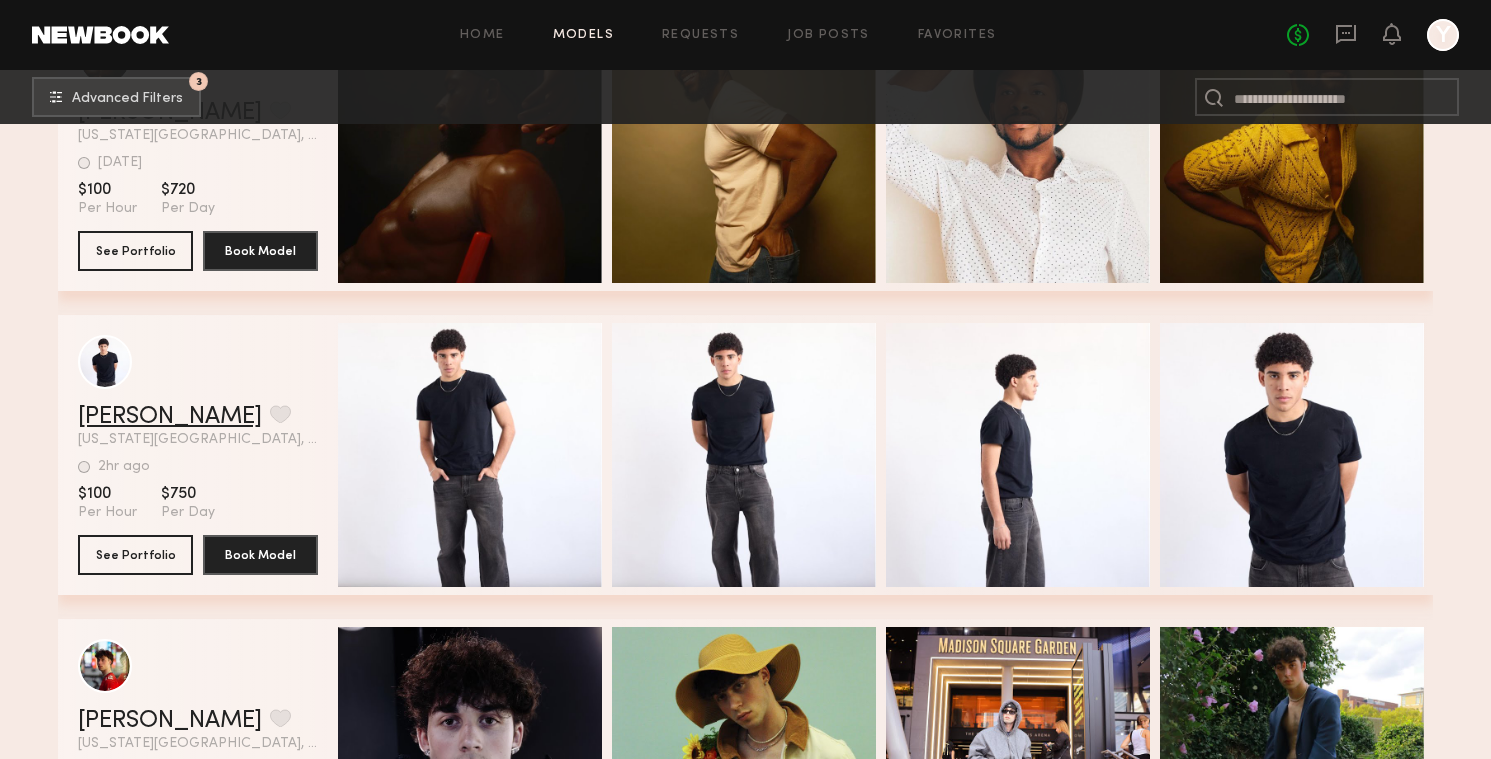 click on "Alberto R." 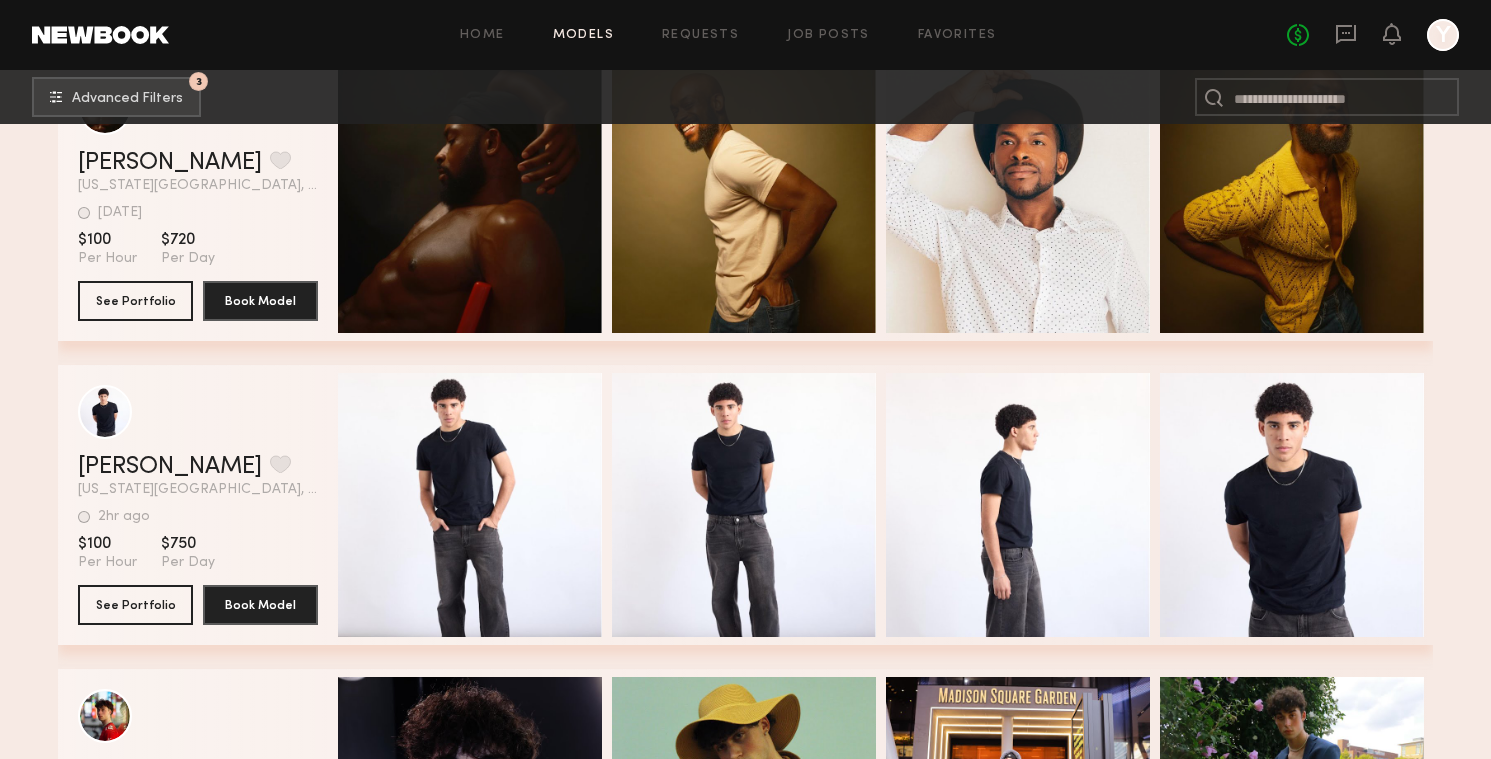 scroll, scrollTop: 35661, scrollLeft: 0, axis: vertical 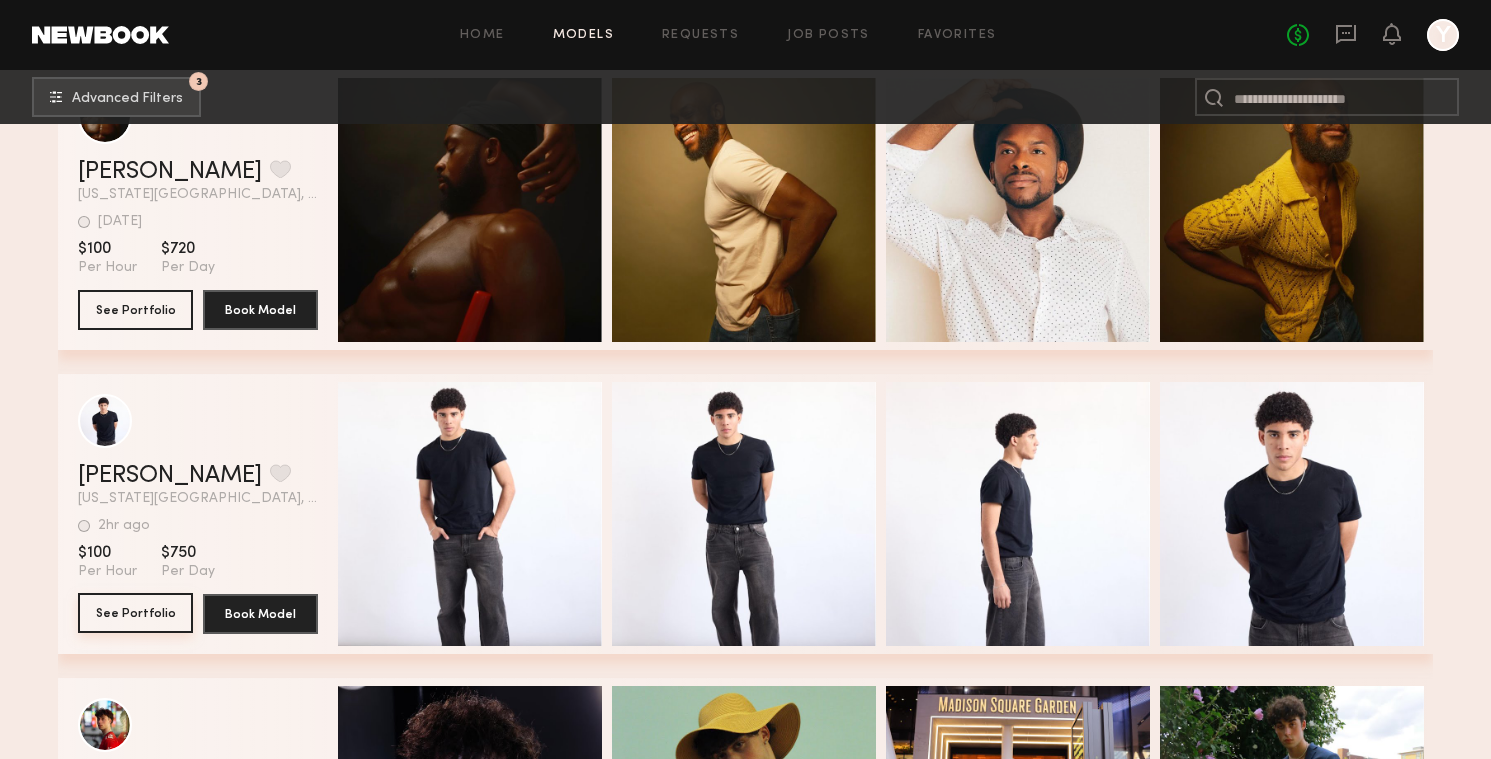 click on "See Portfolio" 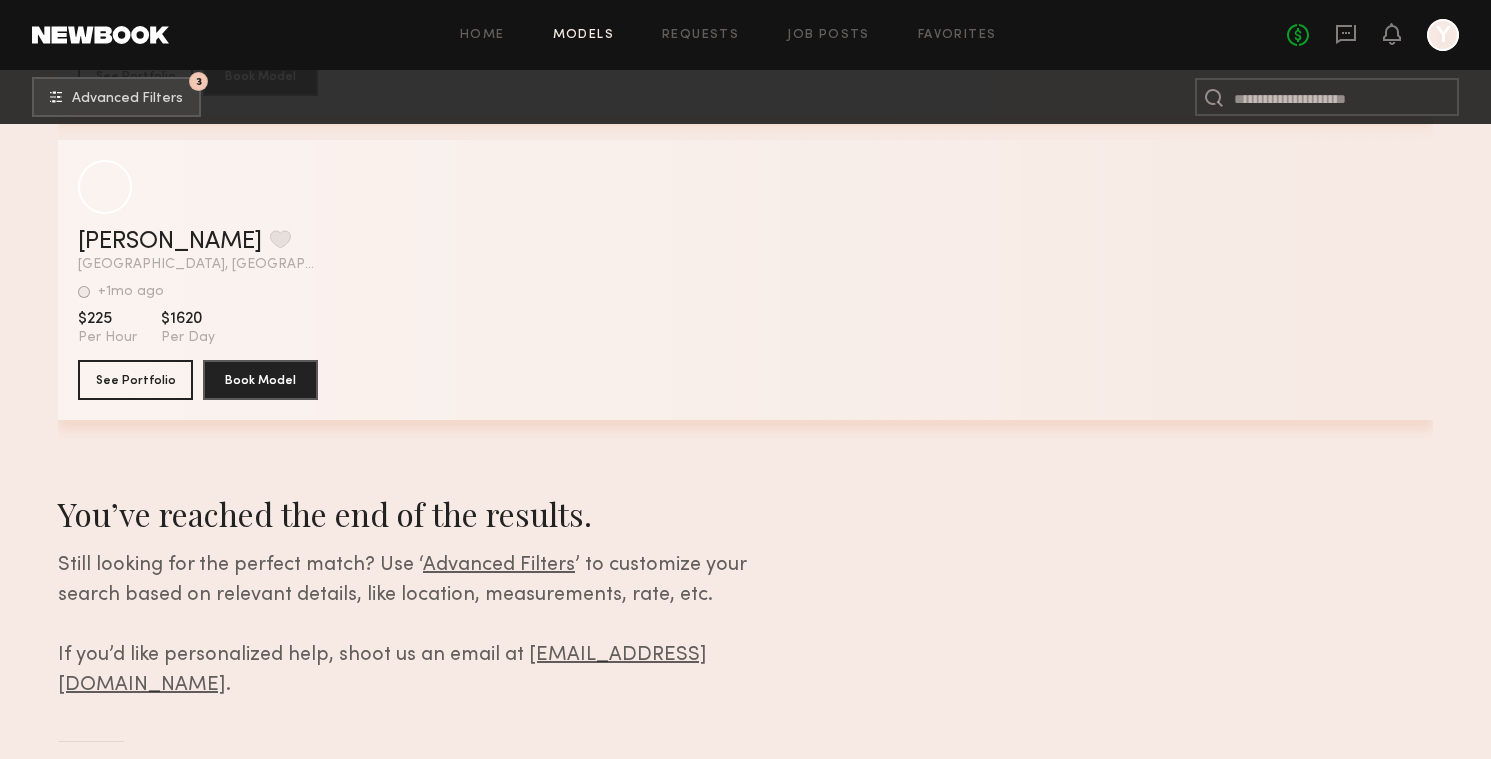 scroll, scrollTop: 41138, scrollLeft: 0, axis: vertical 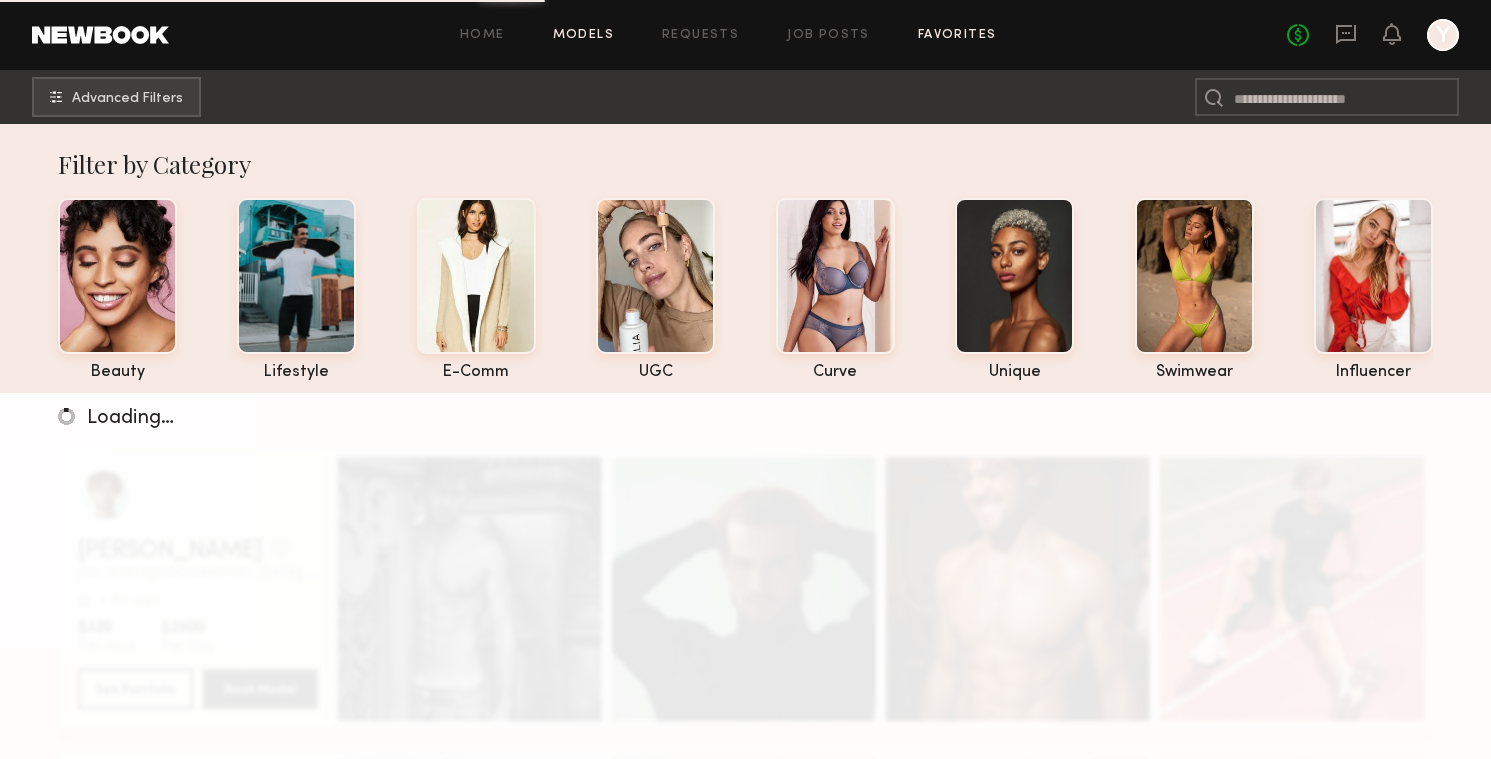 click on "Favorites" 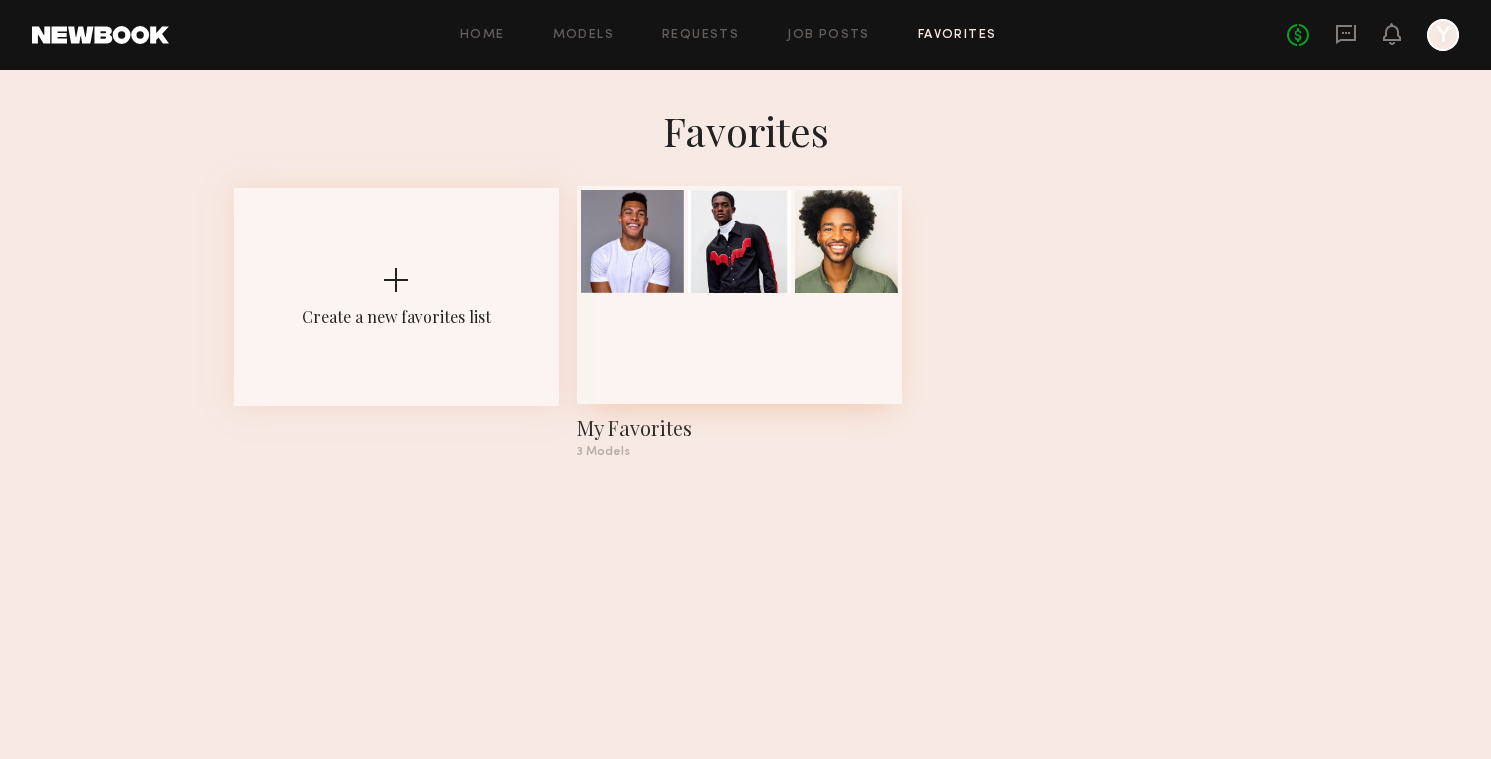 click 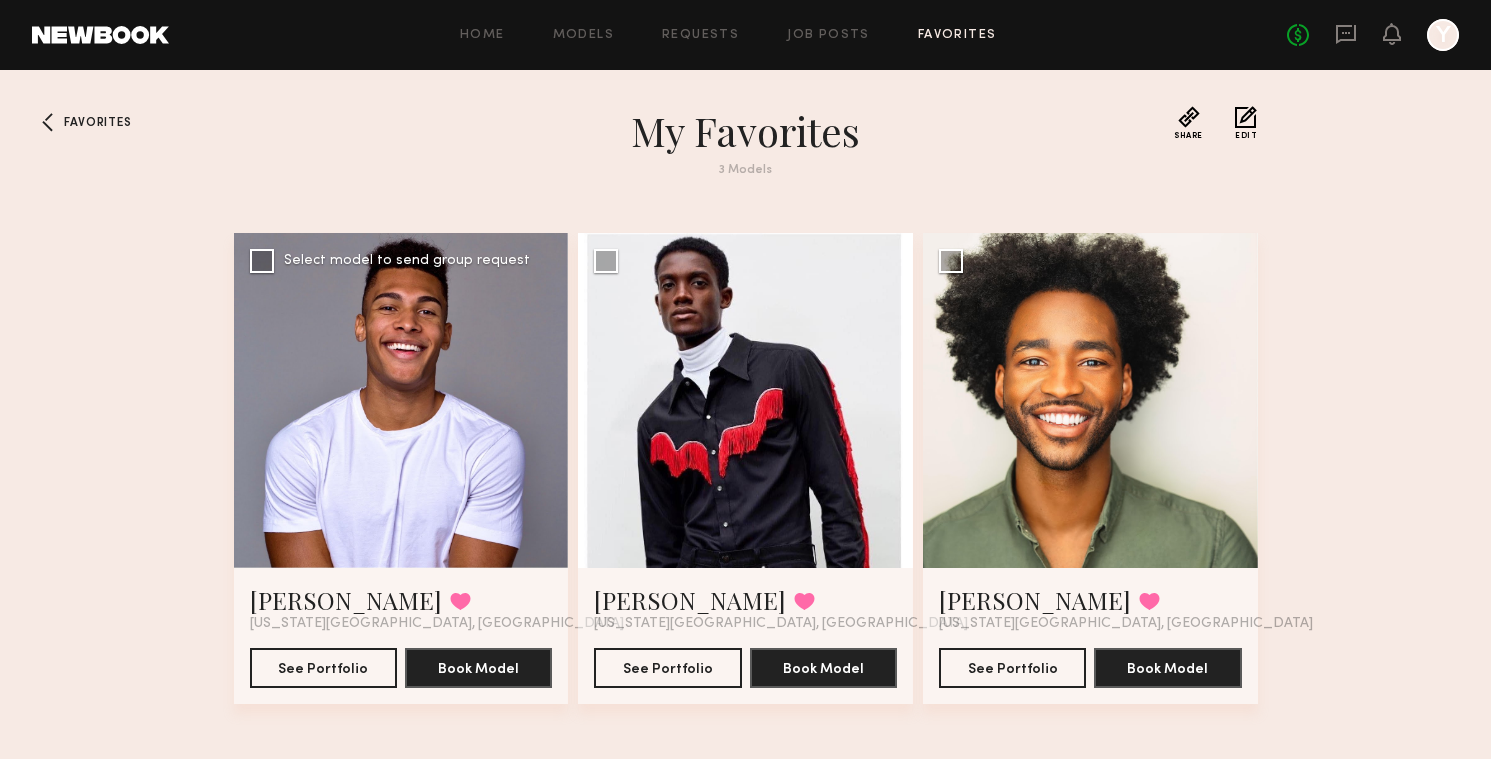 scroll, scrollTop: 11, scrollLeft: 0, axis: vertical 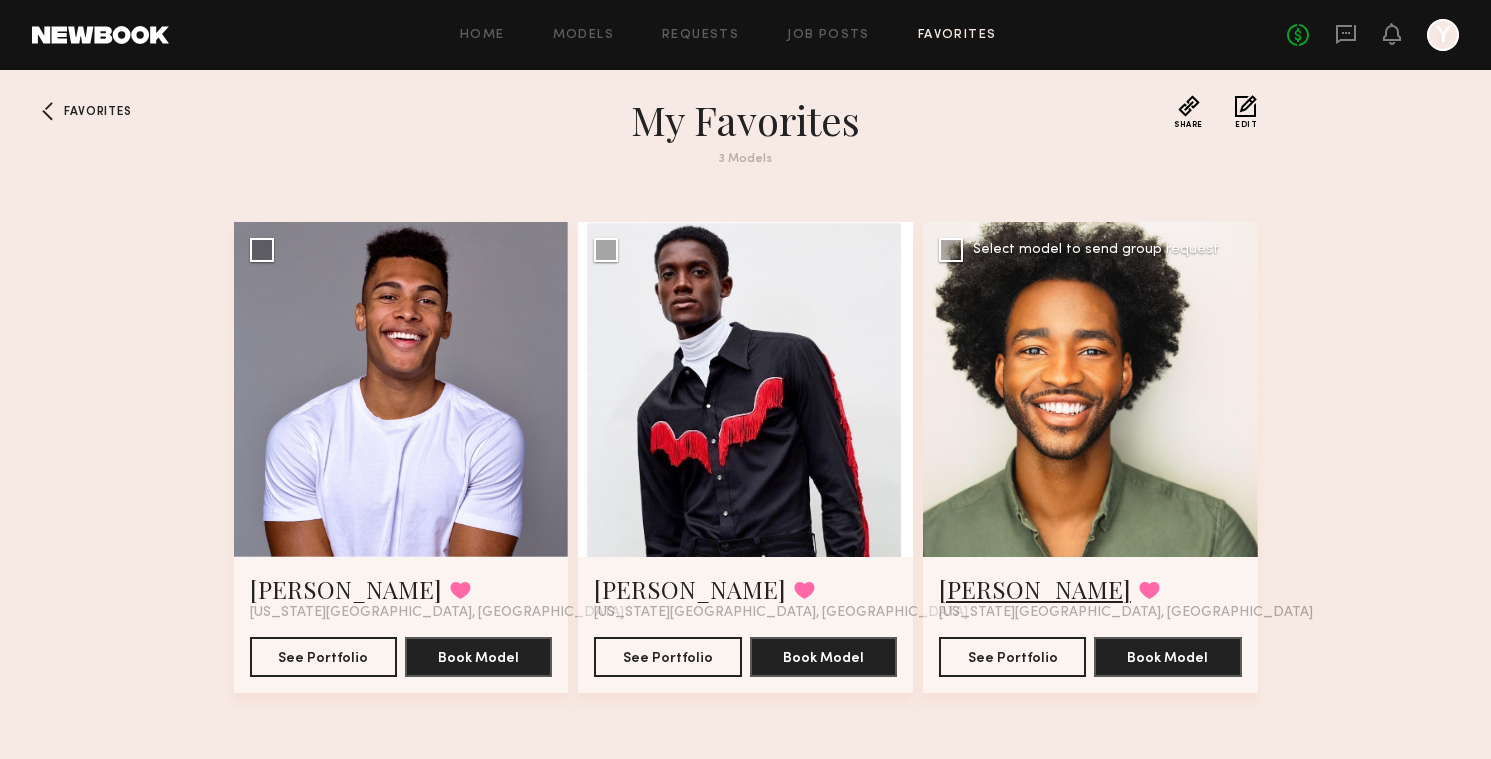 click on "Thaddeus L." 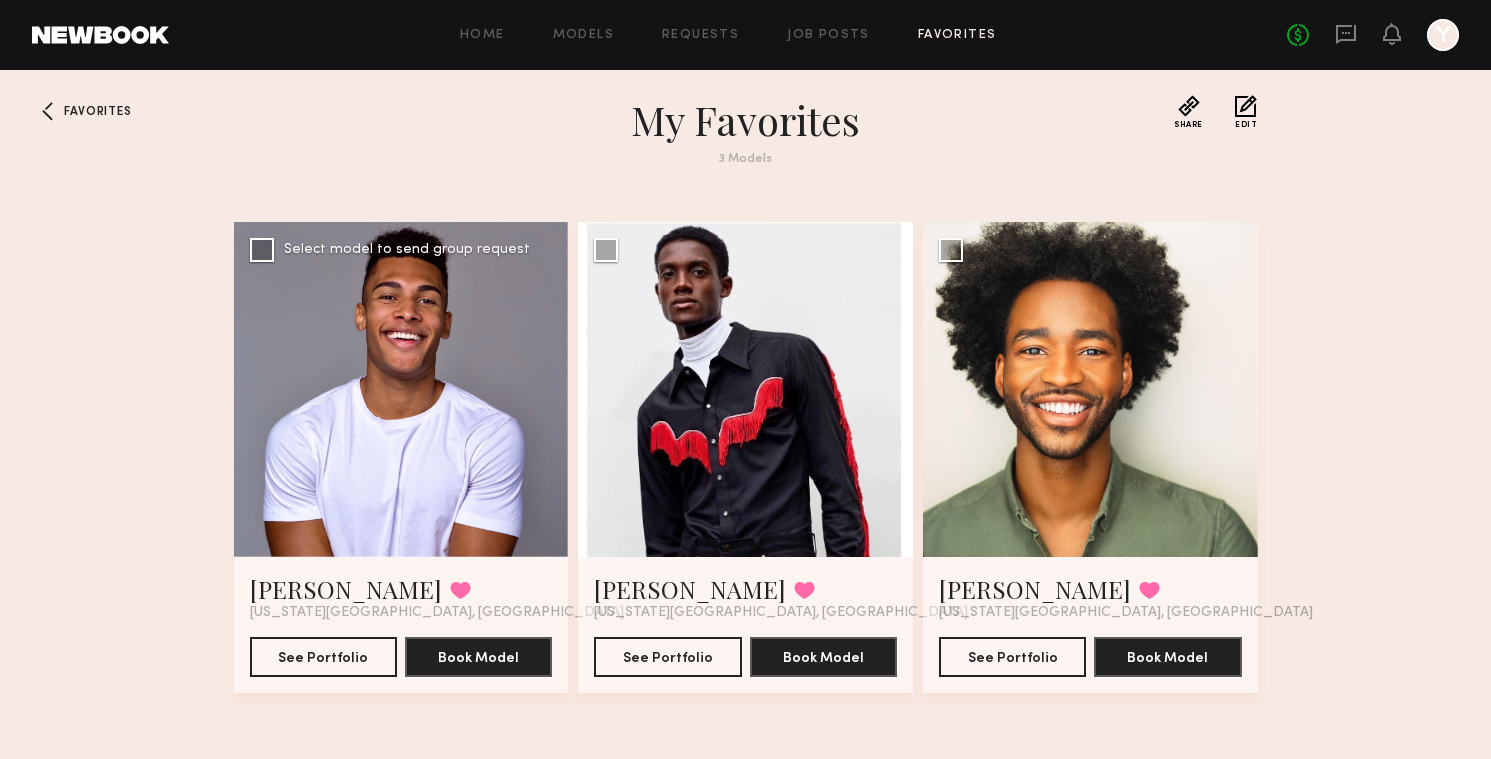 click 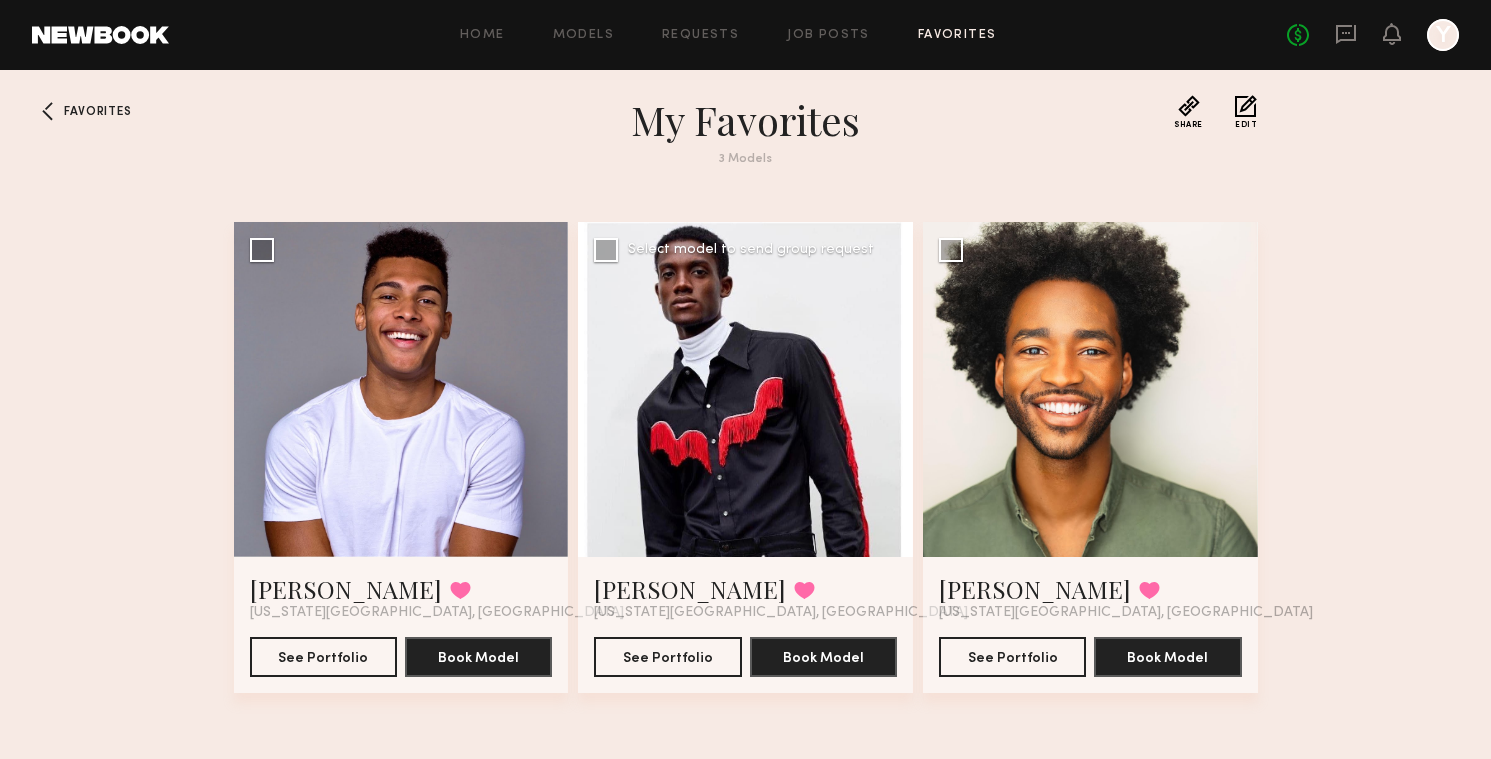 click 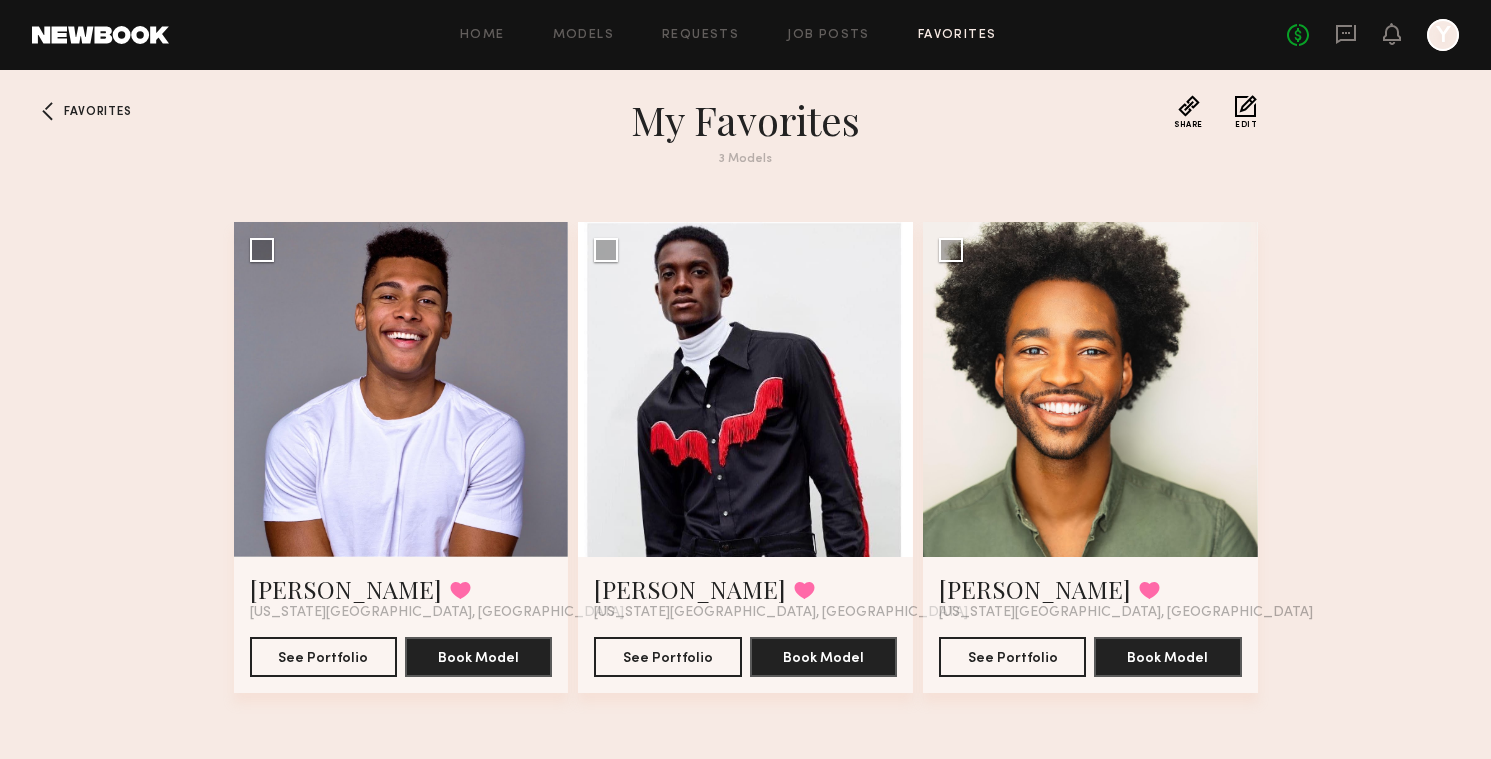 click on "No fees up to $5,000 Y" 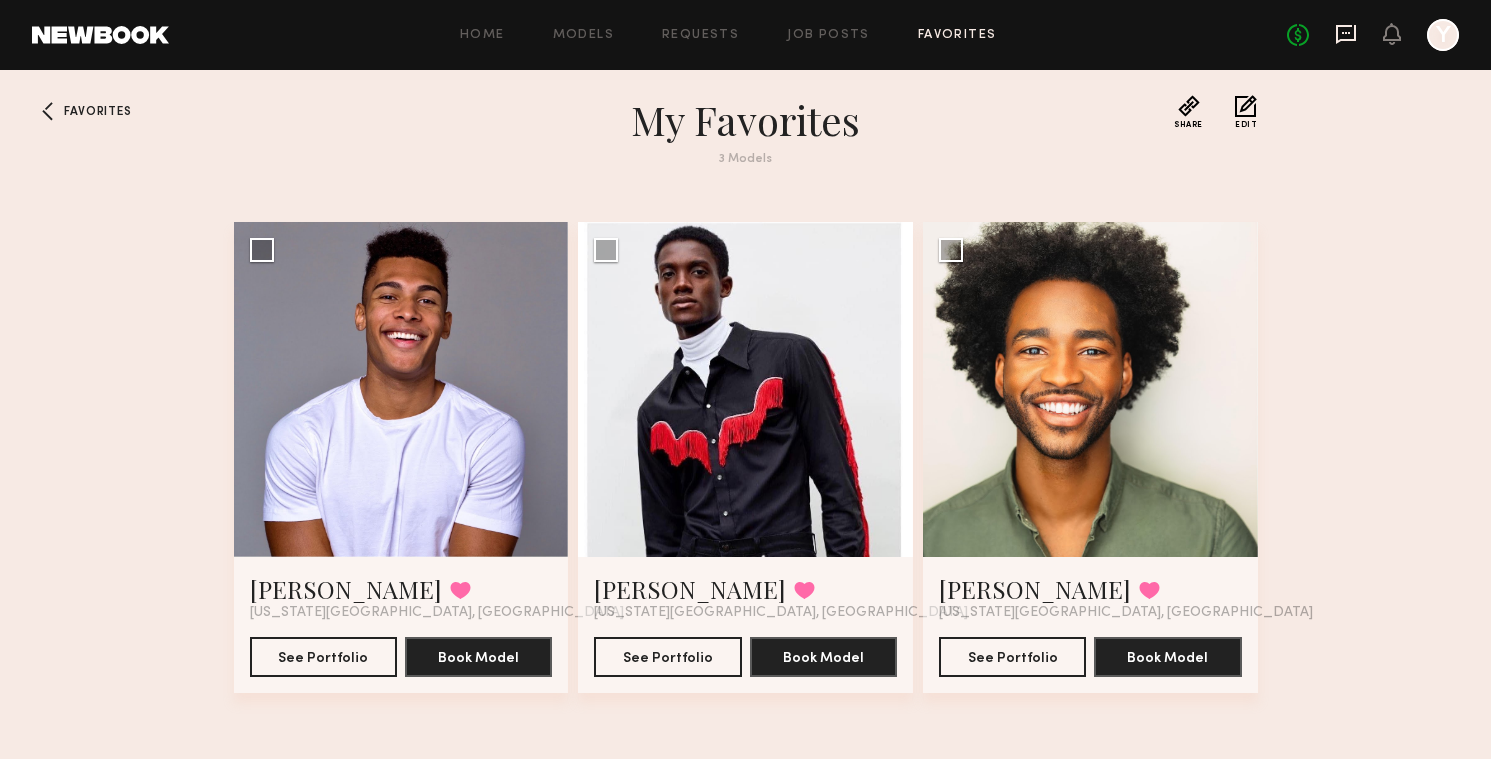 click 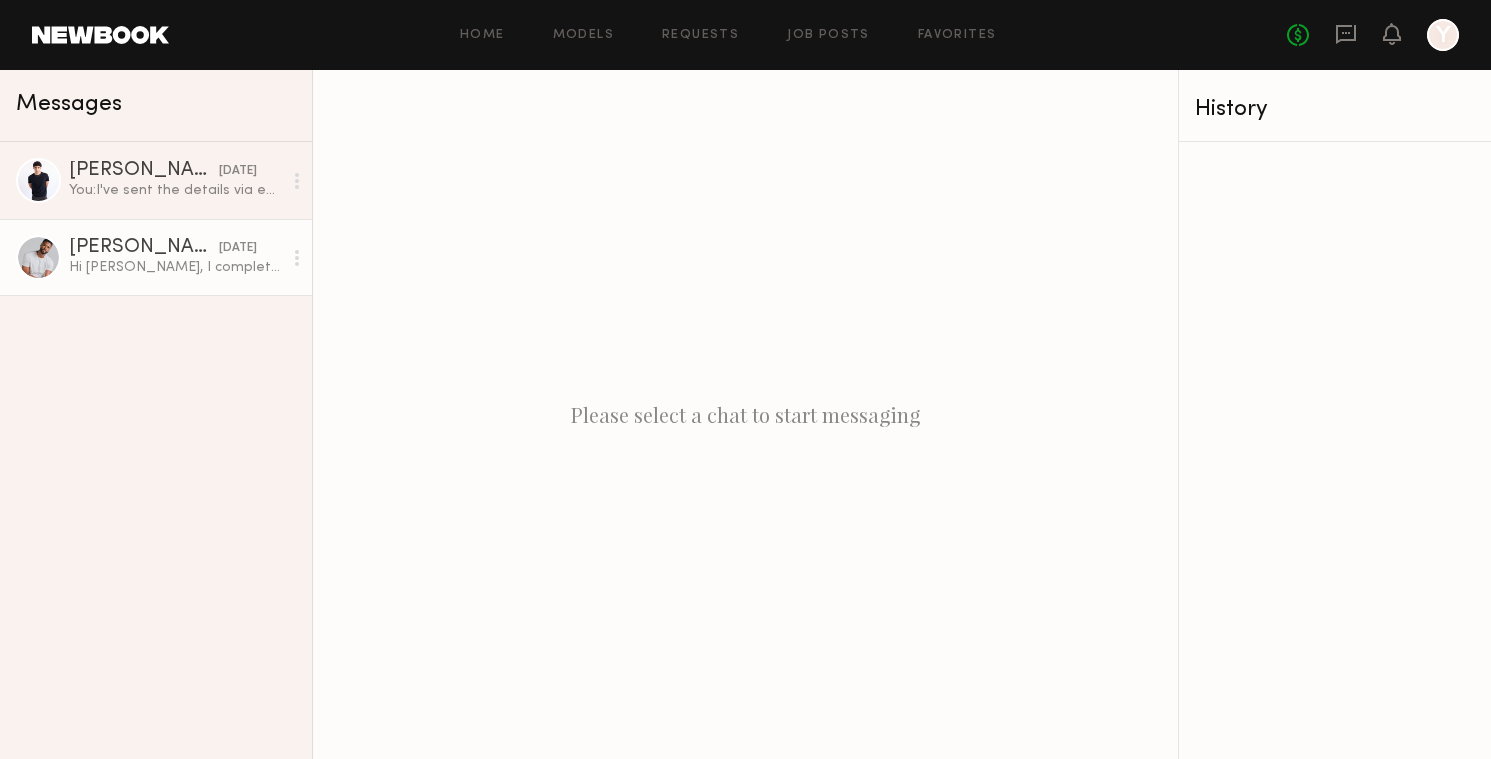 click on "[PERSON_NAME]" 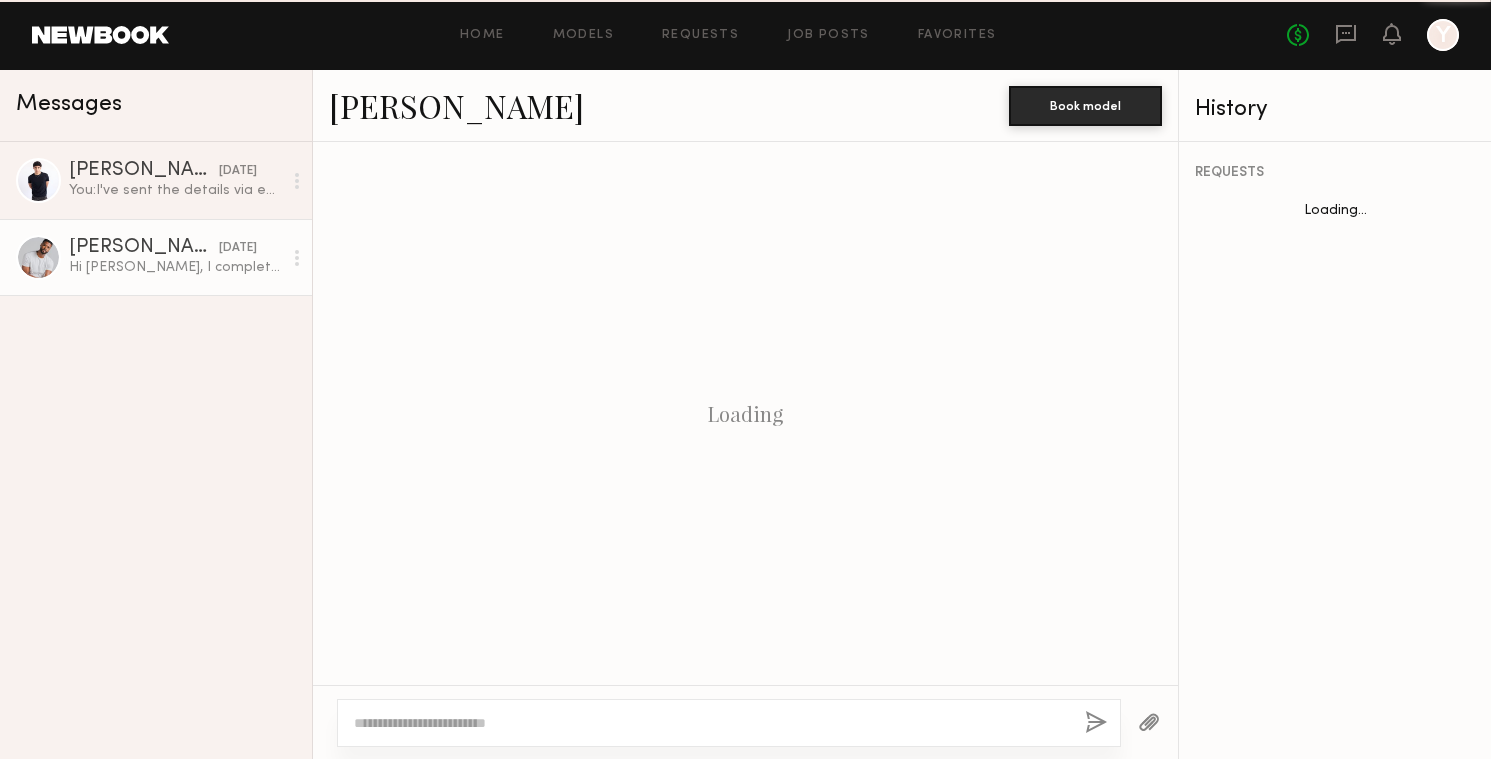 scroll, scrollTop: 2264, scrollLeft: 0, axis: vertical 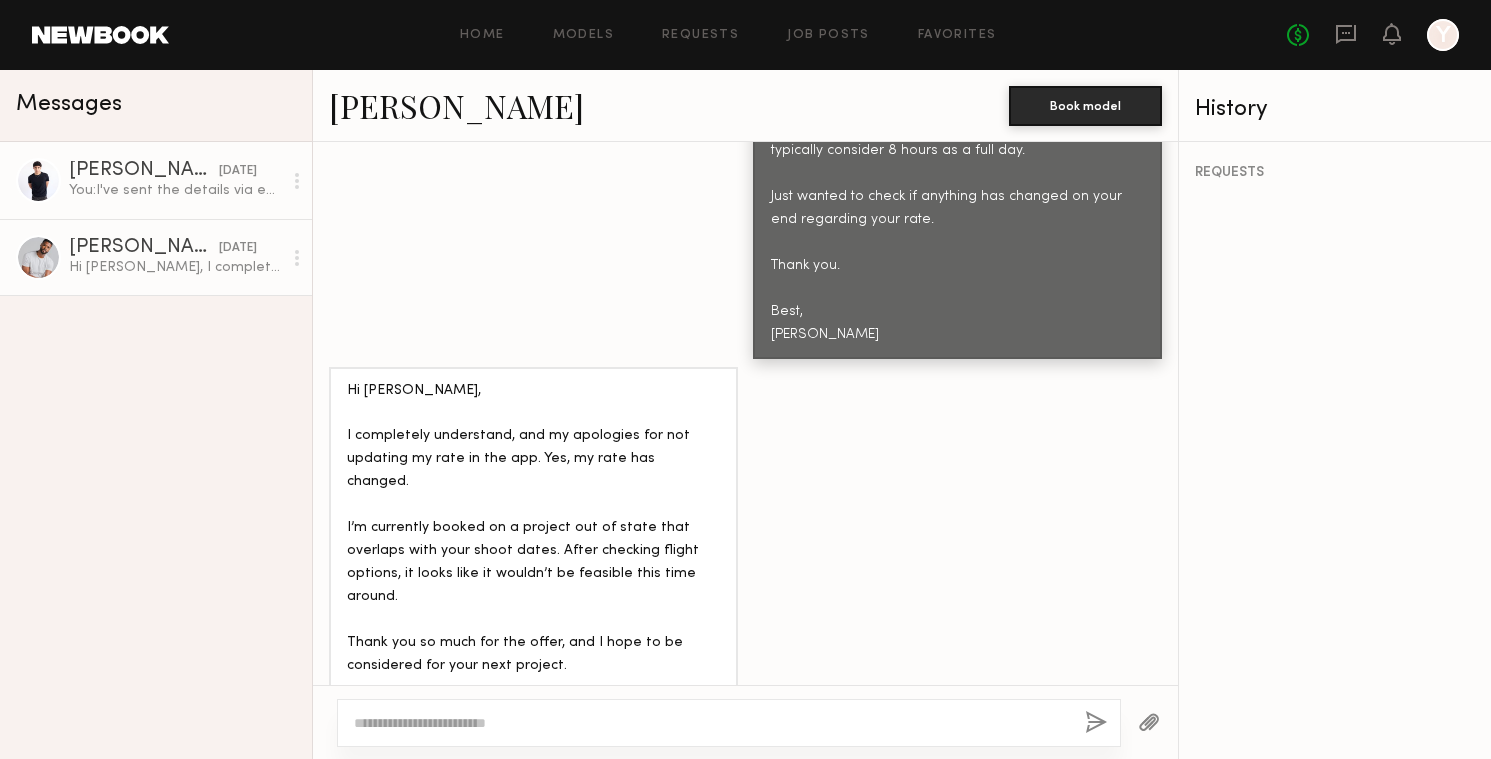 click on "You:  I've sent the details via email, so please check it if you have a chance!" 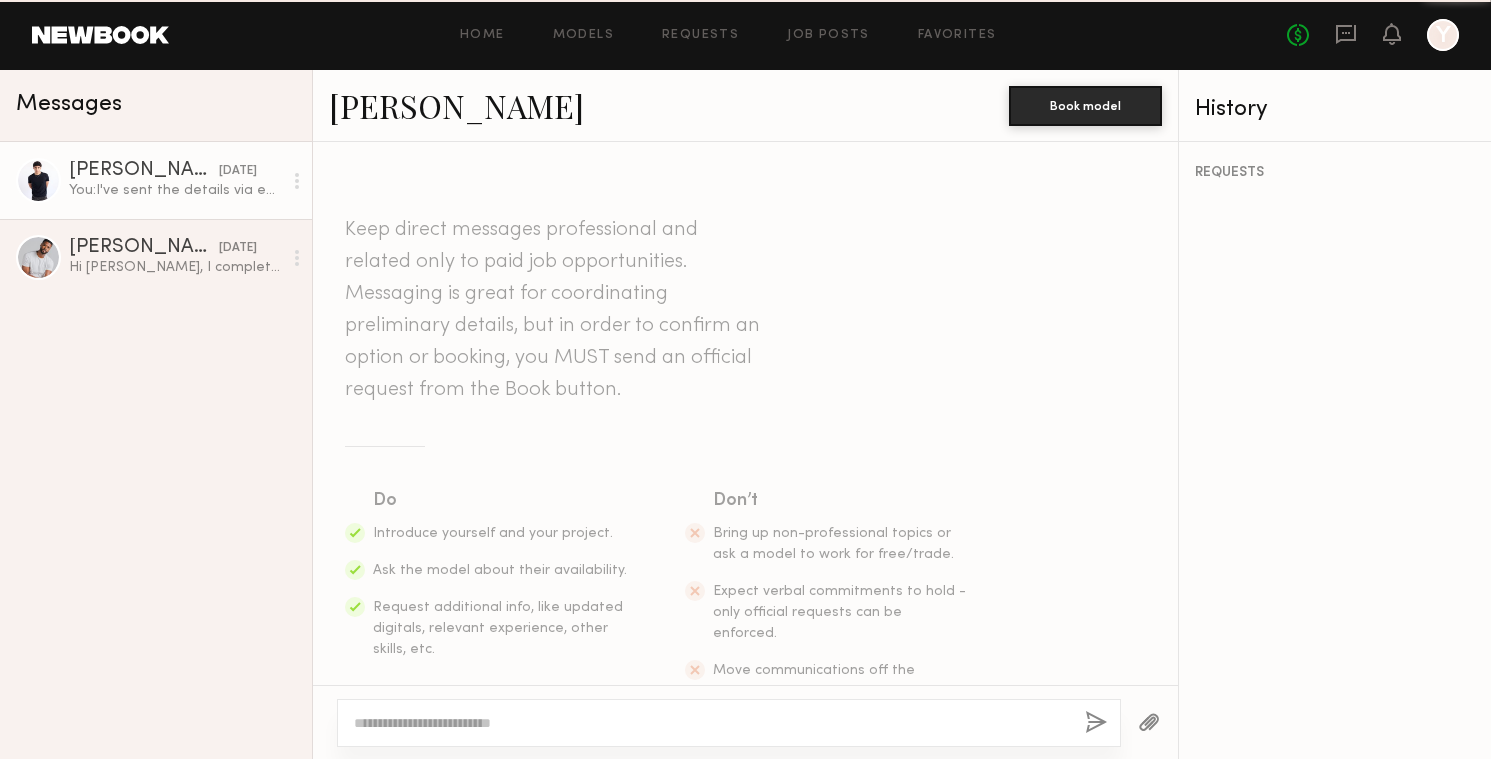 scroll, scrollTop: 2178, scrollLeft: 0, axis: vertical 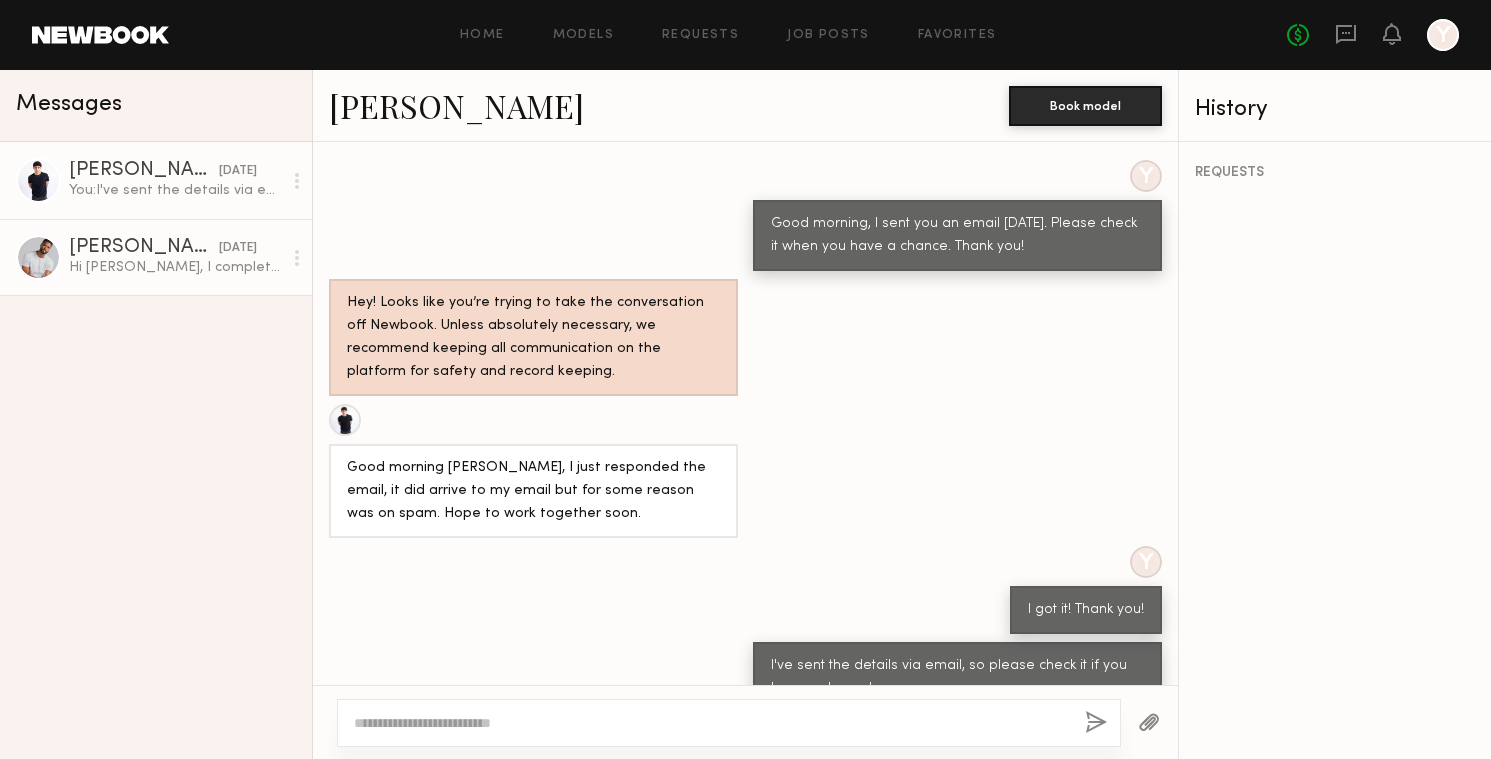 click on "[PERSON_NAME]" 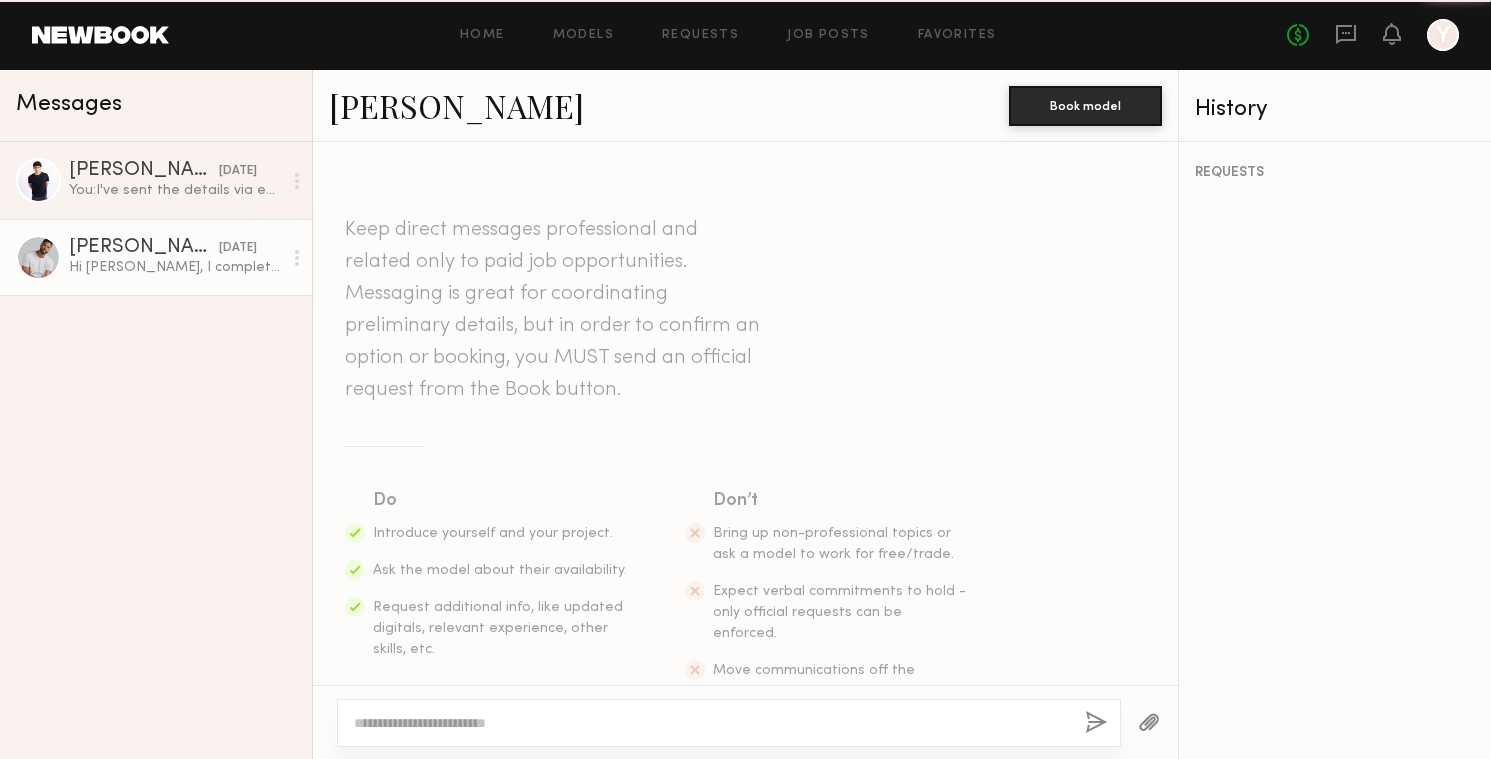 scroll, scrollTop: 2264, scrollLeft: 0, axis: vertical 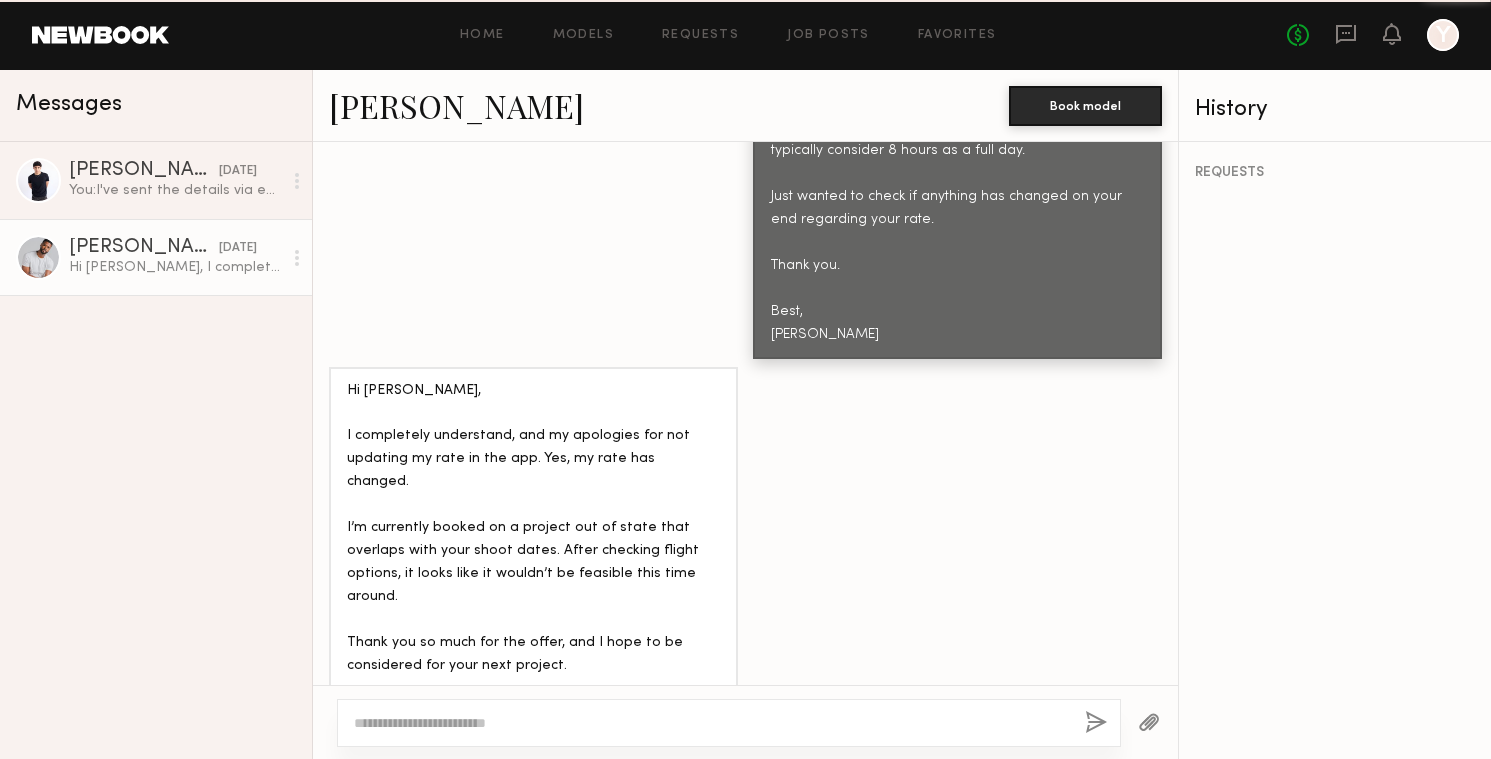 click on "[PERSON_NAME]" 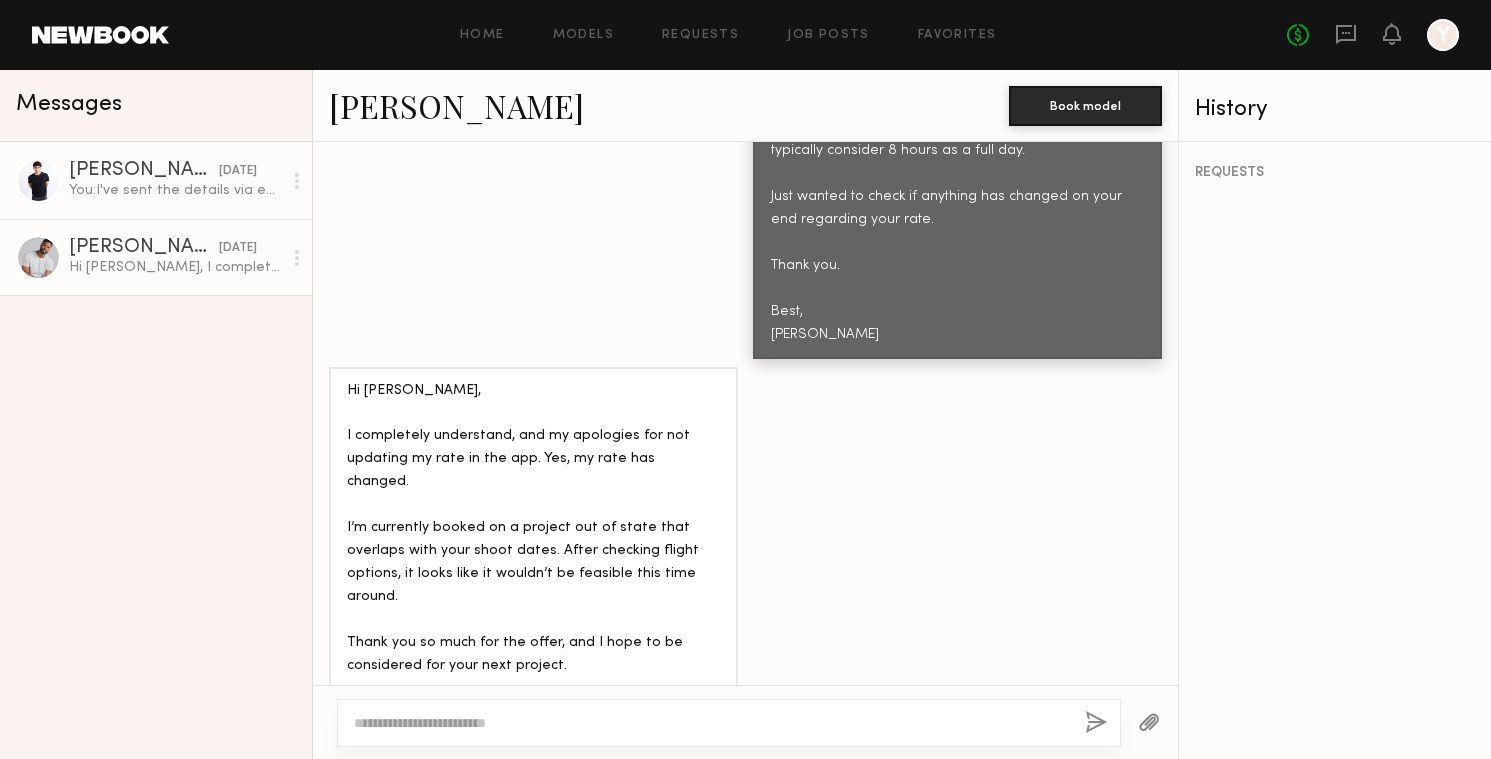 click on "[PERSON_NAME]" 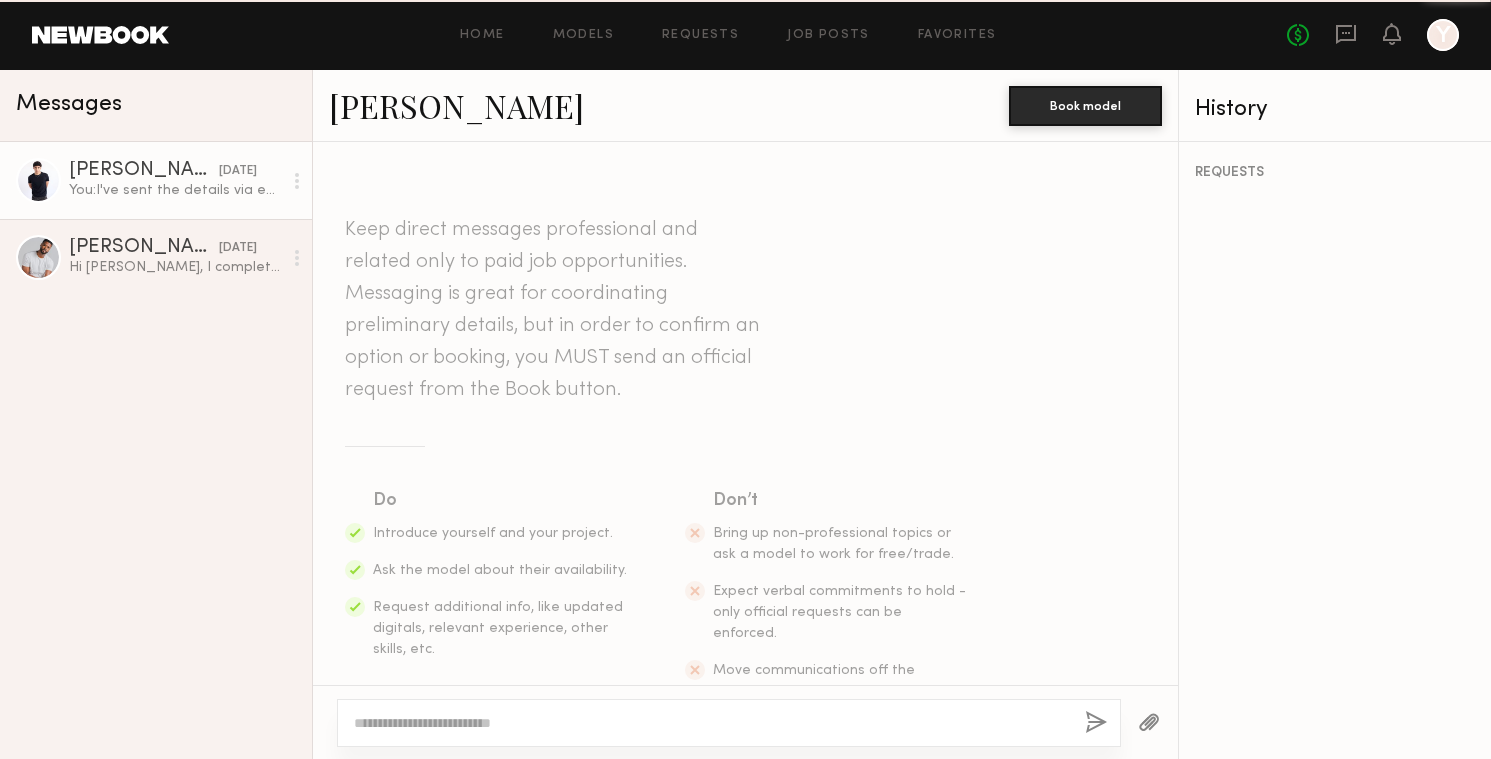 scroll, scrollTop: 2178, scrollLeft: 0, axis: vertical 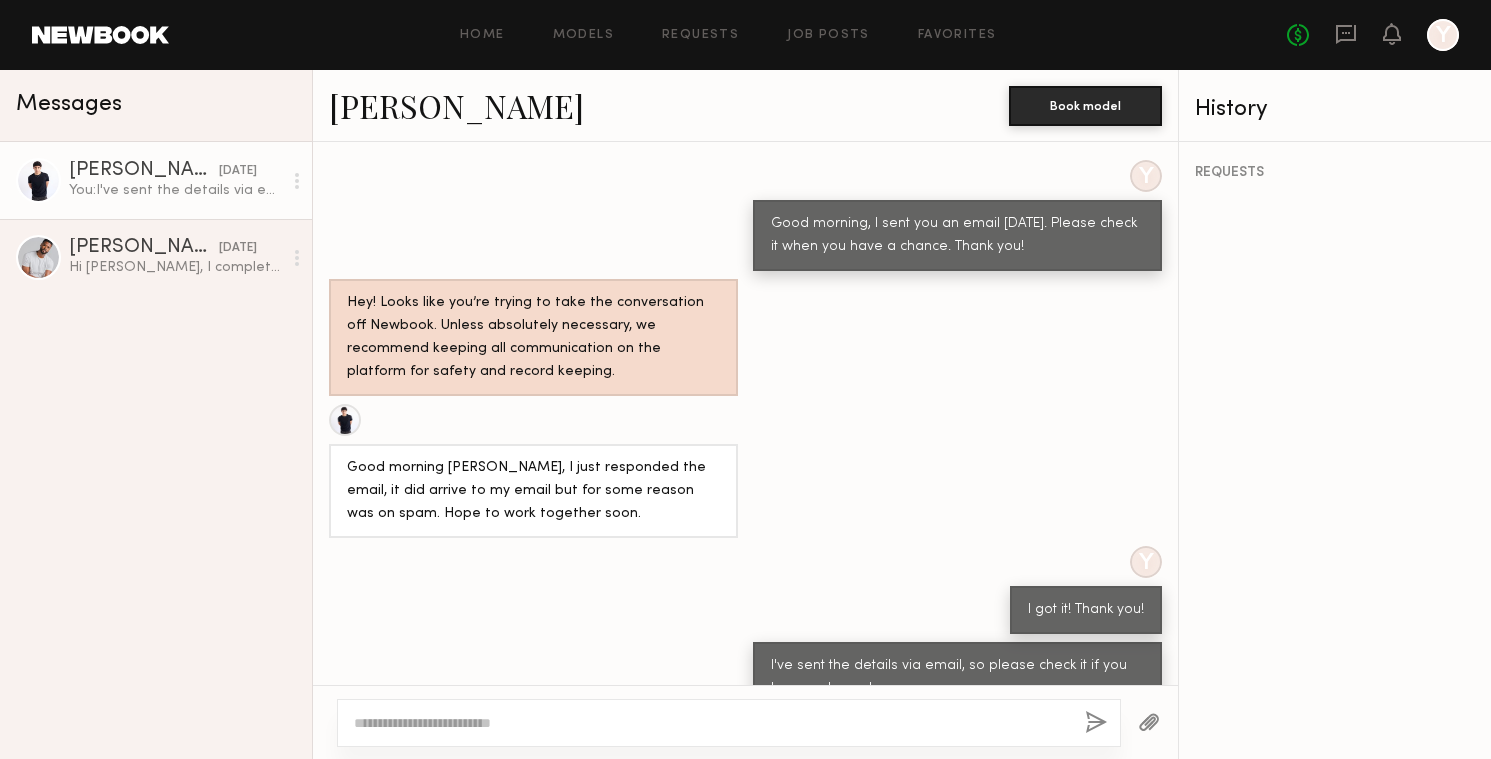 click on "[PERSON_NAME]" 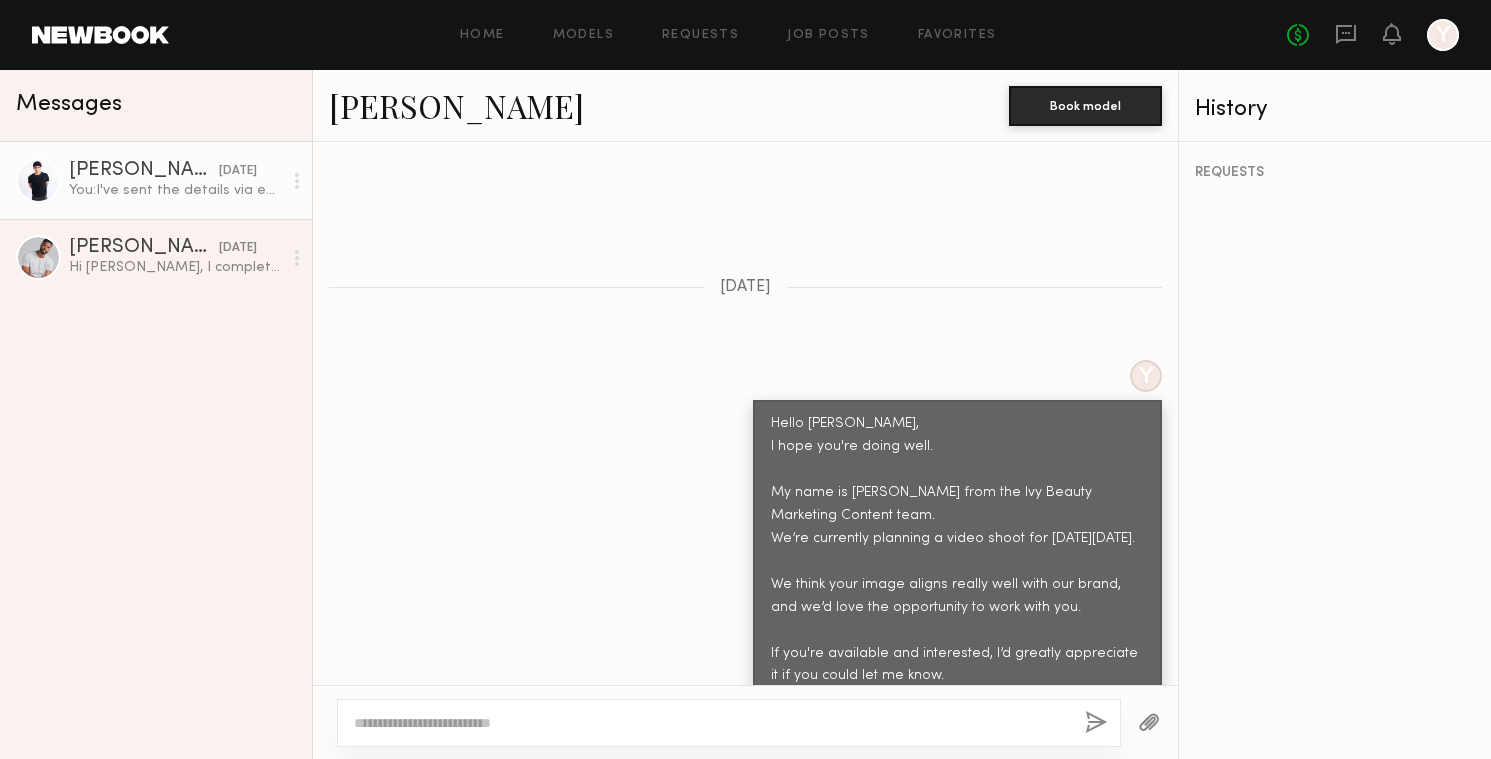 scroll, scrollTop: 684, scrollLeft: 0, axis: vertical 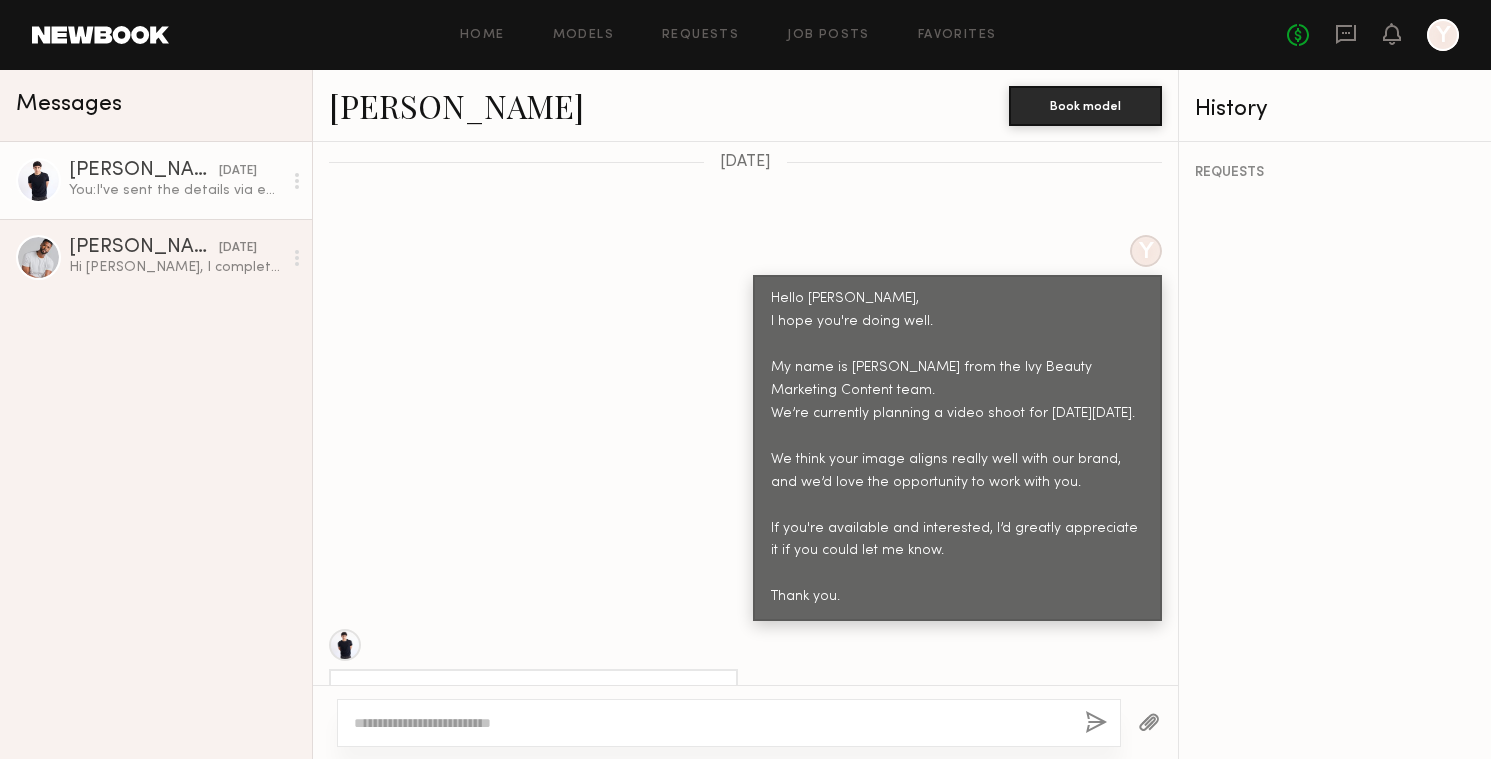 drag, startPoint x: 776, startPoint y: 254, endPoint x: 878, endPoint y: 580, distance: 341.58453 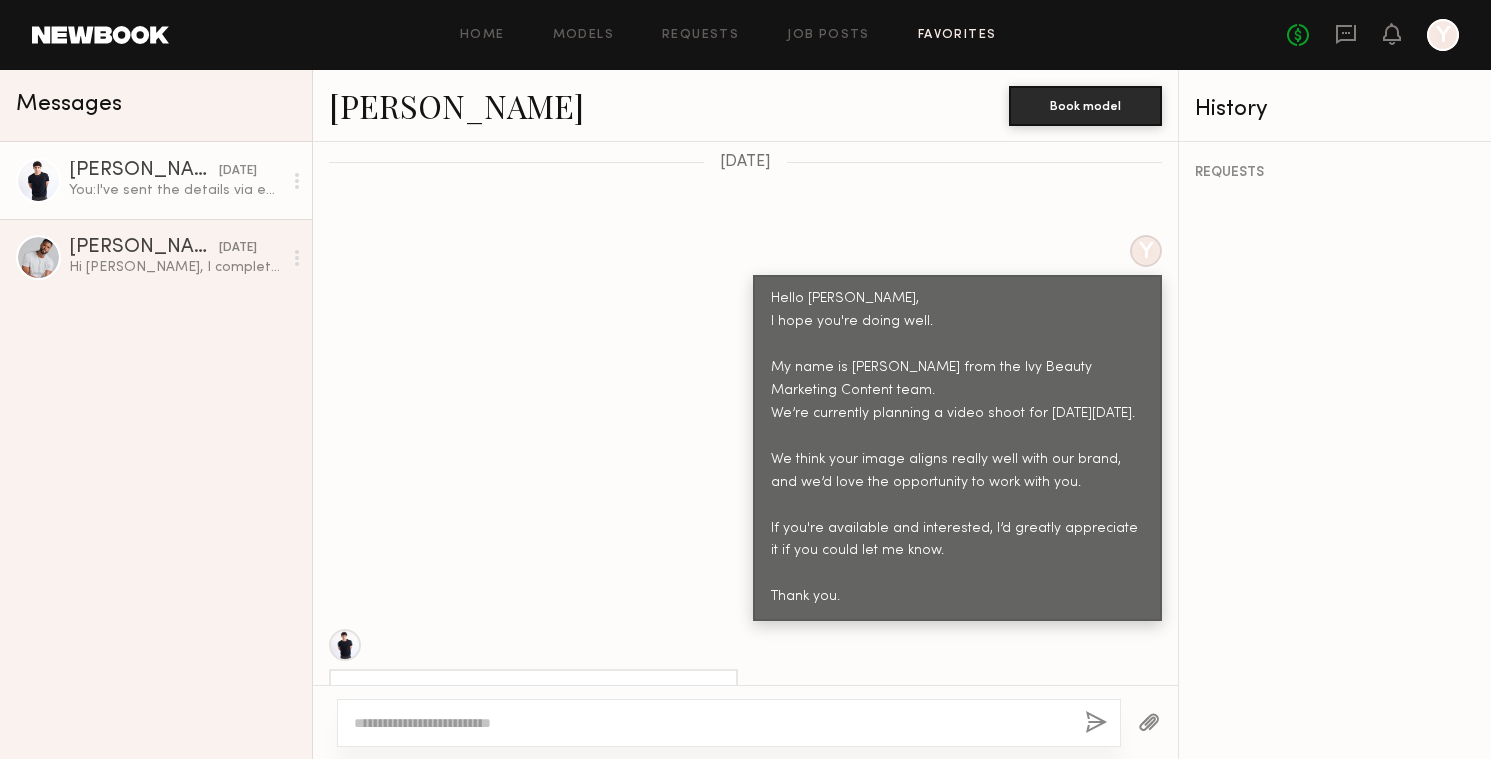 click on "Favorites" 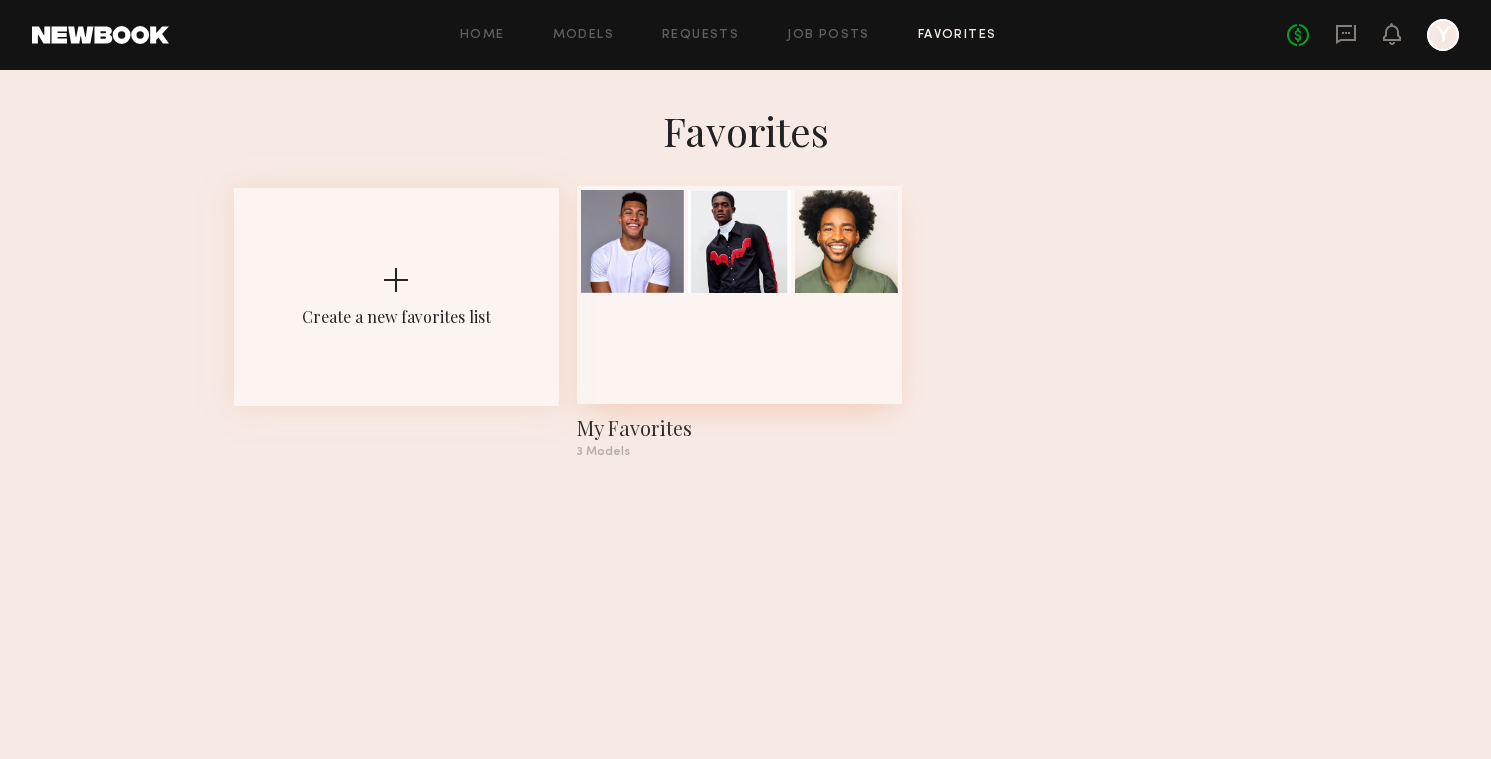 click 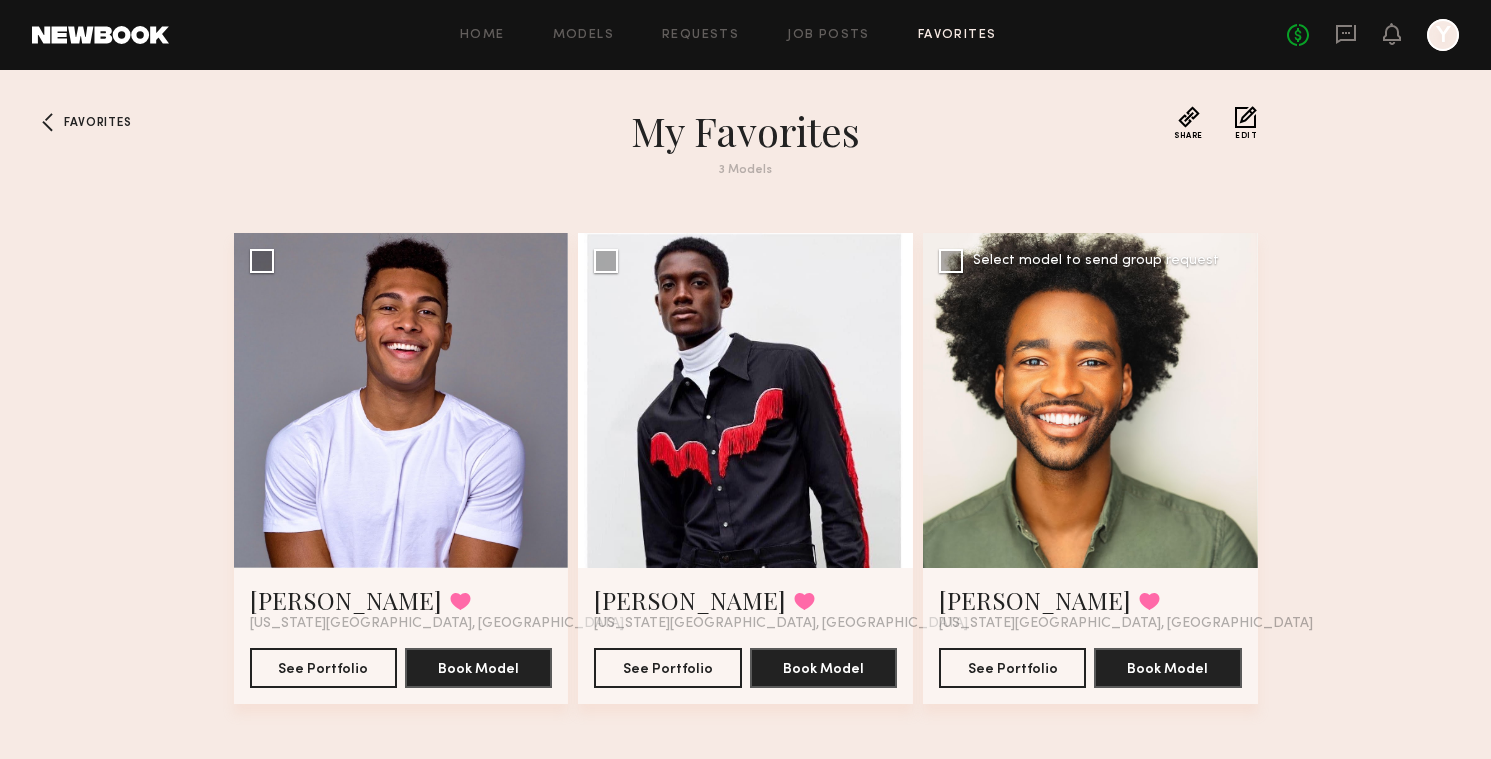 click 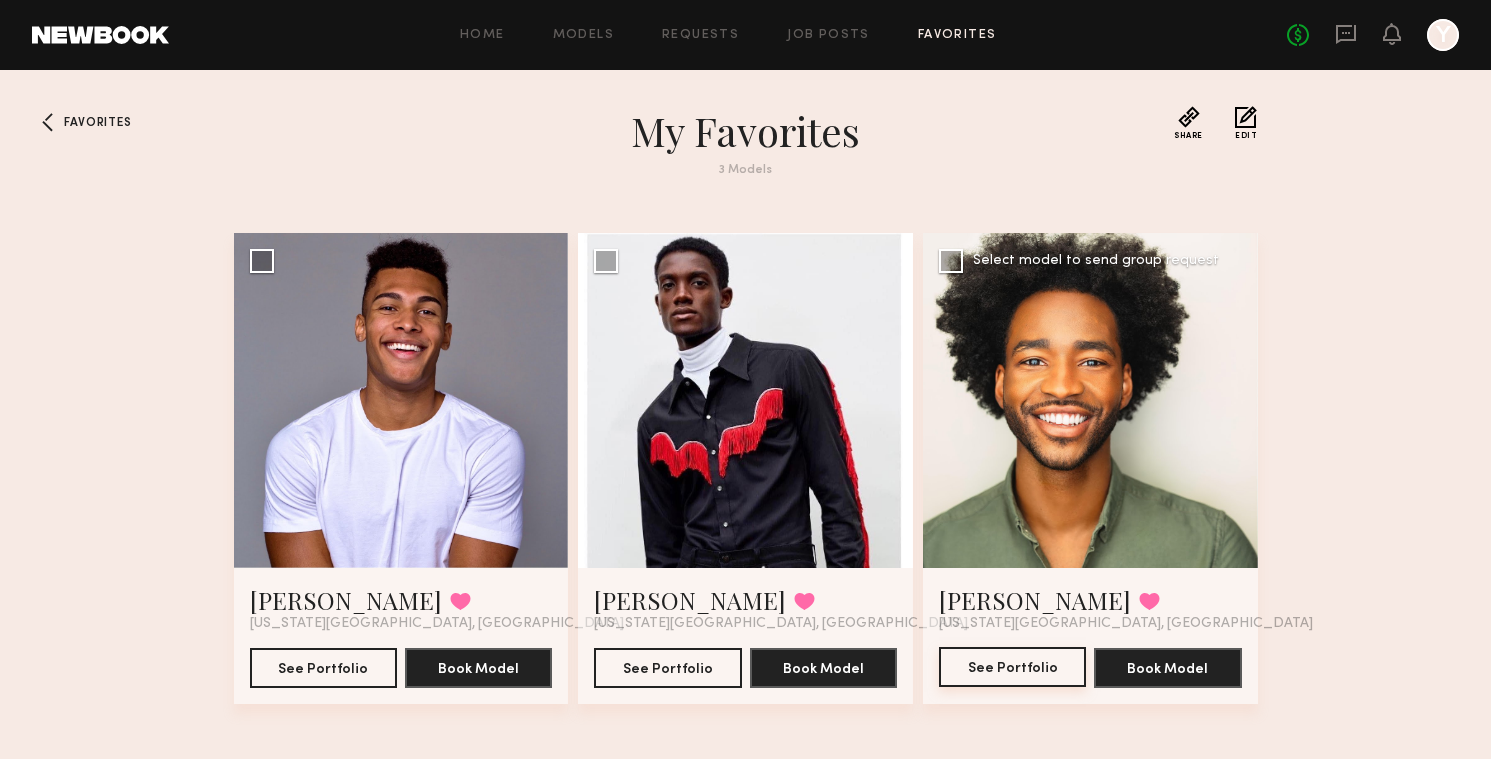 click on "See Portfolio" 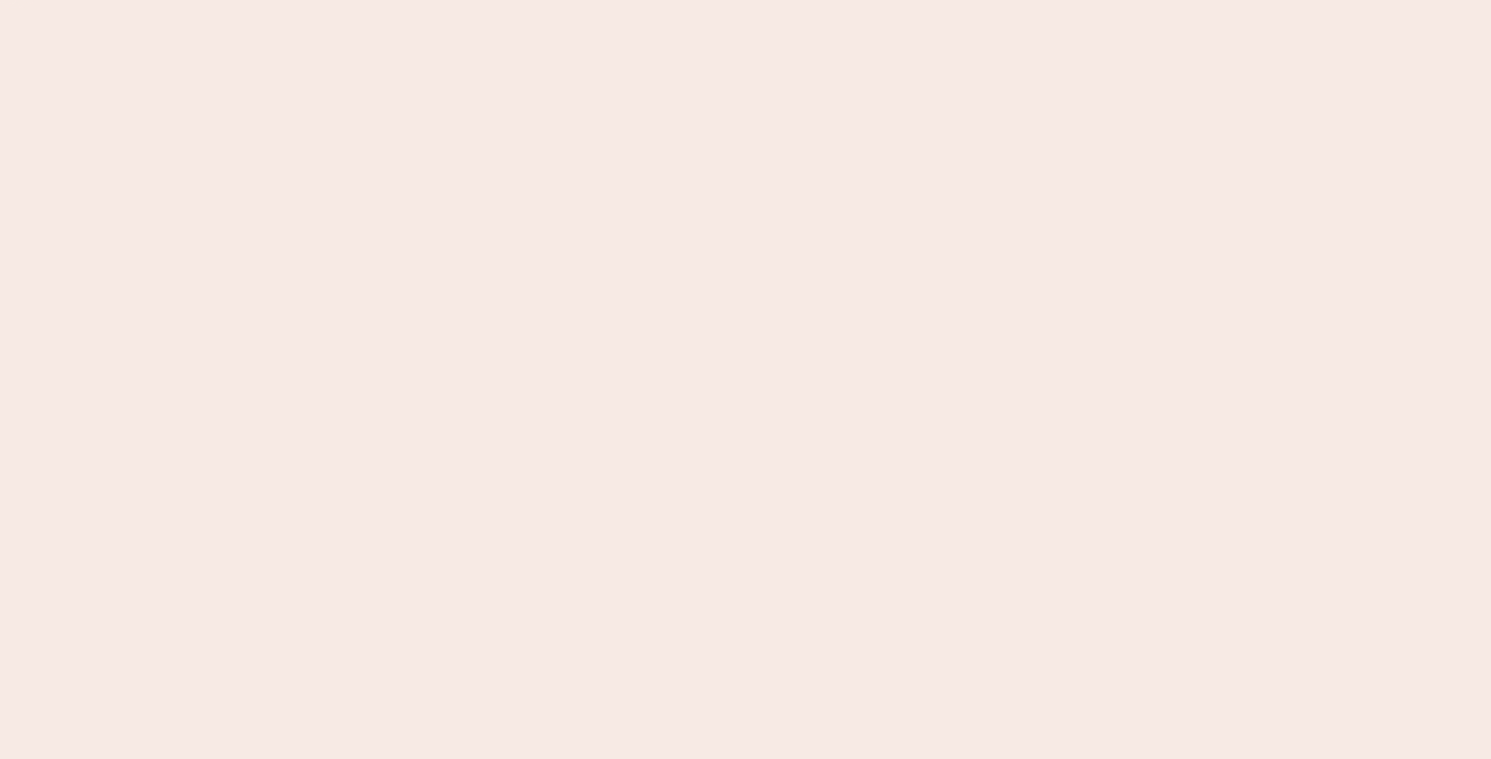 scroll, scrollTop: 0, scrollLeft: 0, axis: both 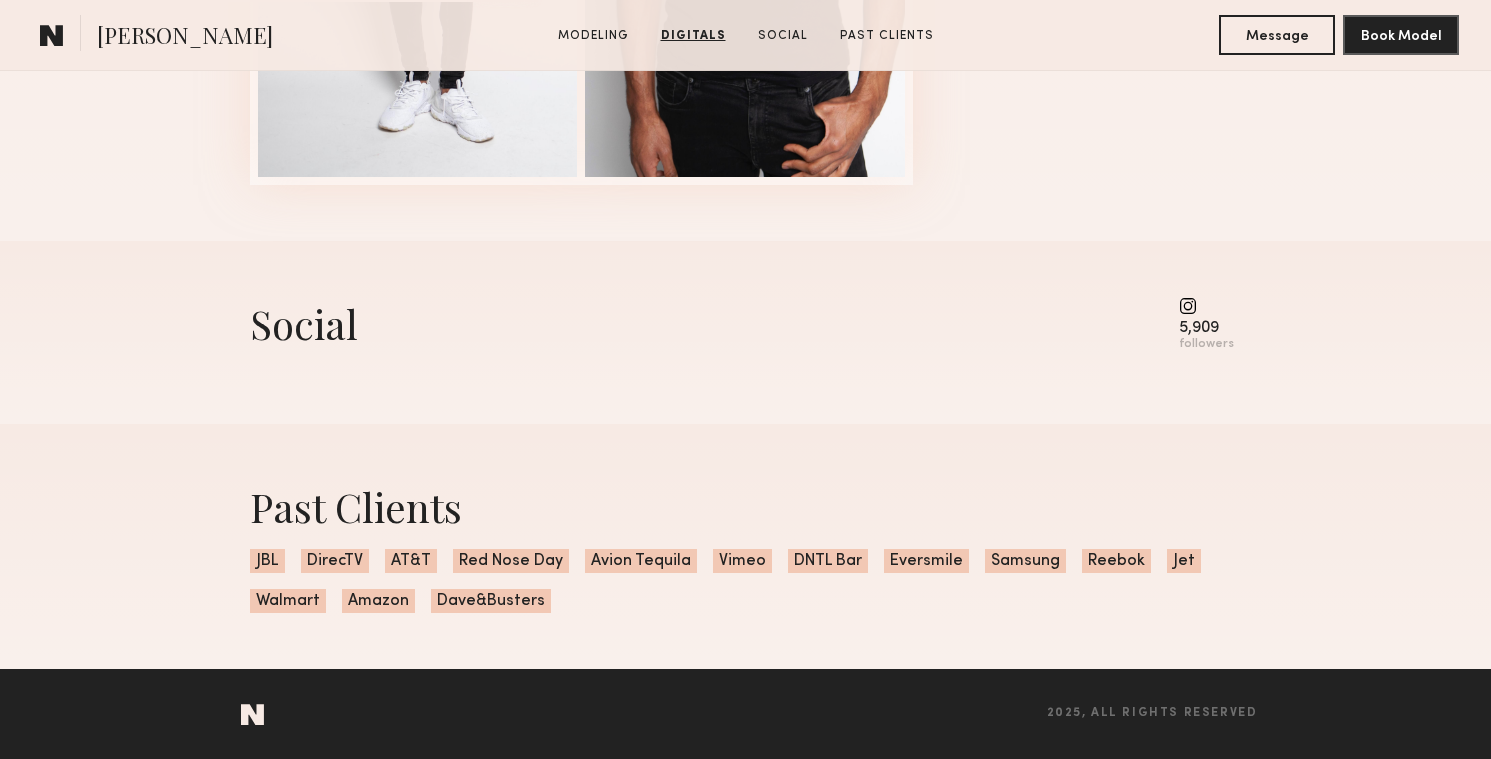 click at bounding box center (1206, 306) 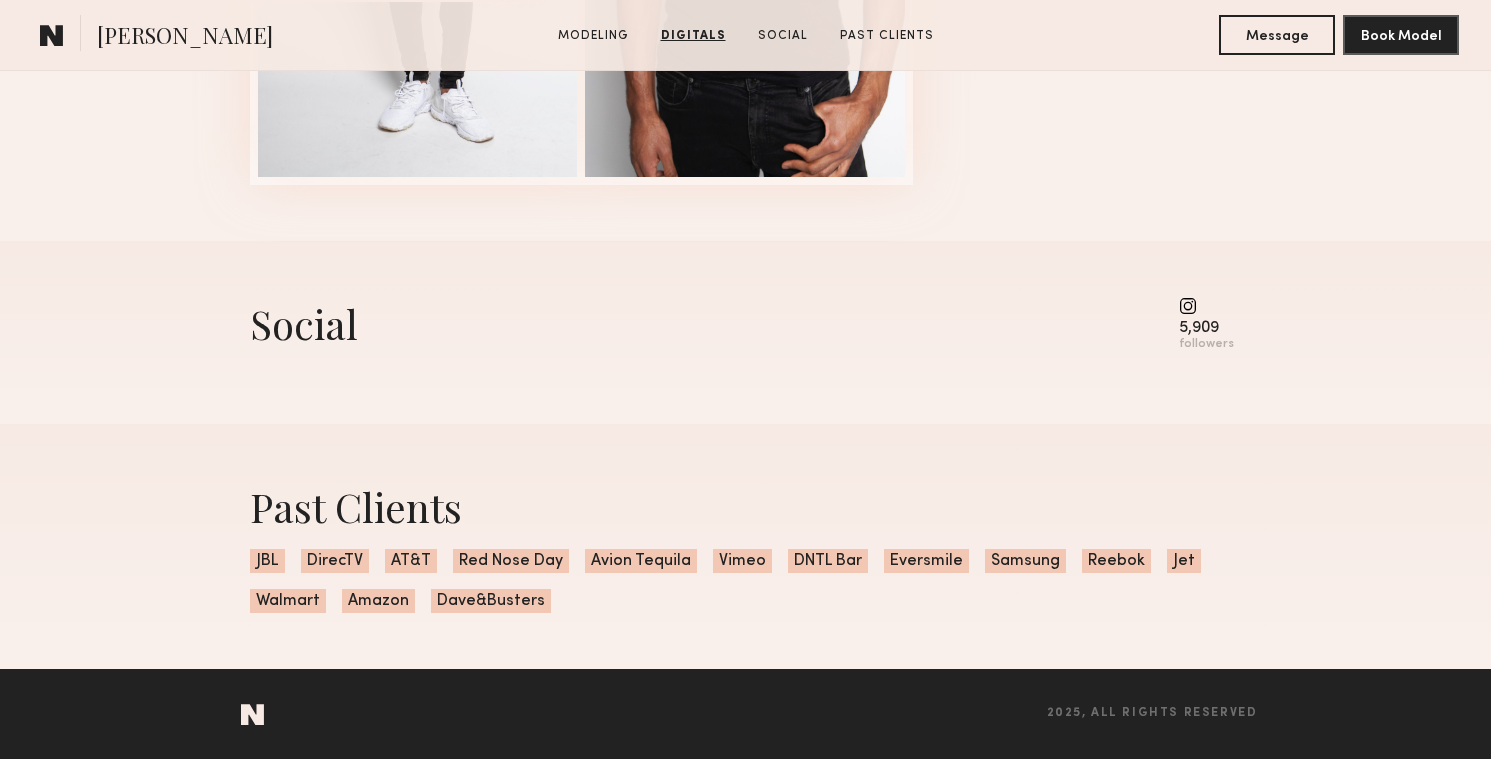 click on "5,909" at bounding box center (1206, 328) 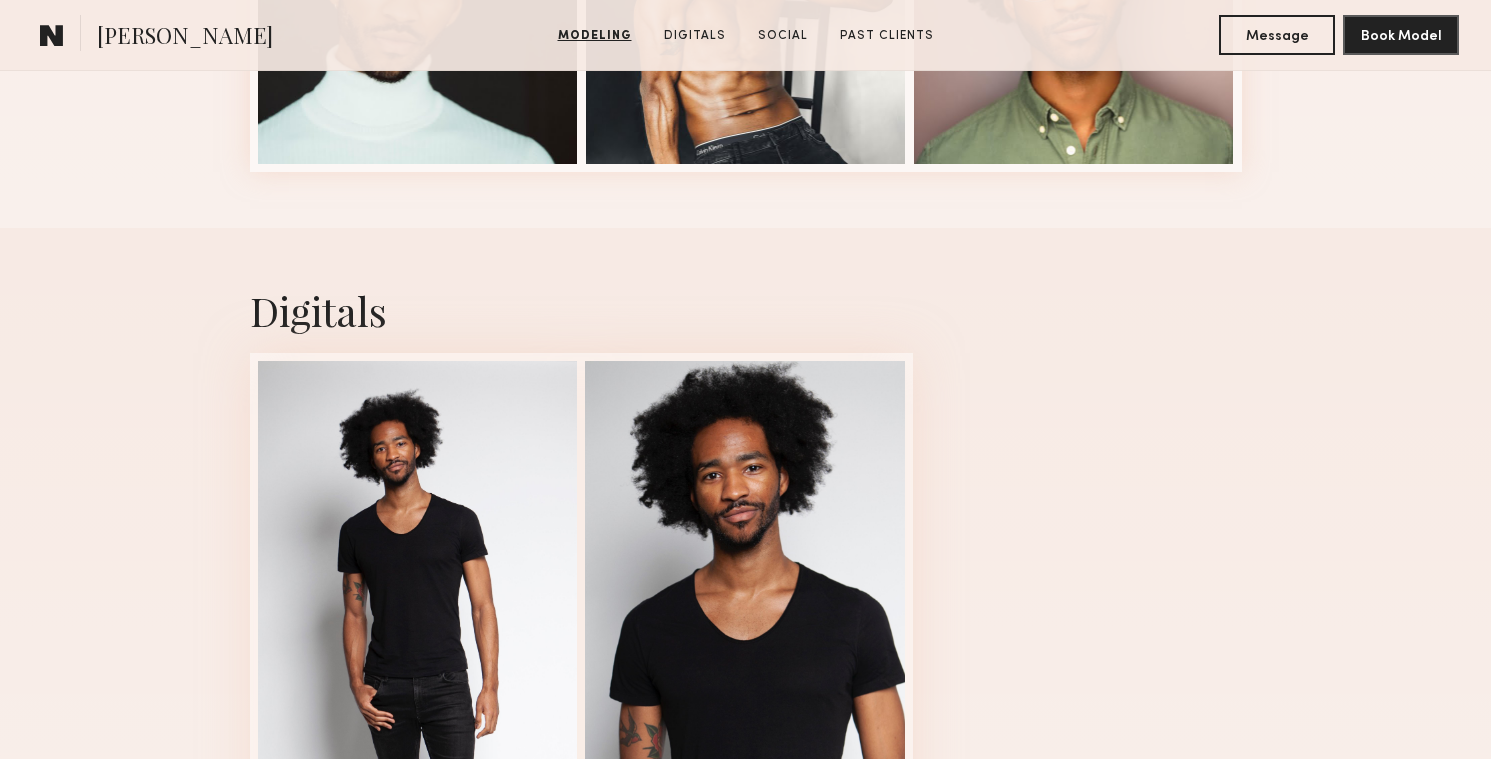 scroll, scrollTop: 1121, scrollLeft: 0, axis: vertical 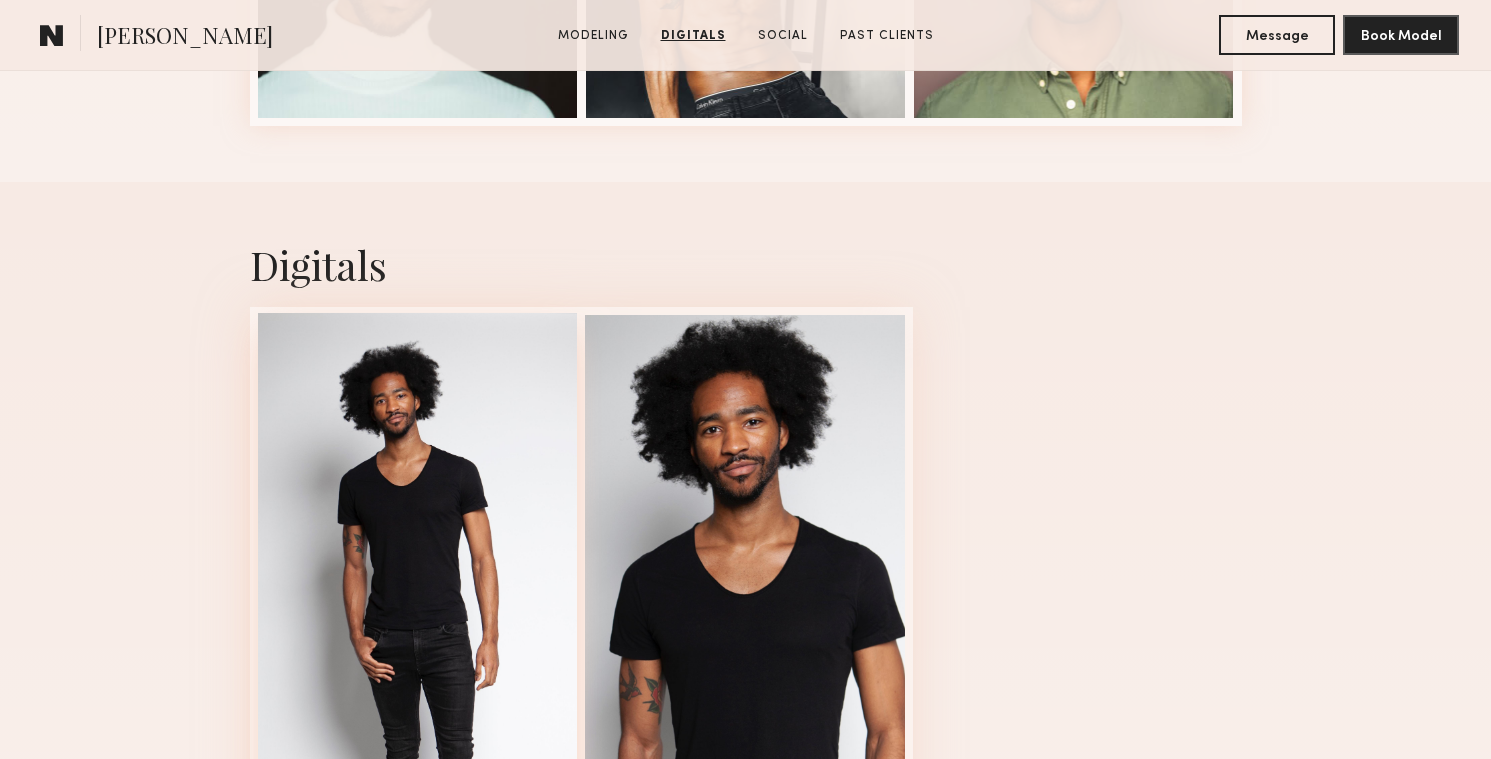 click at bounding box center [418, 637] 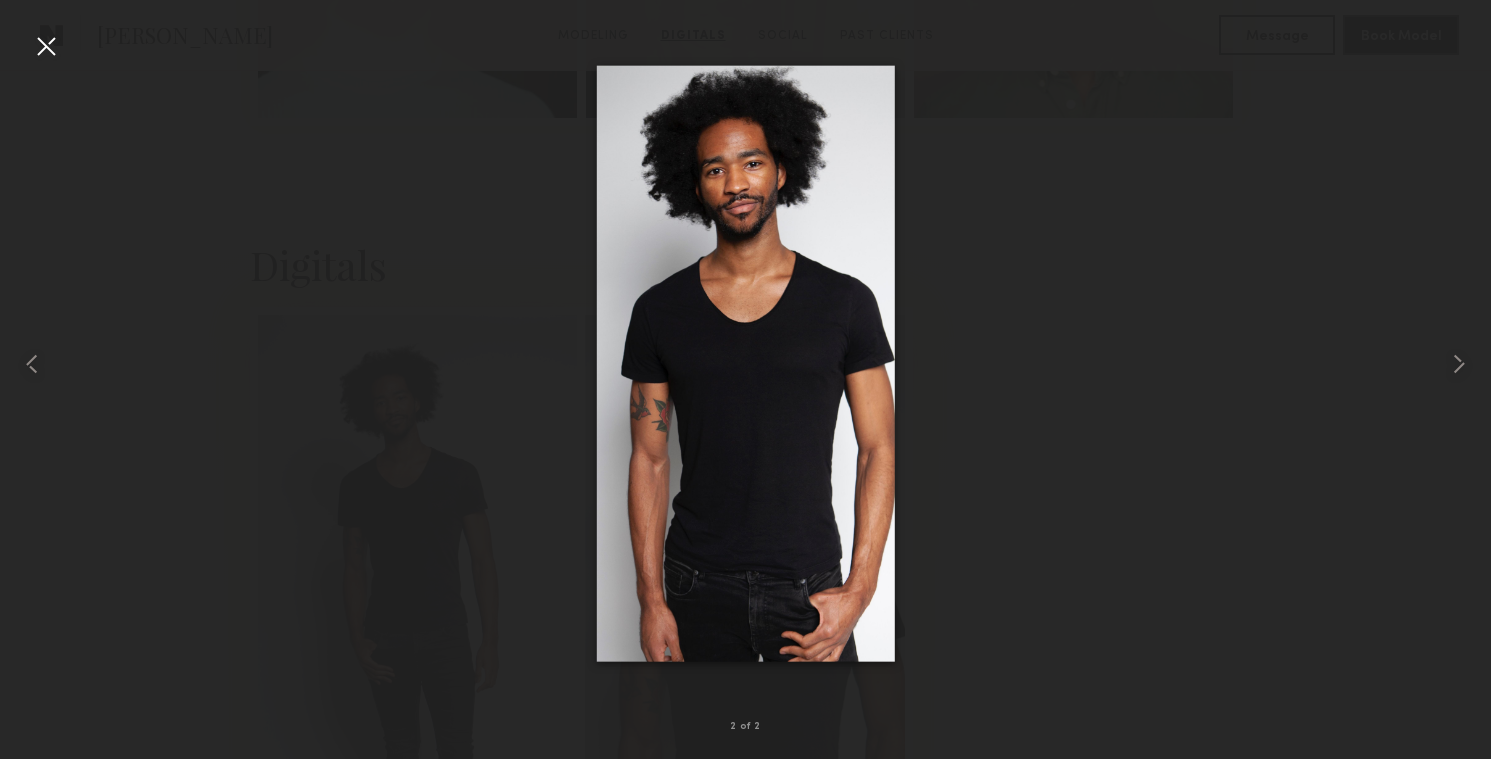 click at bounding box center [46, 46] 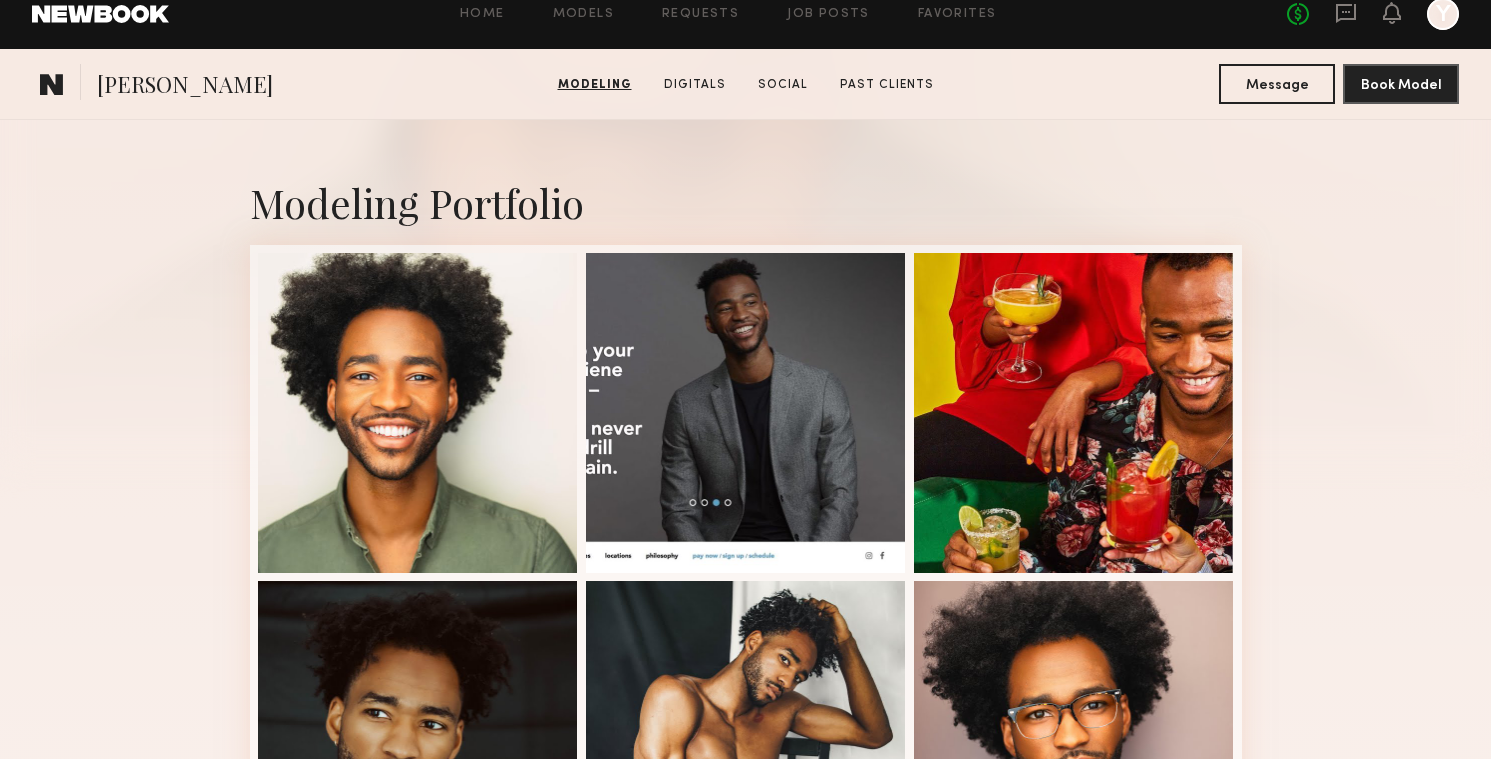 scroll, scrollTop: 132, scrollLeft: 0, axis: vertical 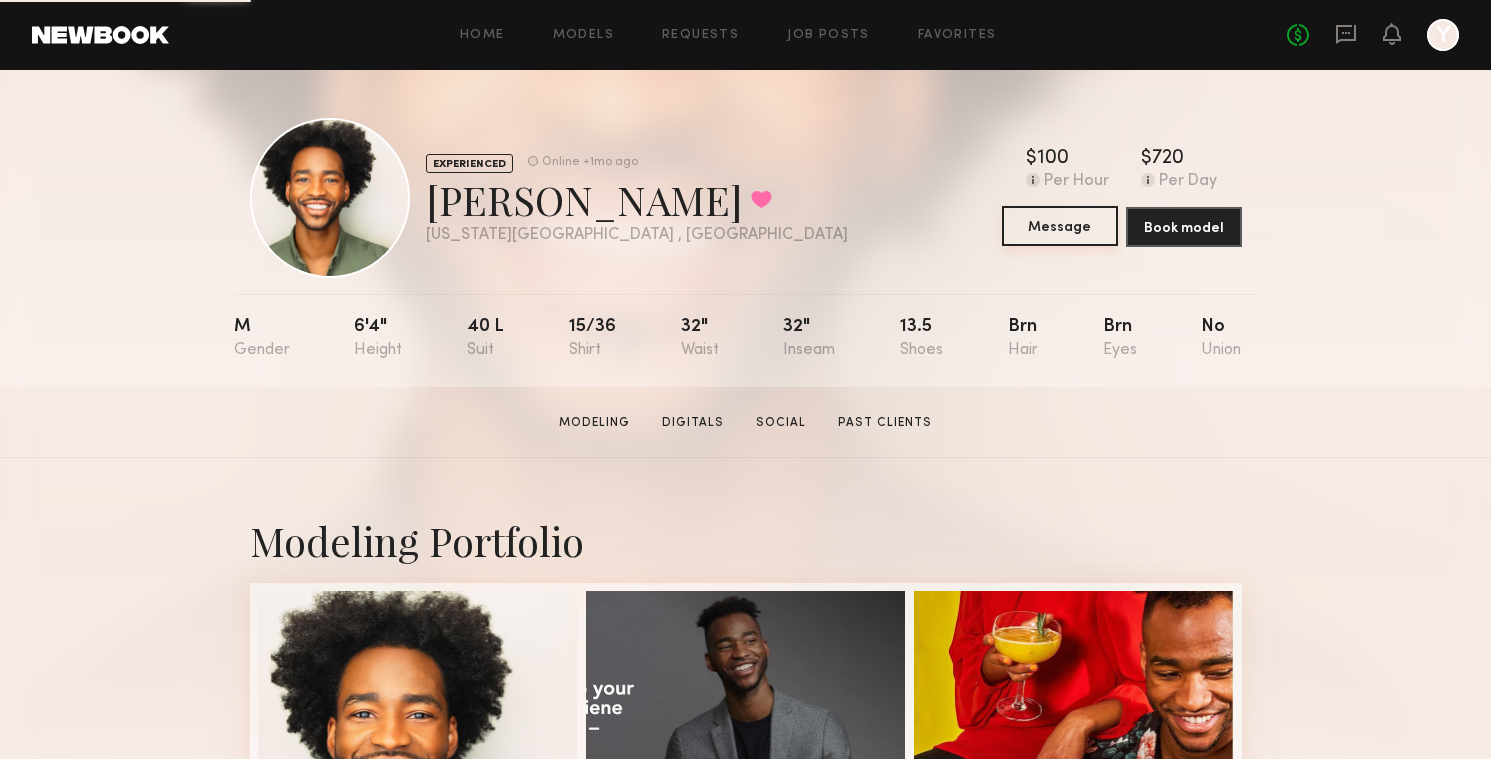 click on "Message" 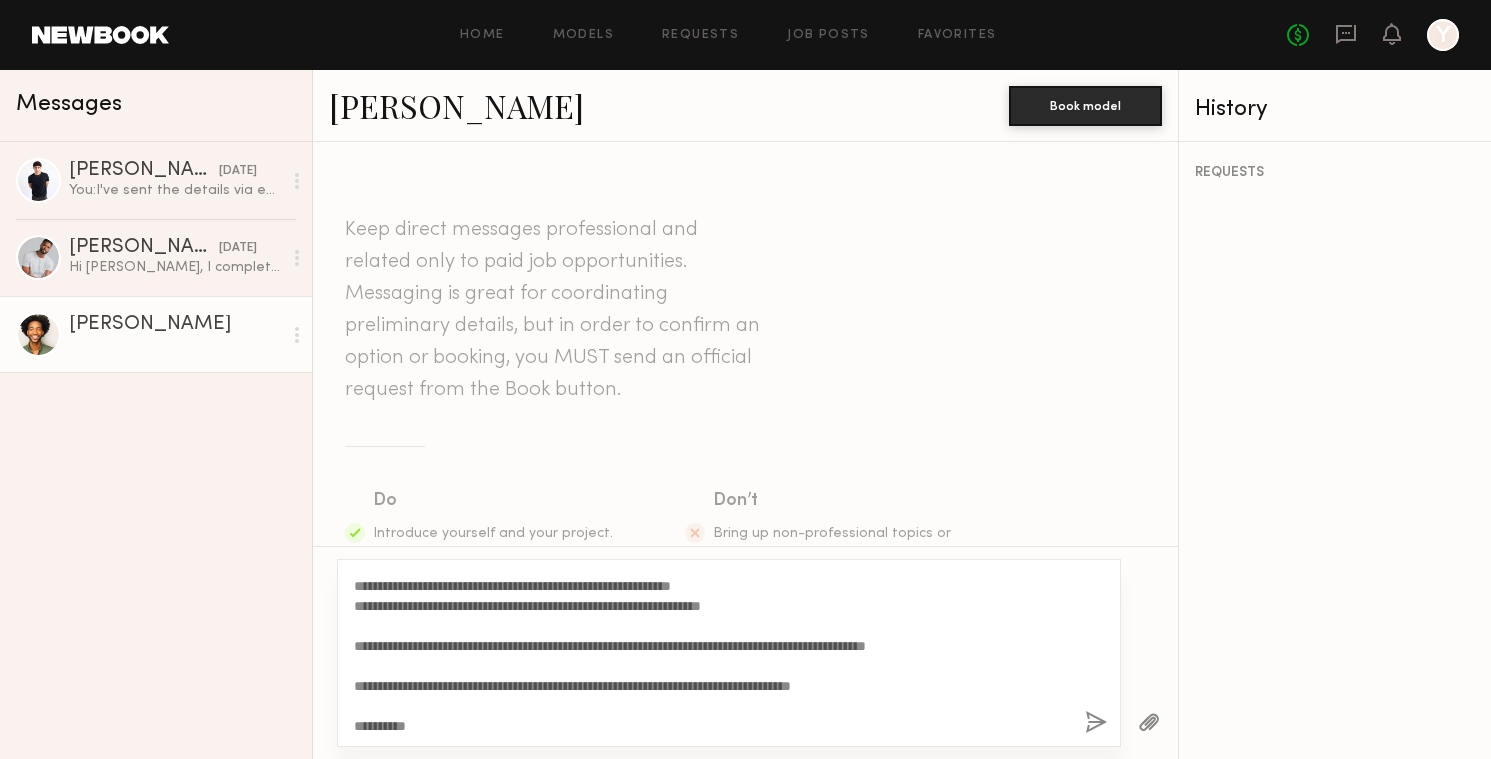 scroll, scrollTop: 0, scrollLeft: 0, axis: both 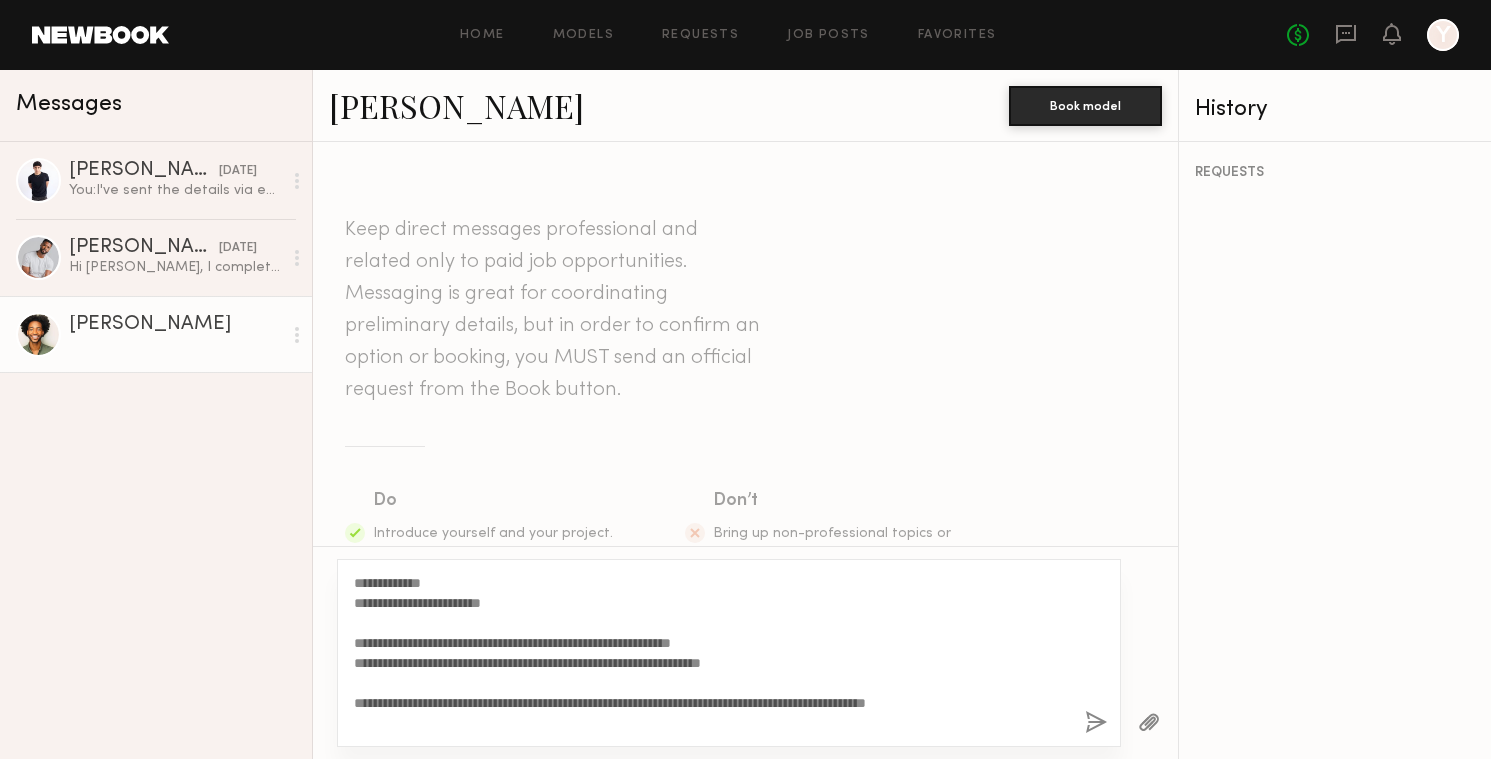 click on "**********" 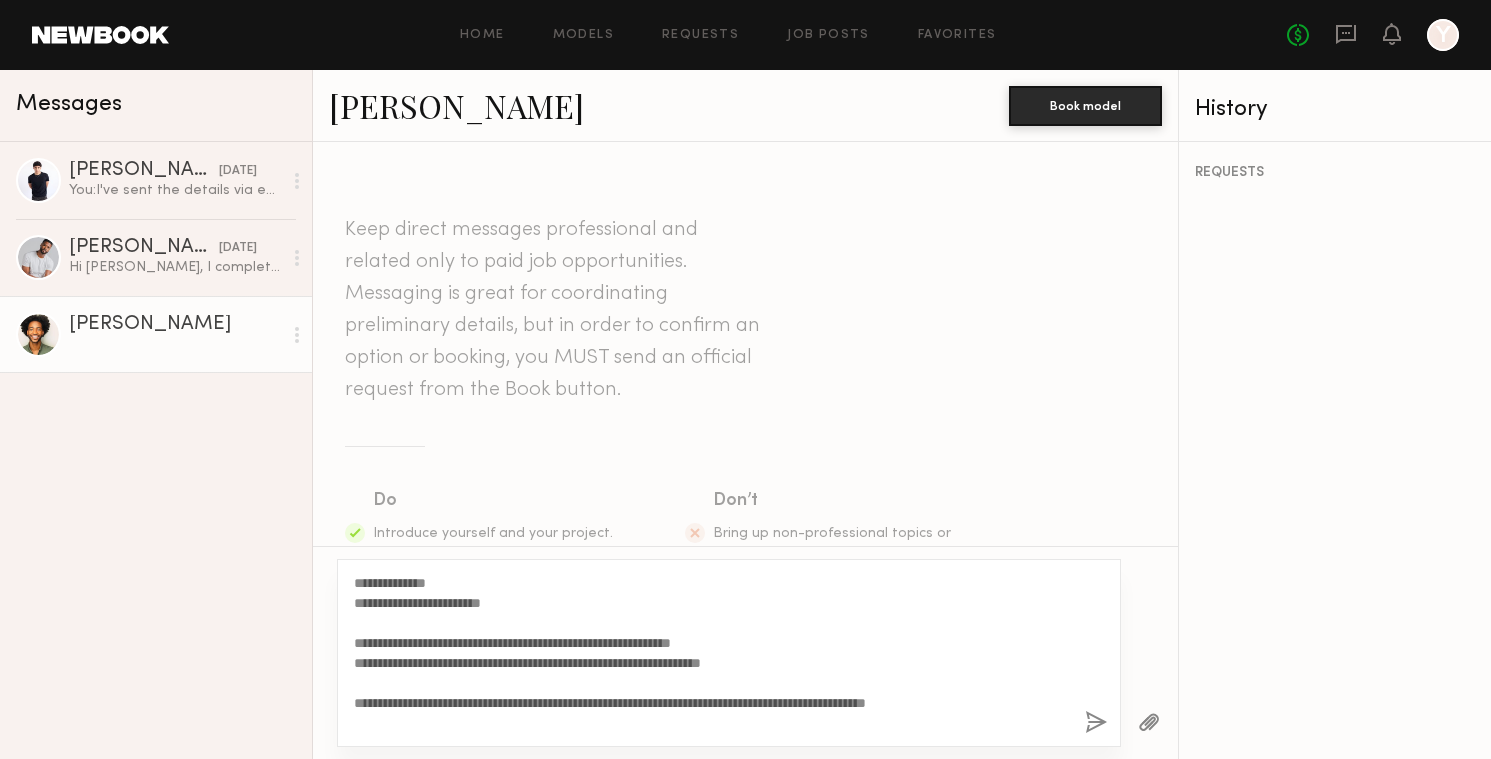 drag, startPoint x: 390, startPoint y: 581, endPoint x: 433, endPoint y: 581, distance: 43 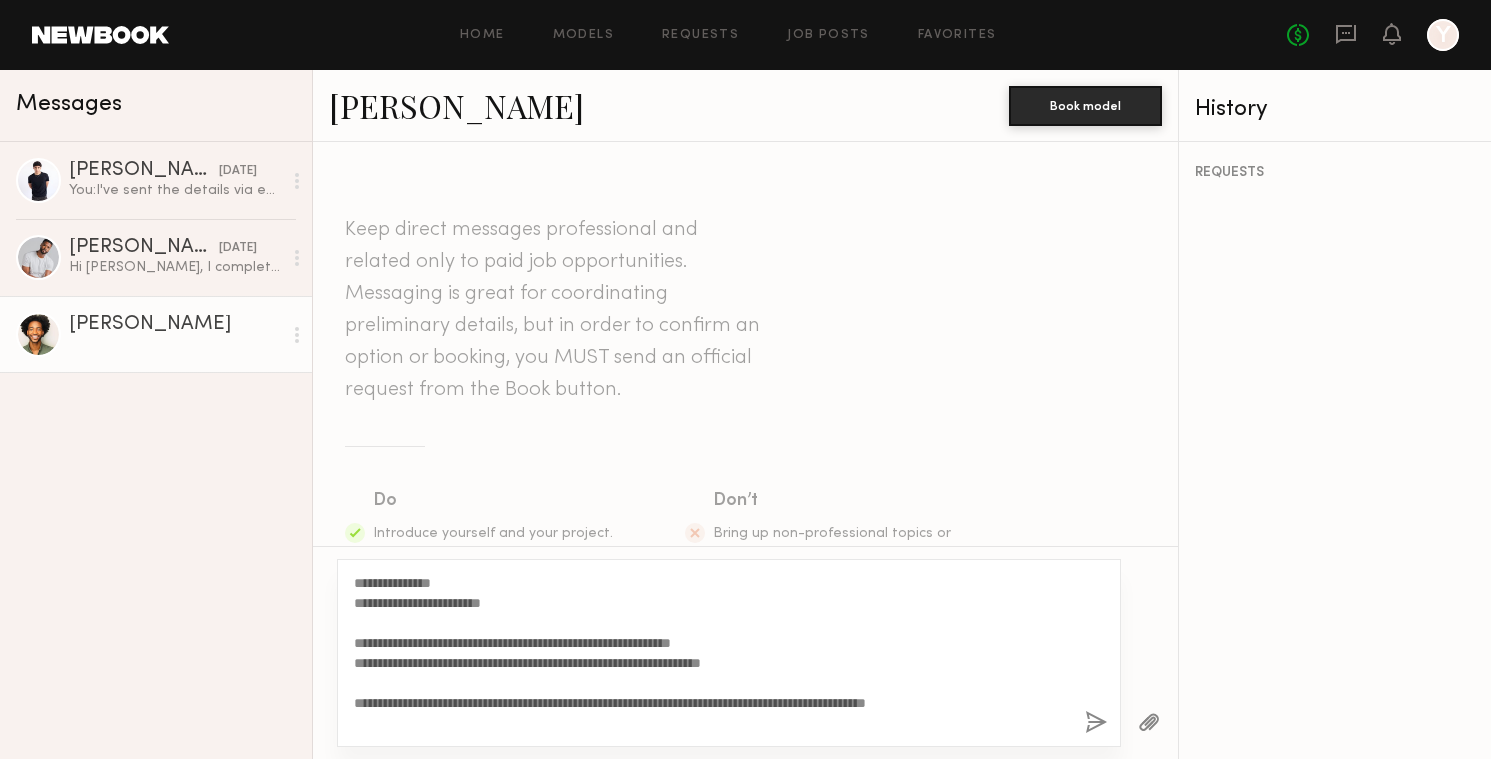 type on "**********" 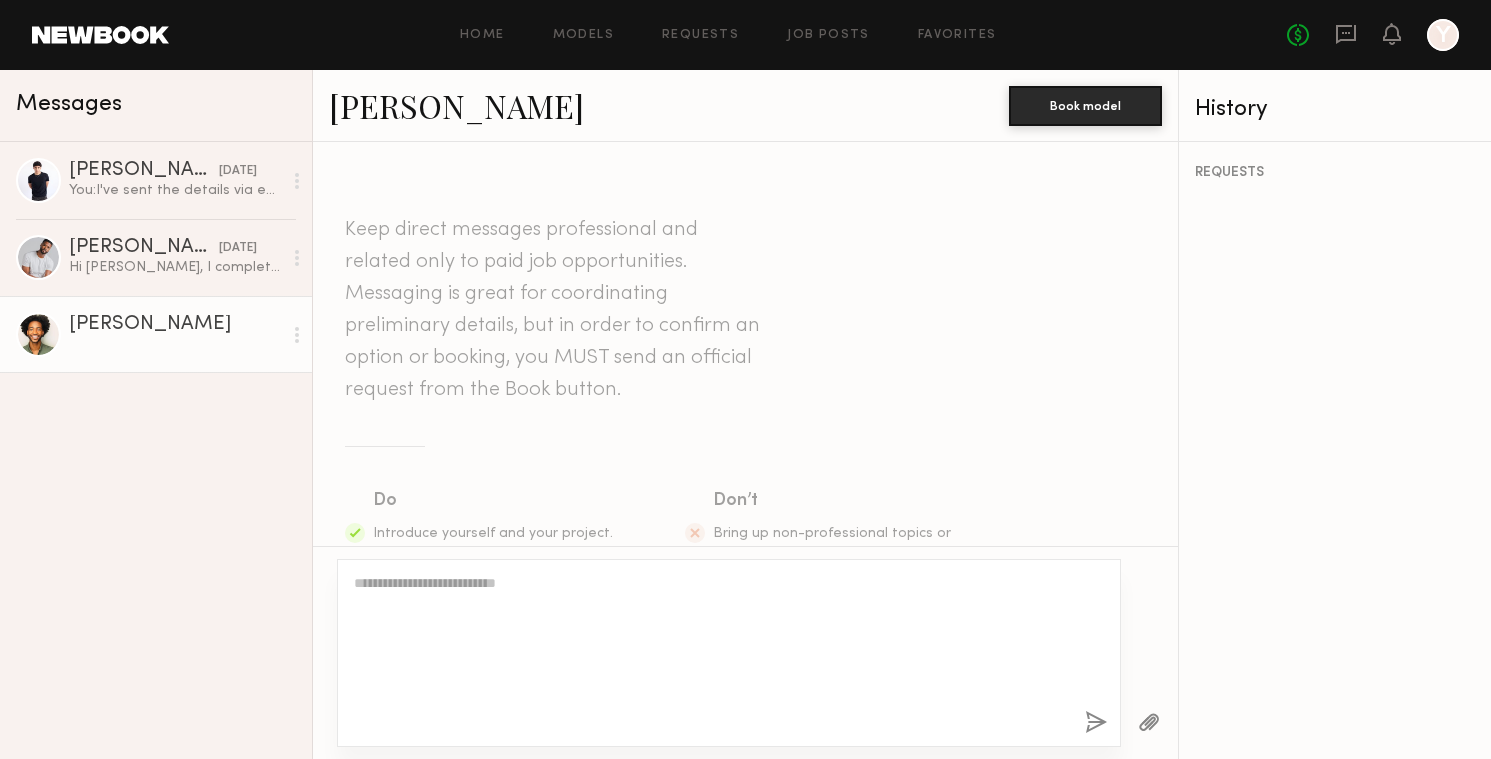 scroll, scrollTop: 617, scrollLeft: 0, axis: vertical 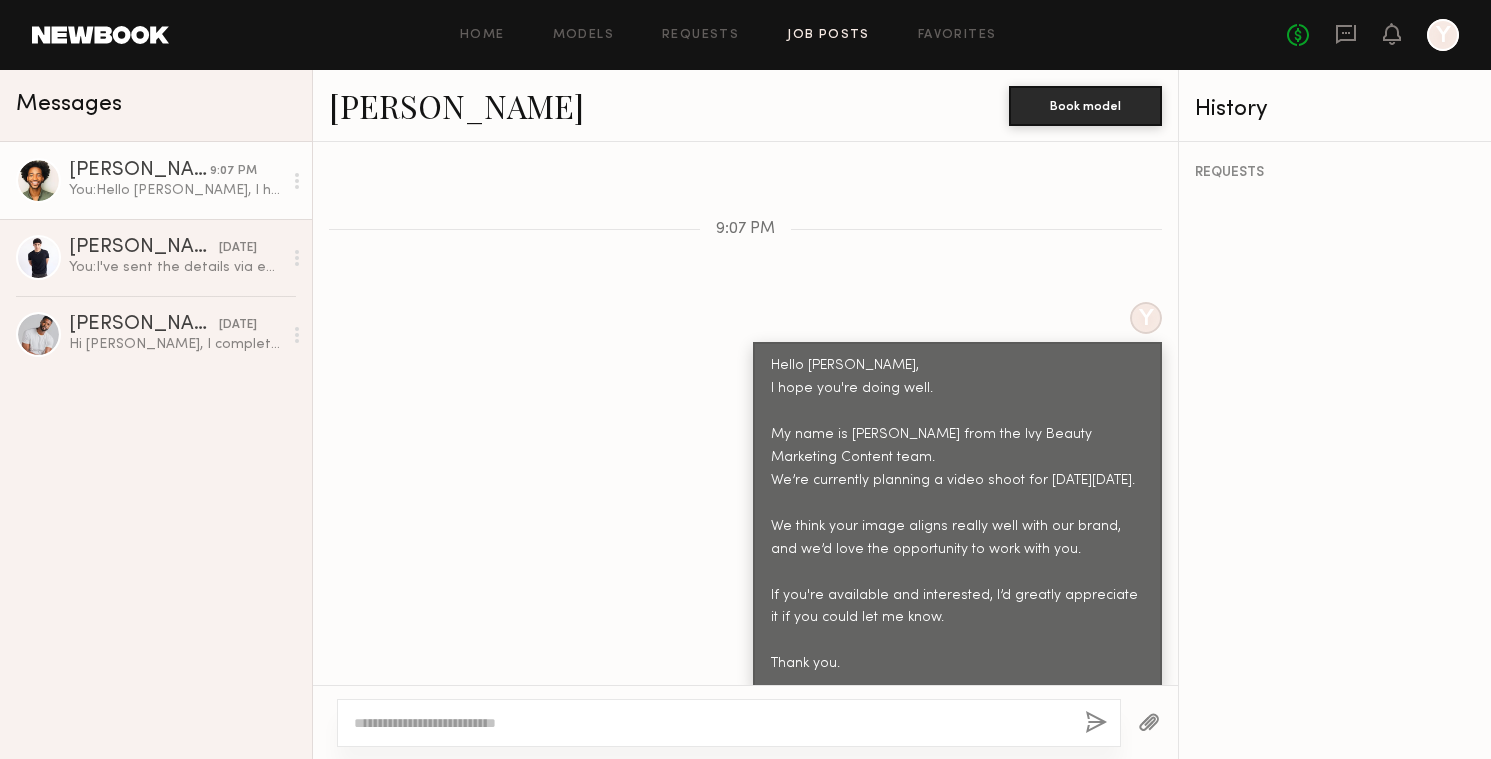 click on "Job Posts" 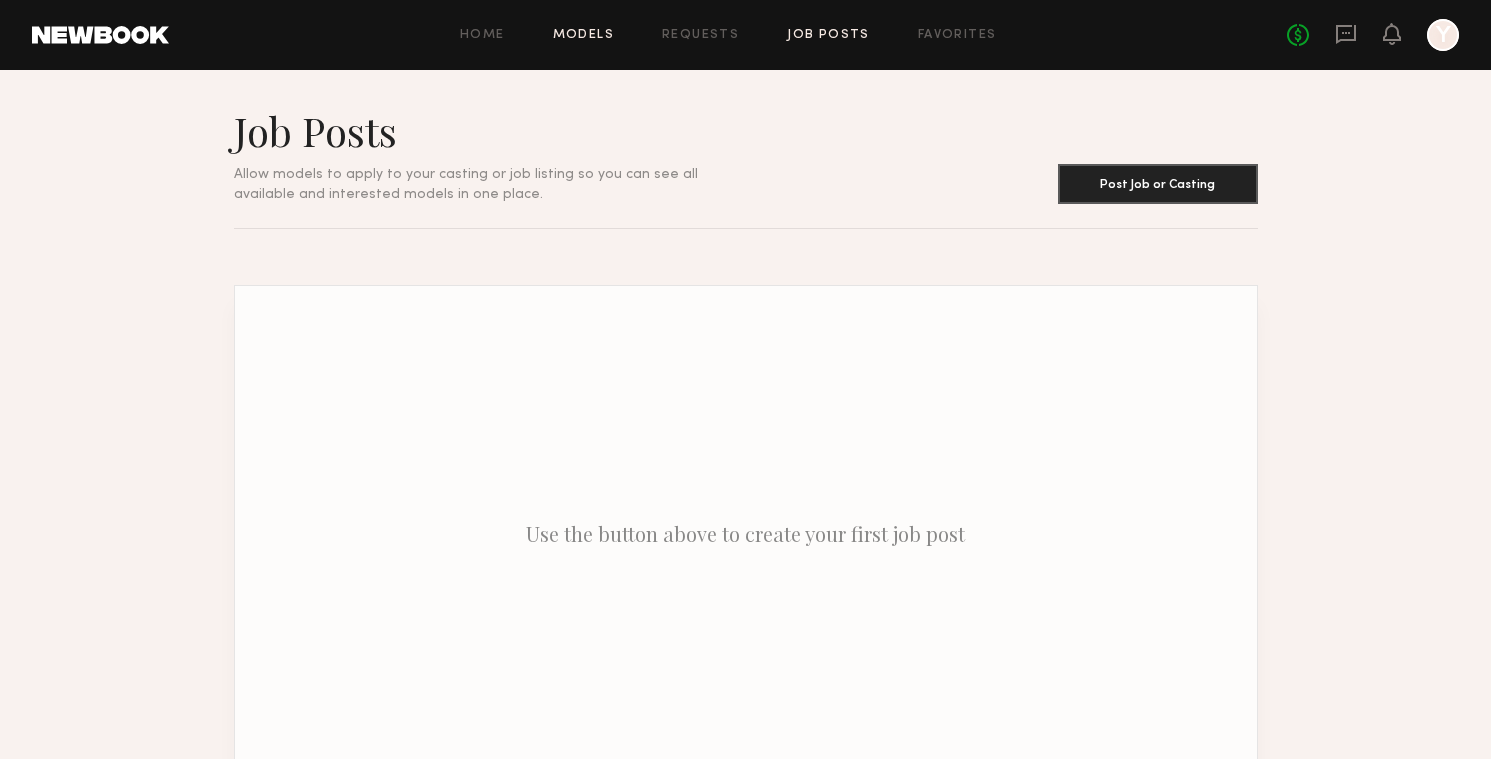 click on "Models" 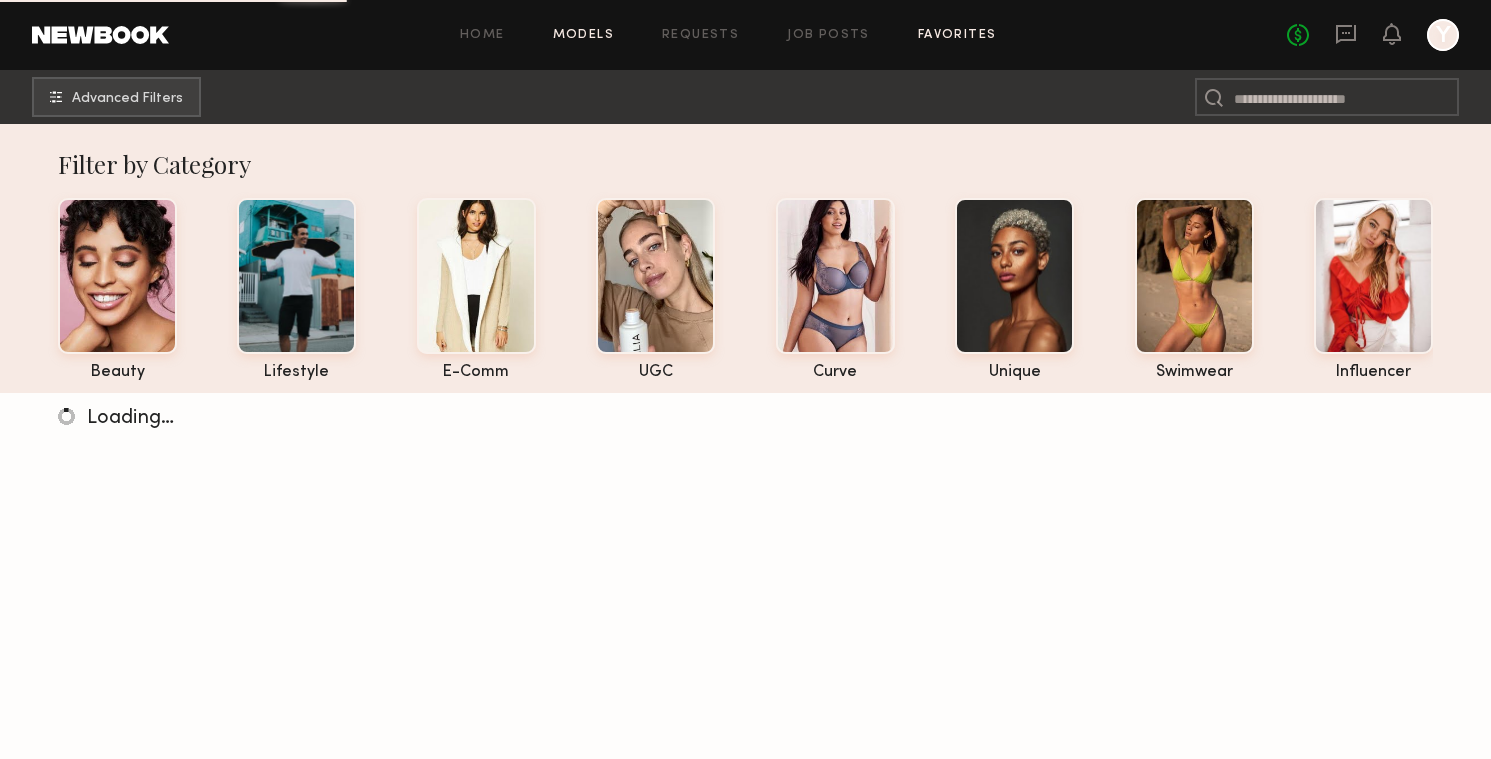 click on "Favorites" 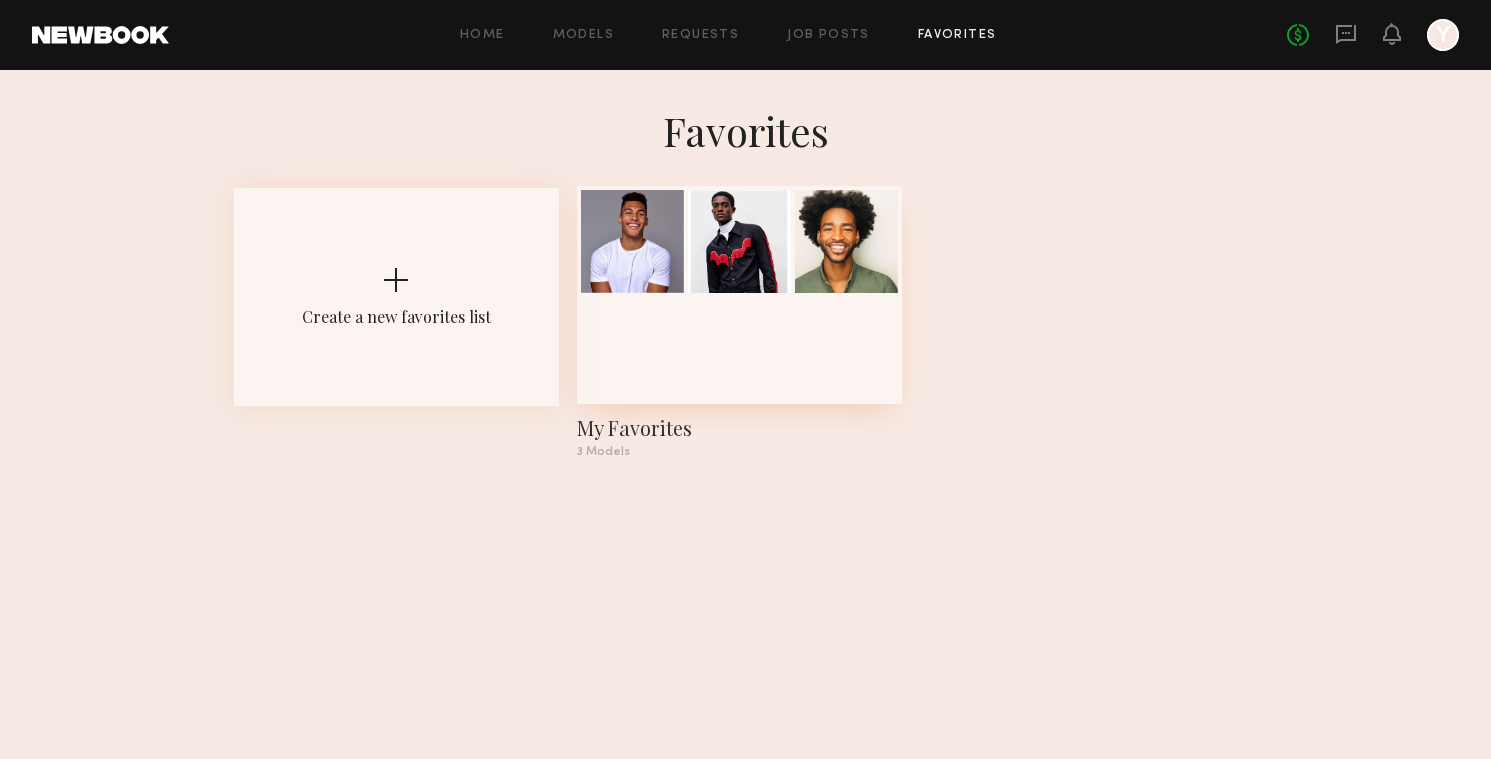 click 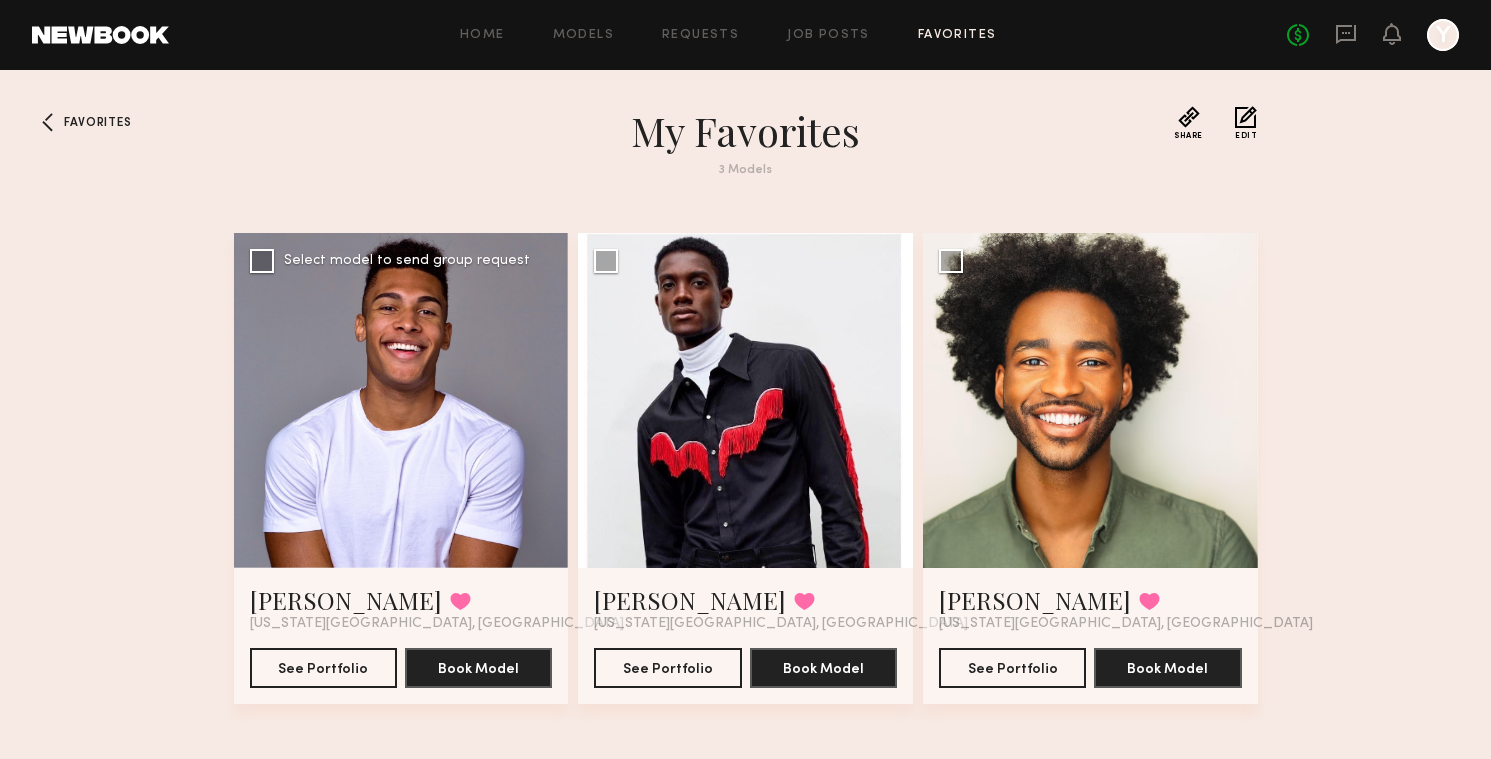 click 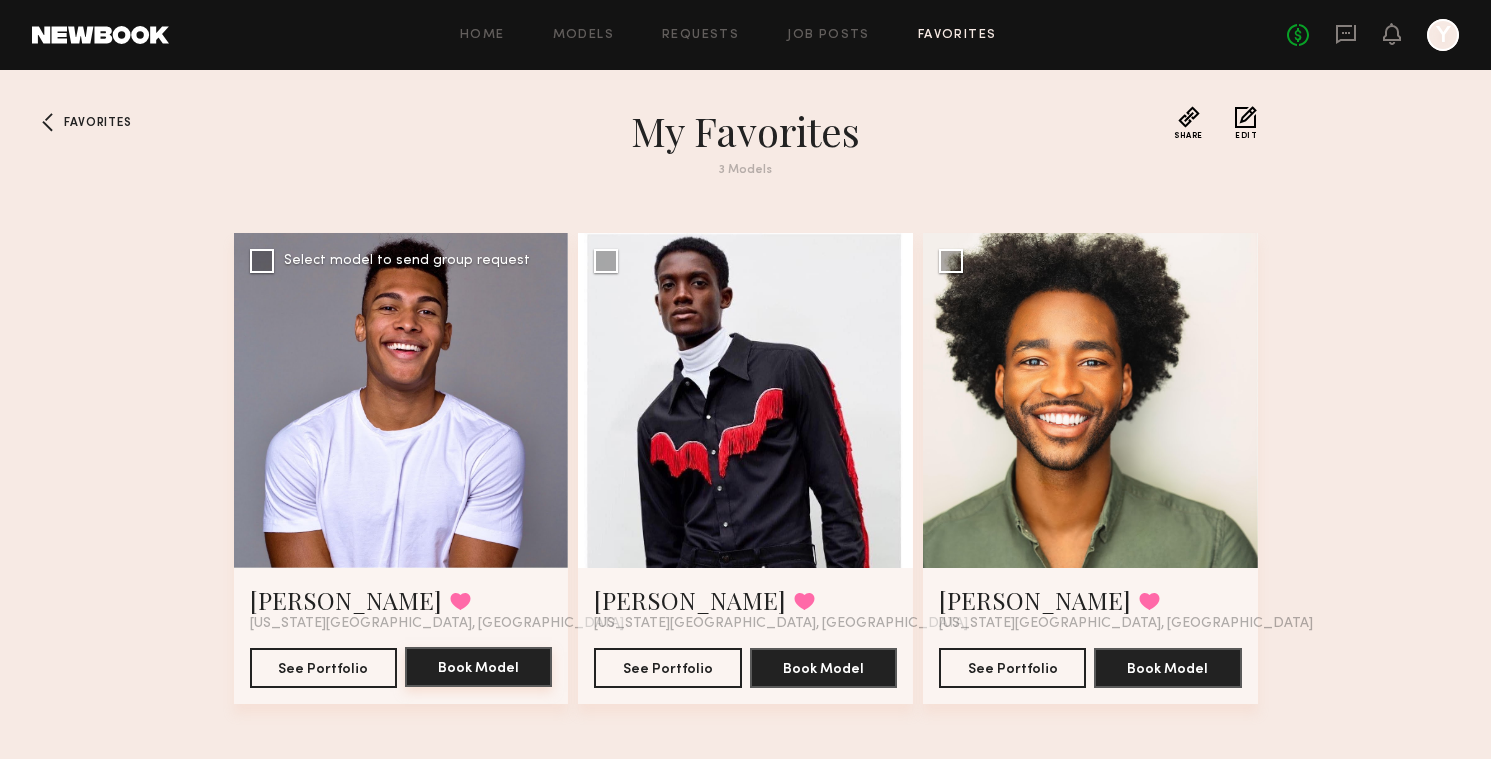 click on "Book Model" 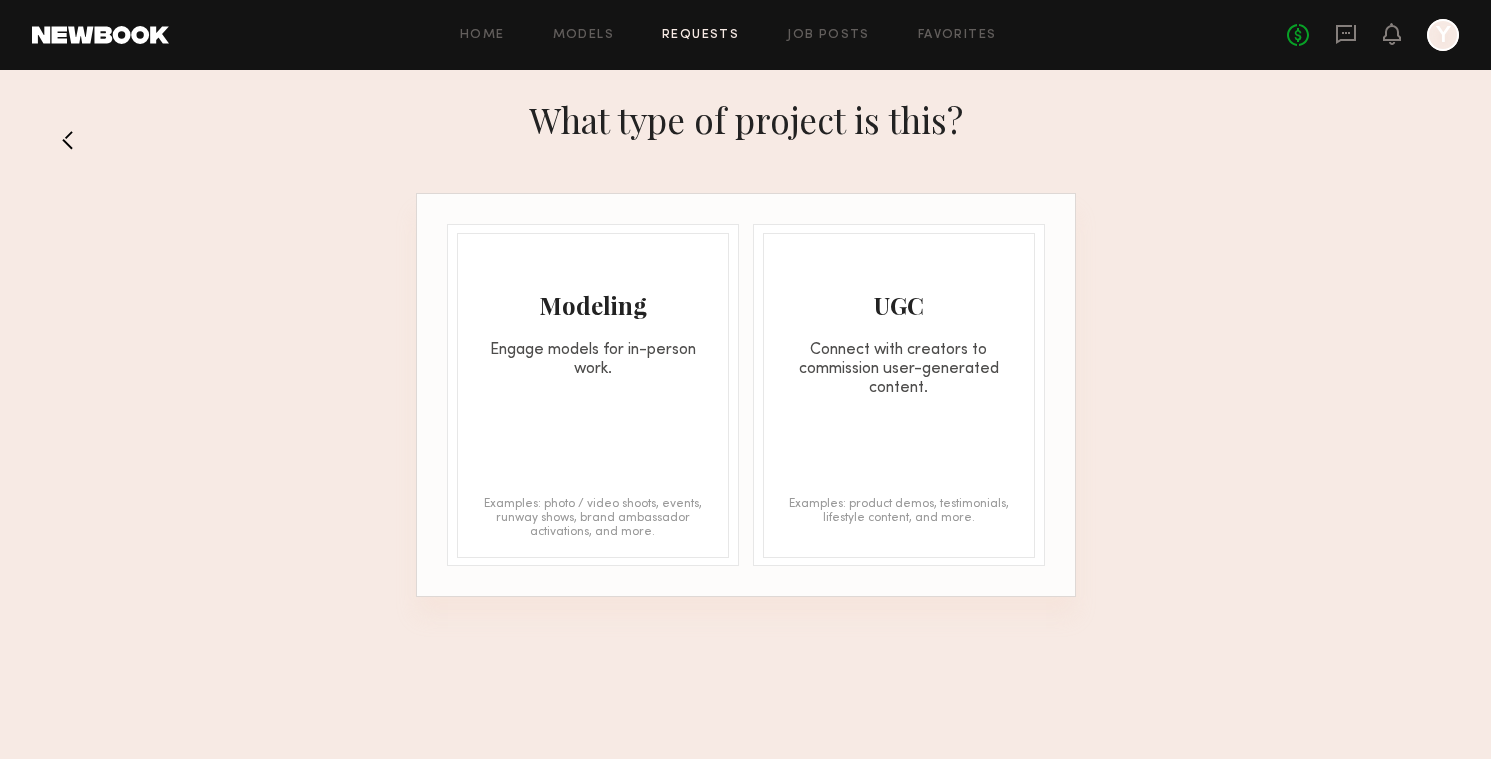 click 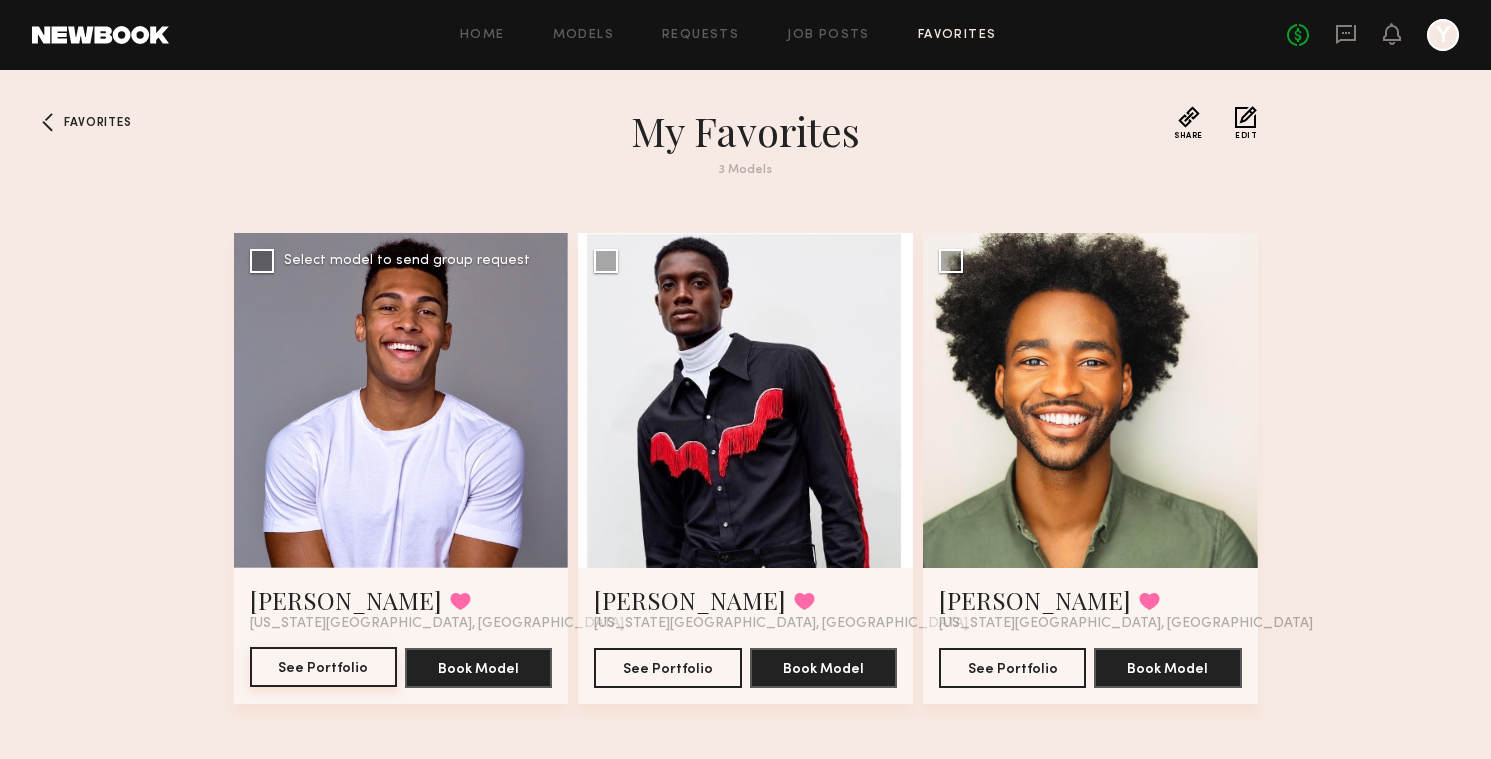 click on "See Portfolio" 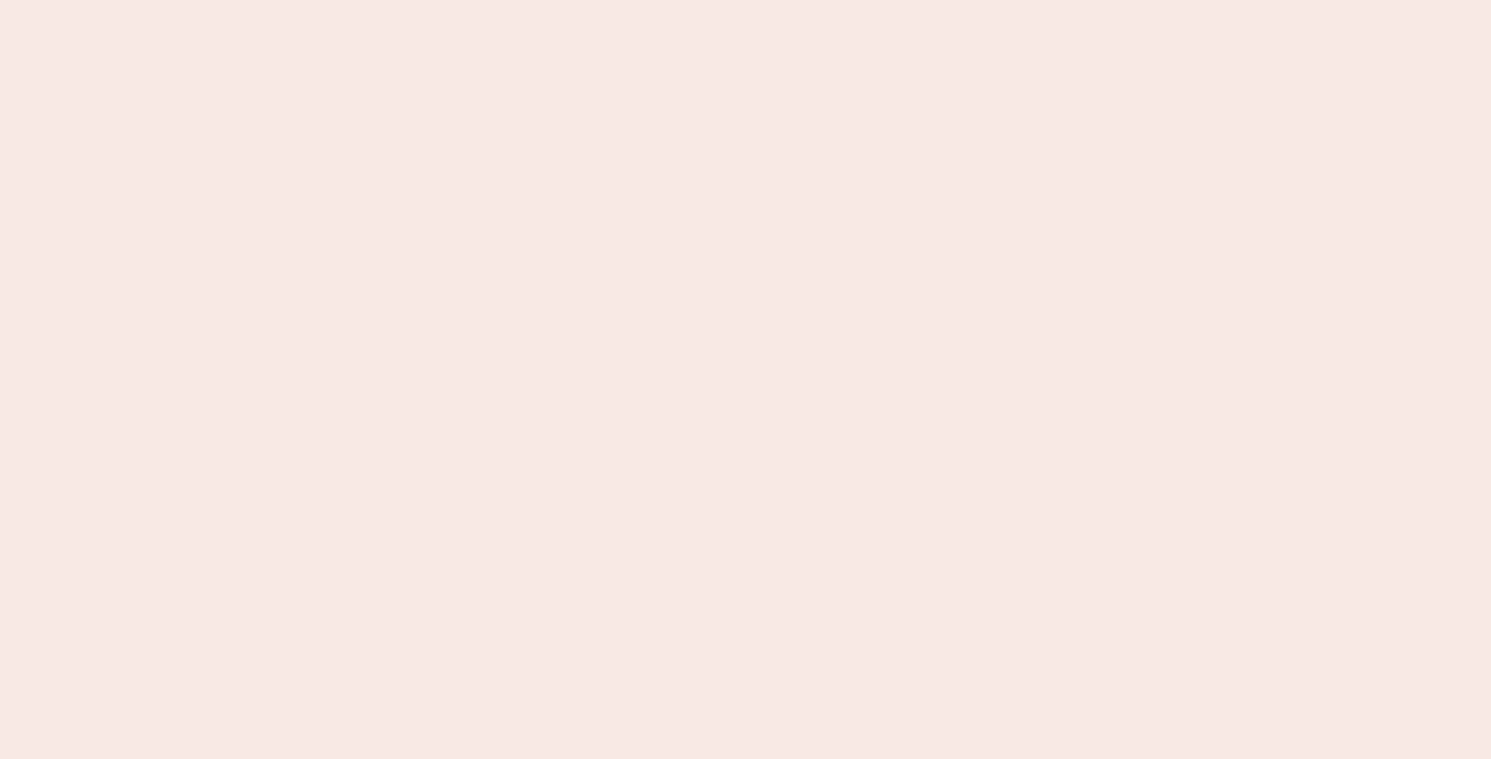 scroll, scrollTop: 0, scrollLeft: 0, axis: both 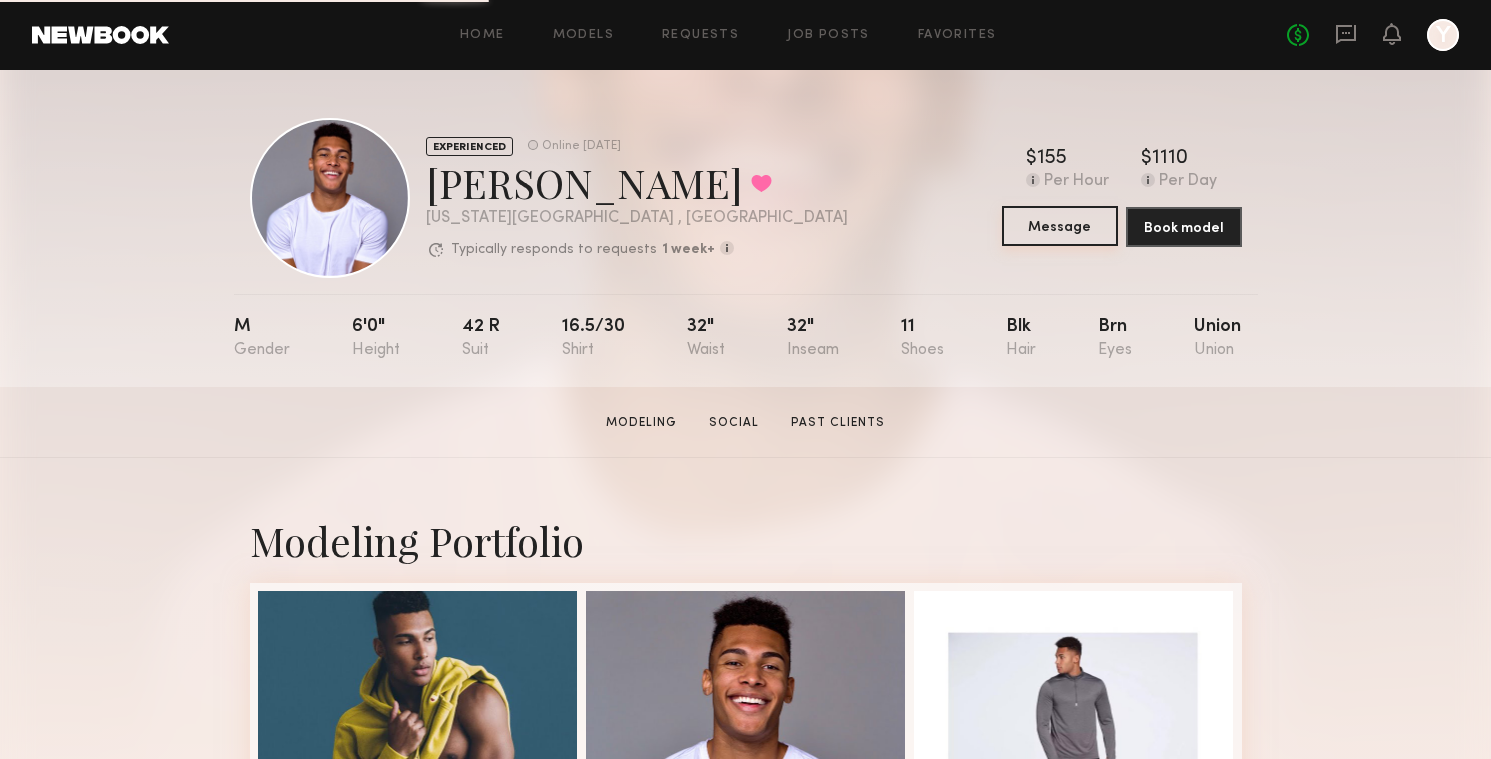 click on "Message" 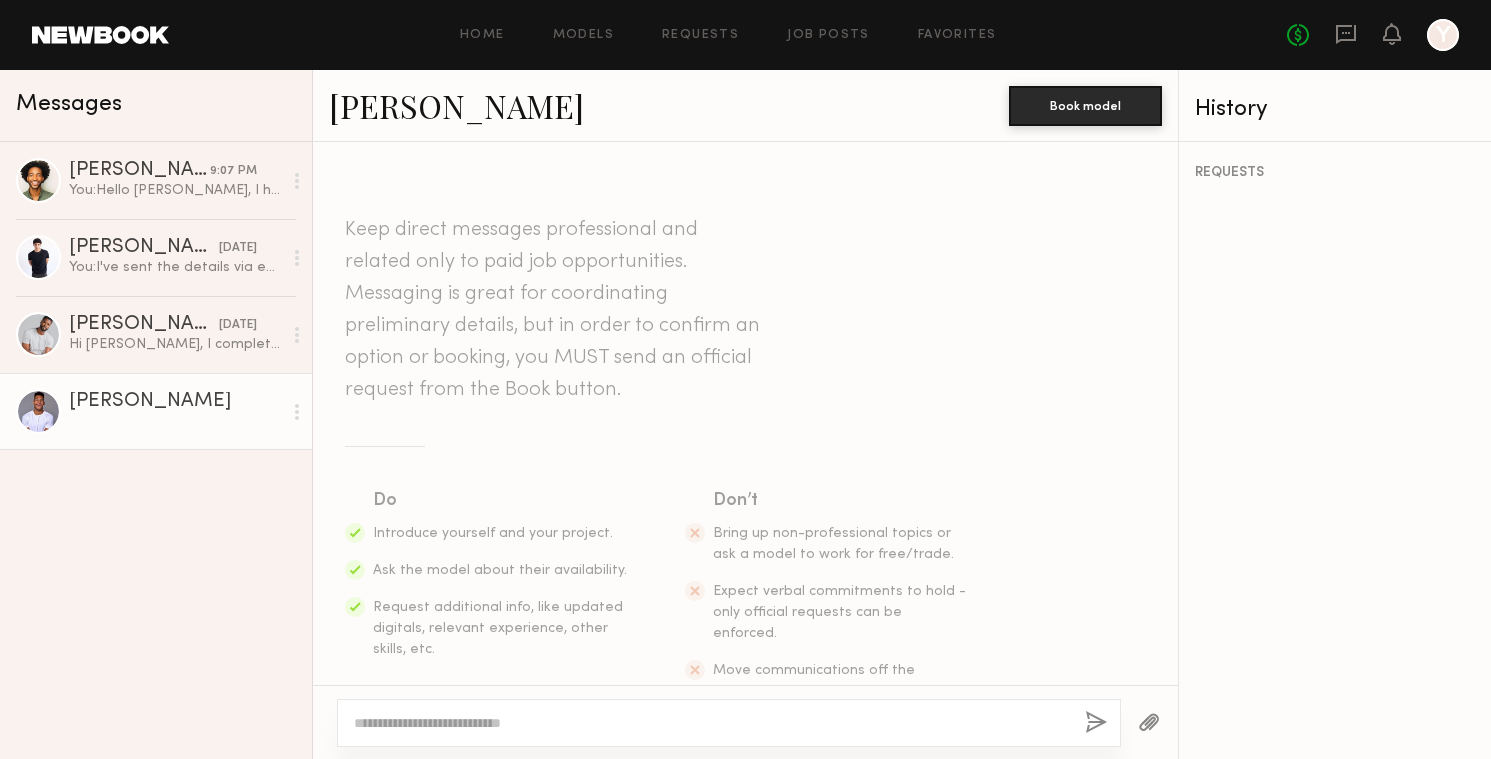 click 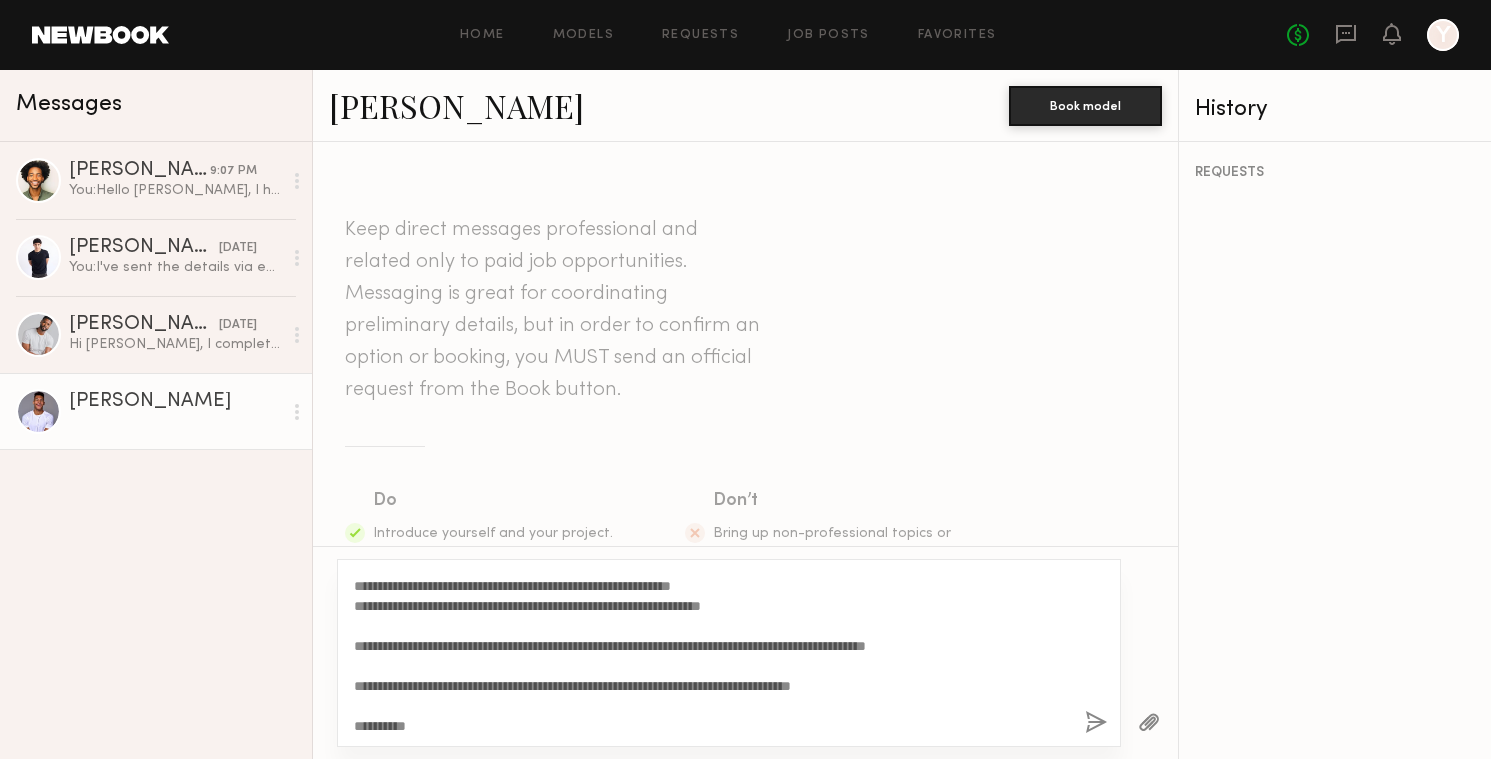 scroll, scrollTop: 0, scrollLeft: 0, axis: both 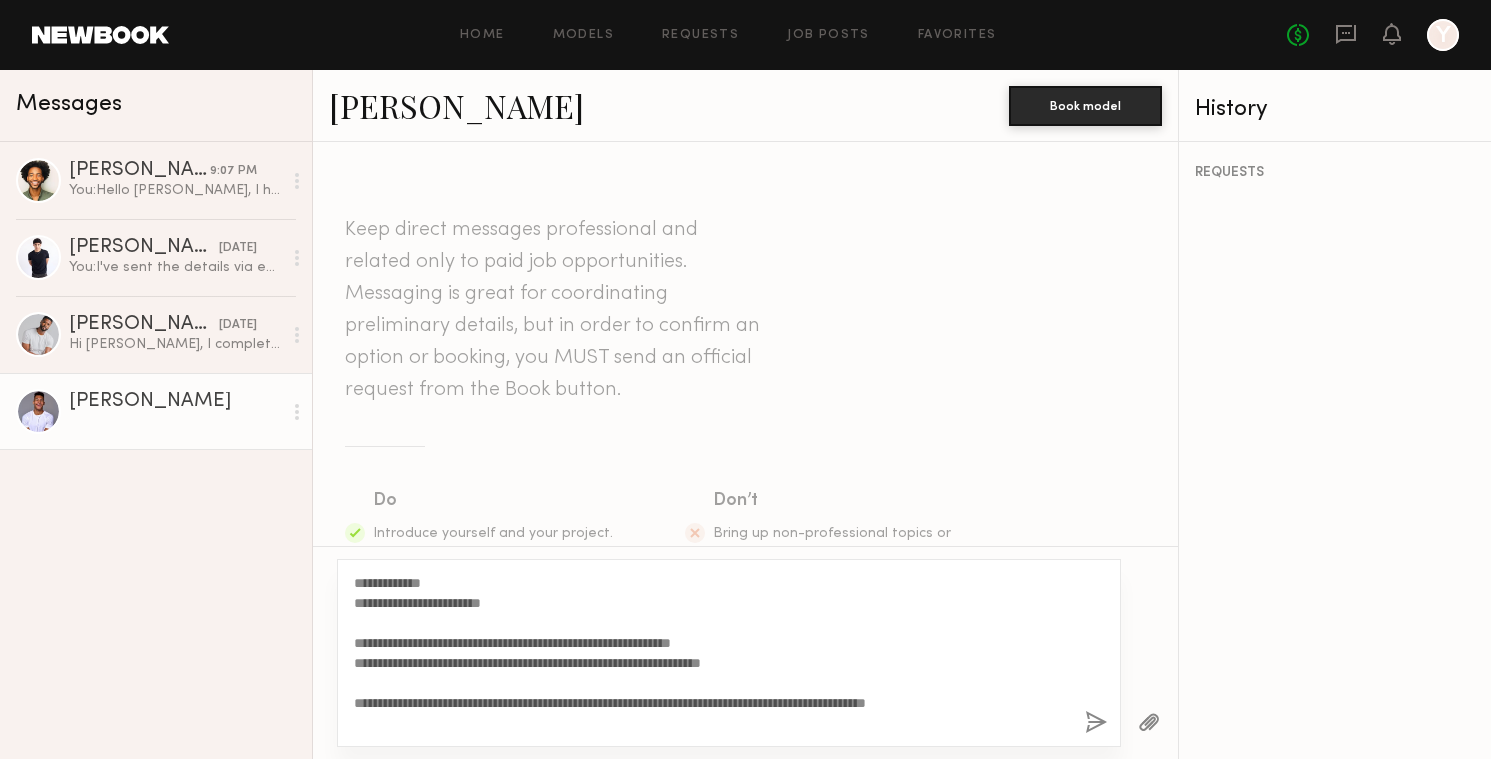 click on "**********" 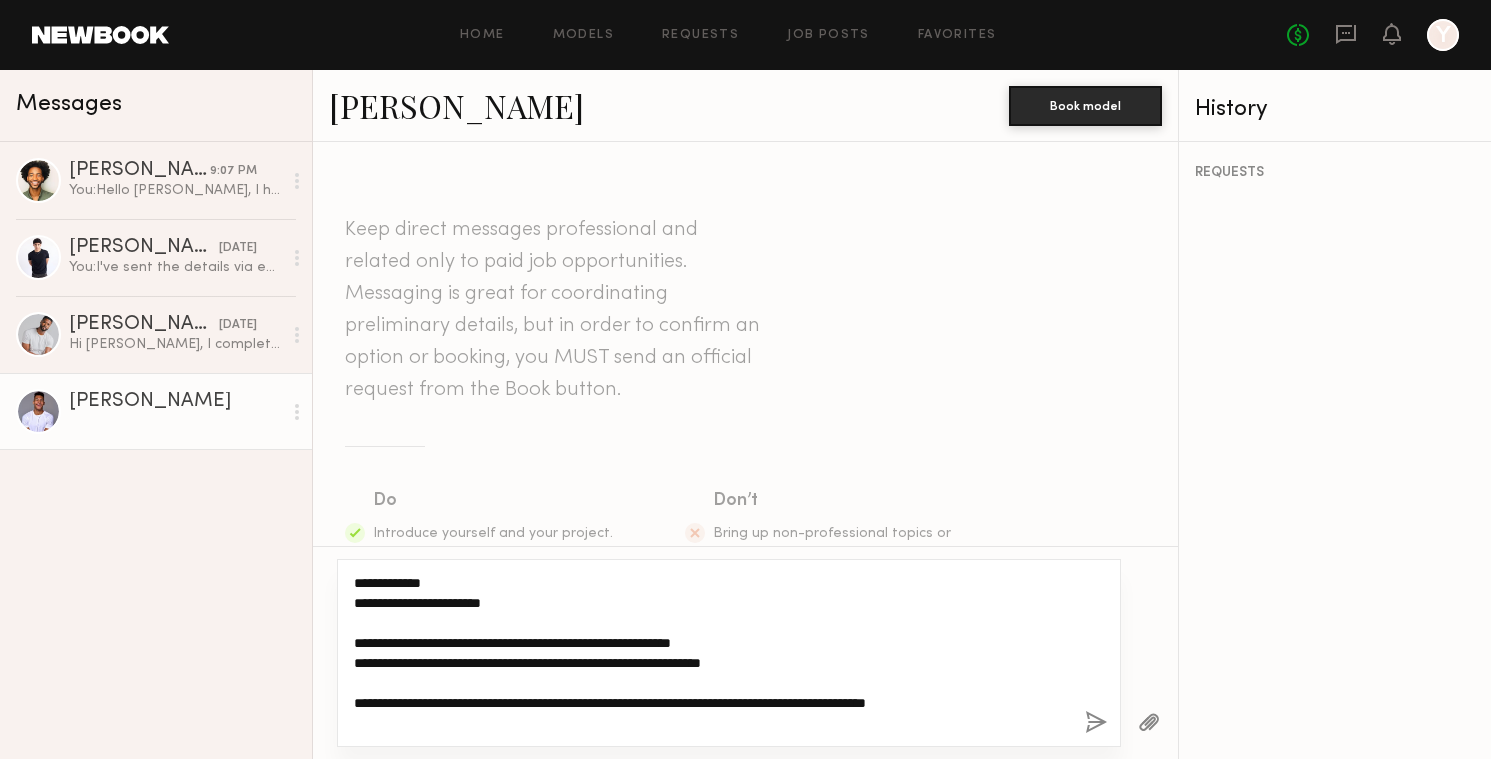 click on "**********" 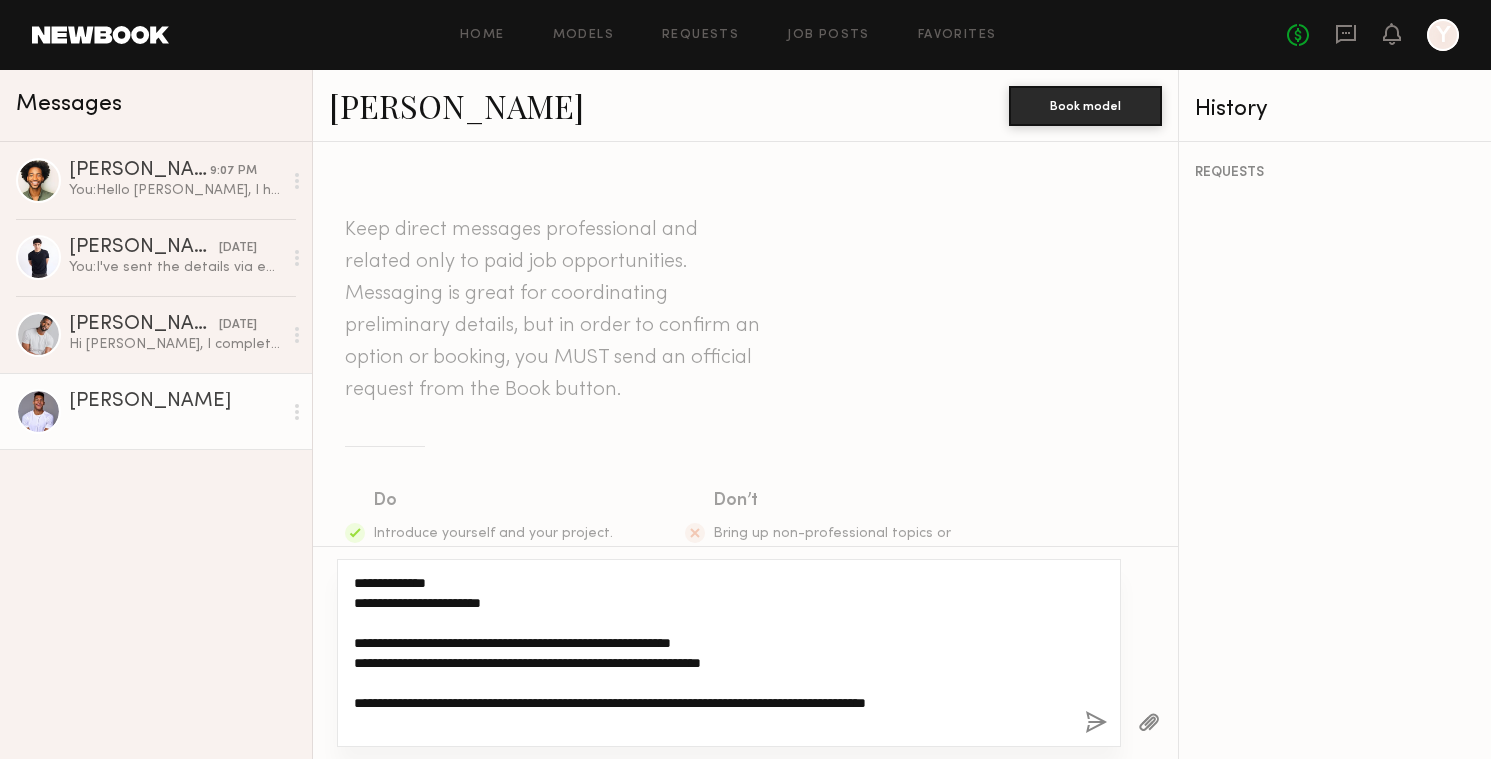 drag, startPoint x: 392, startPoint y: 582, endPoint x: 433, endPoint y: 582, distance: 41 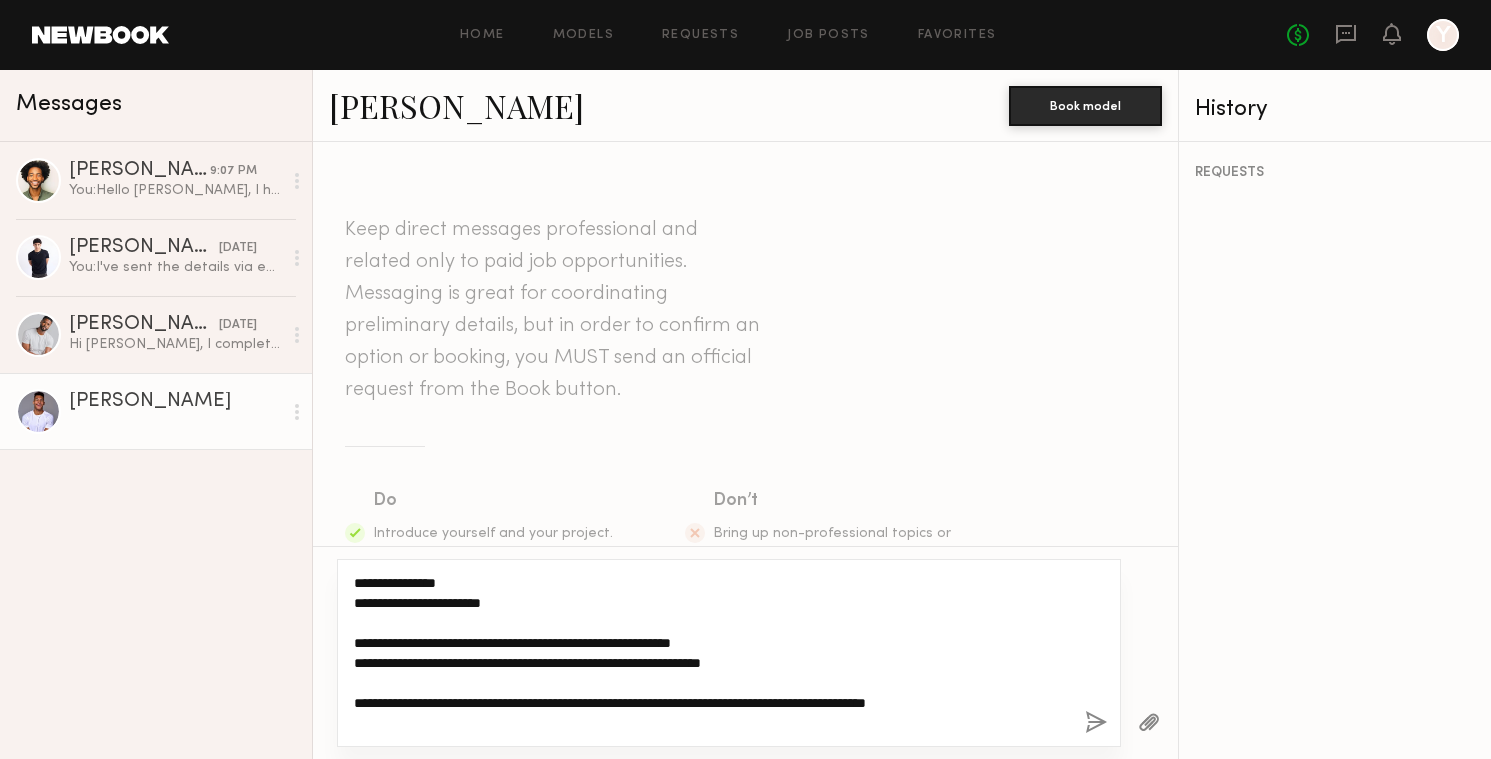 click on "**********" 